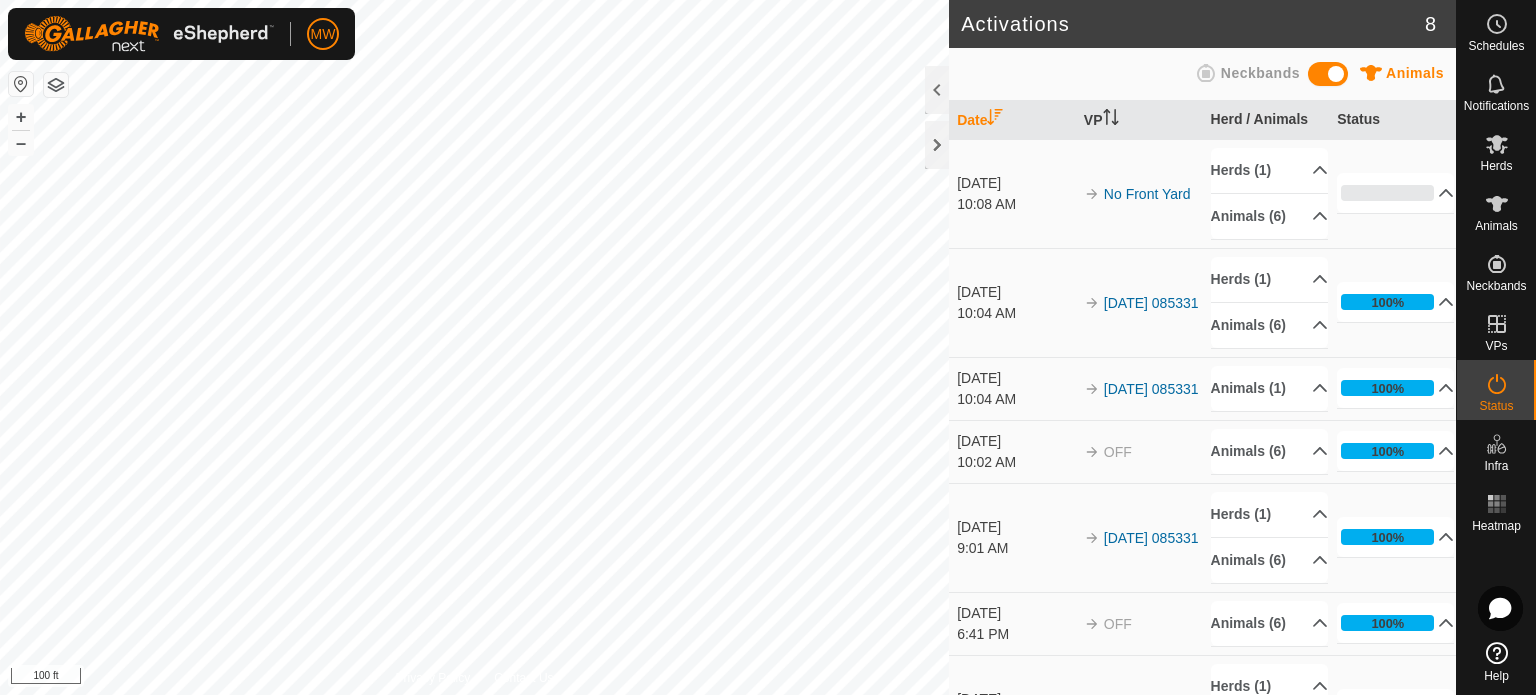 scroll, scrollTop: 0, scrollLeft: 0, axis: both 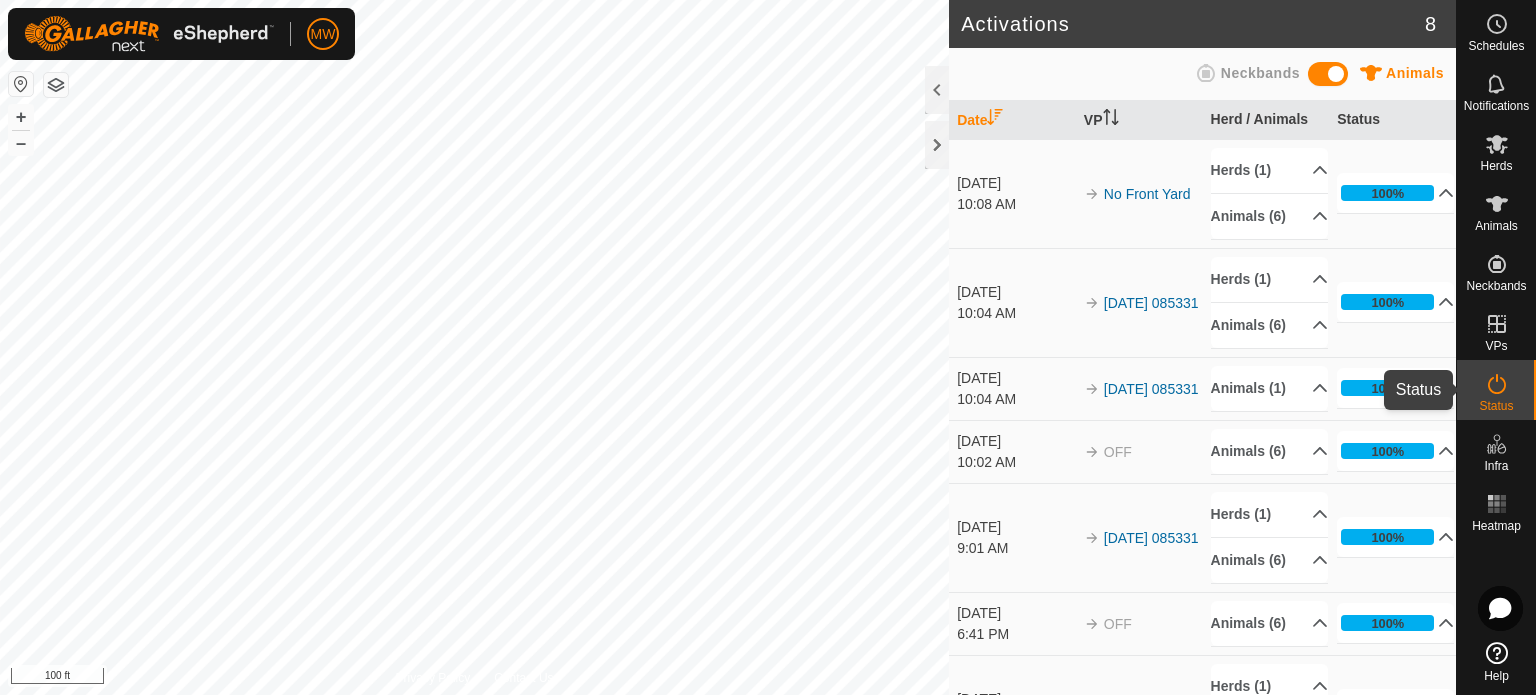 click at bounding box center [1497, 384] 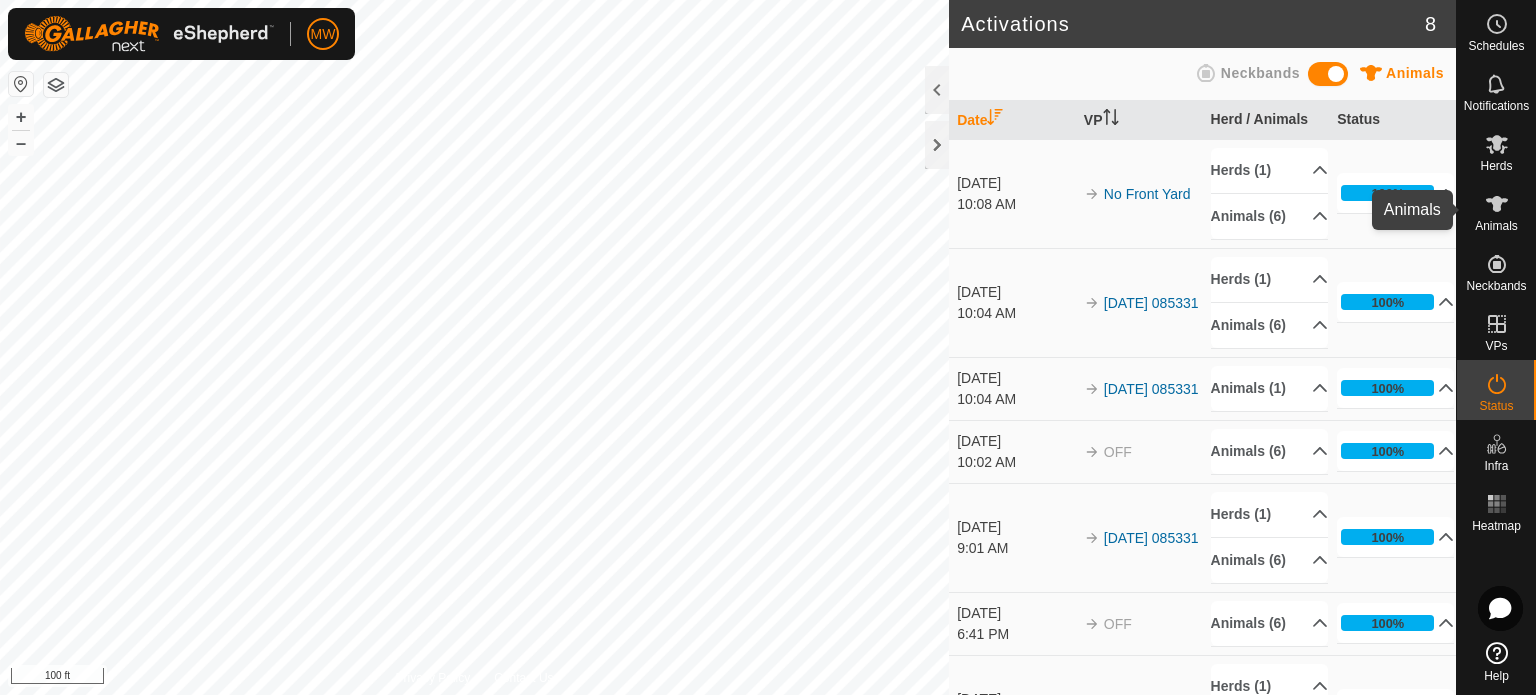 click 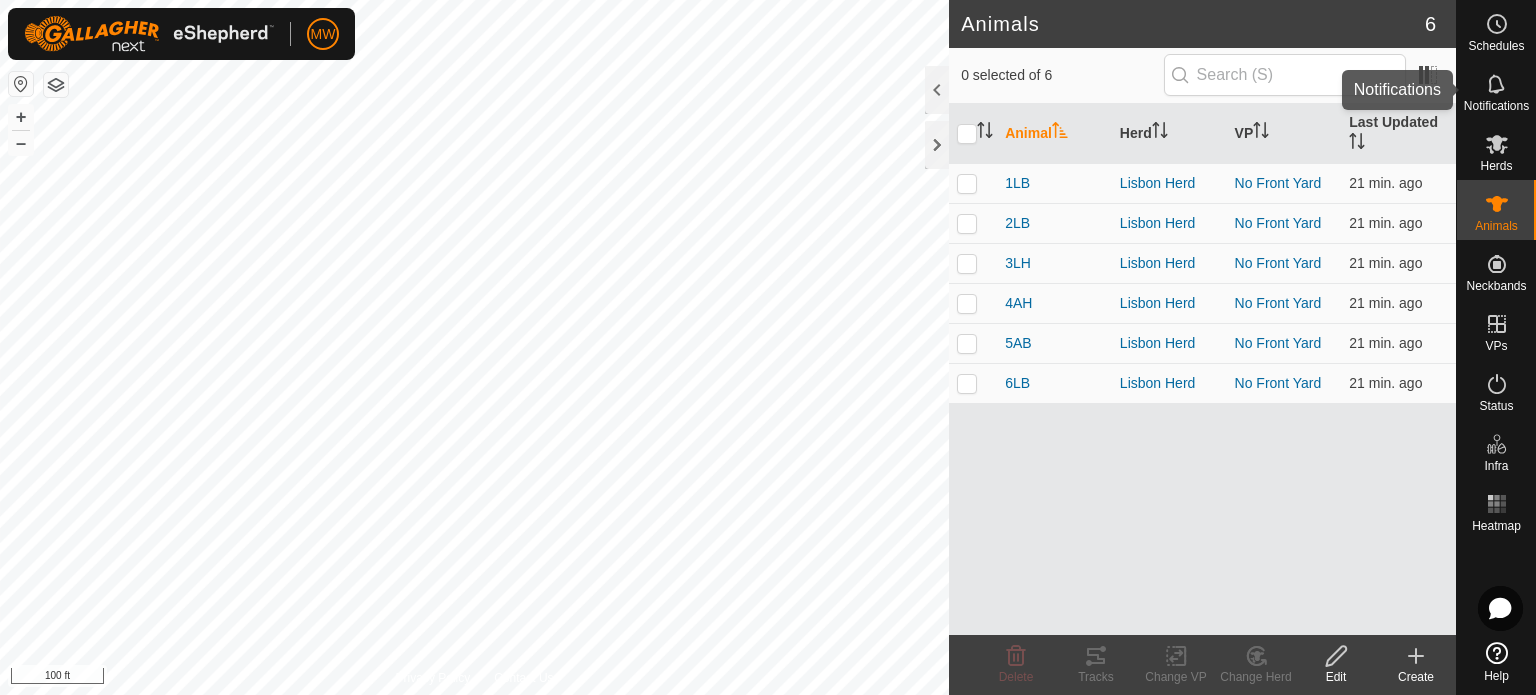 click on "Notifications" at bounding box center [1496, 90] 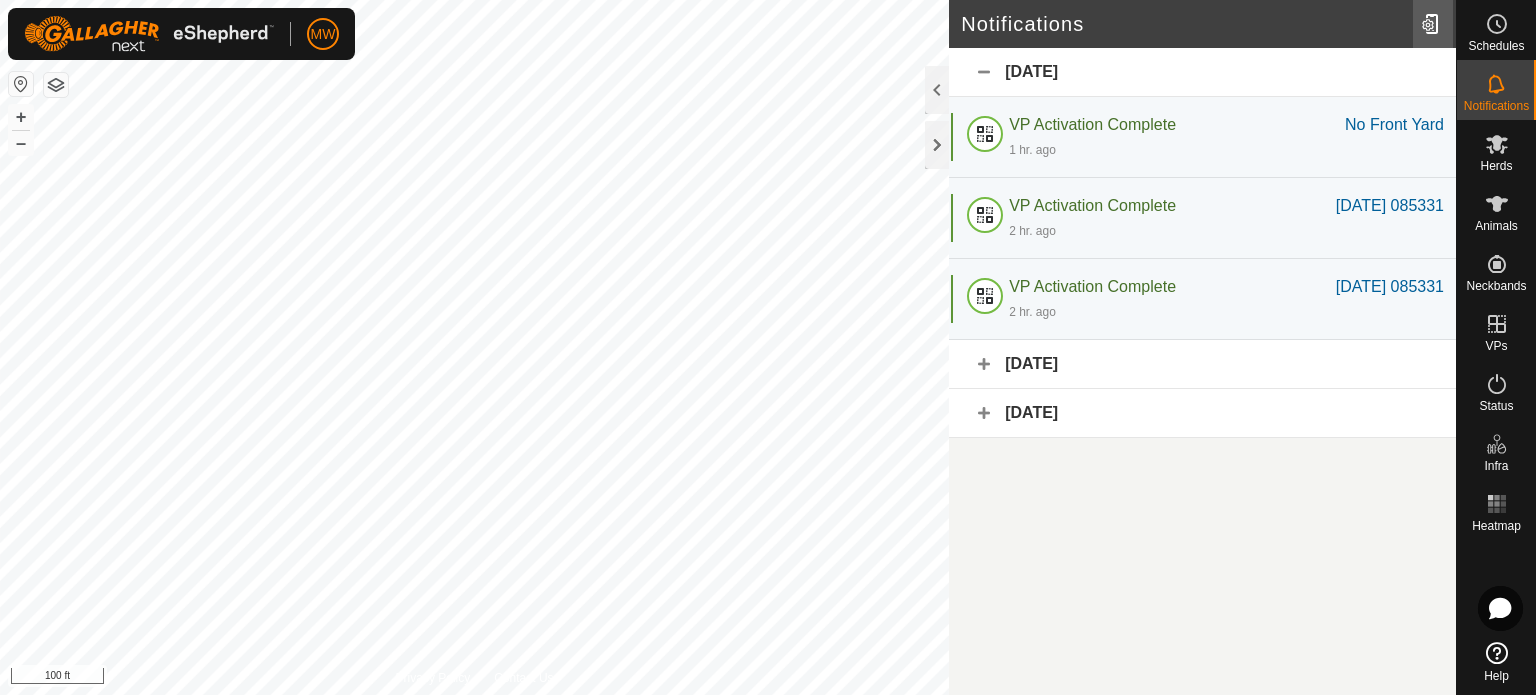 click 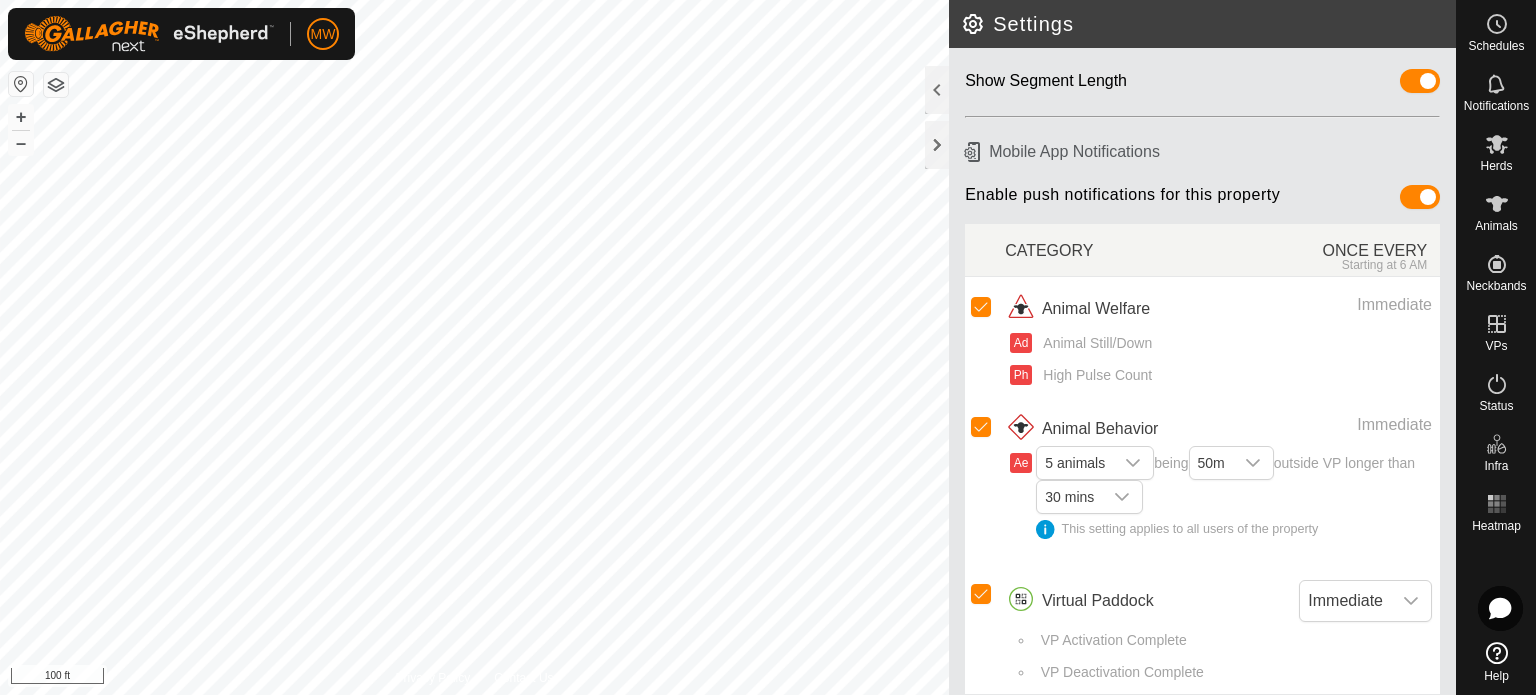 scroll, scrollTop: 150, scrollLeft: 0, axis: vertical 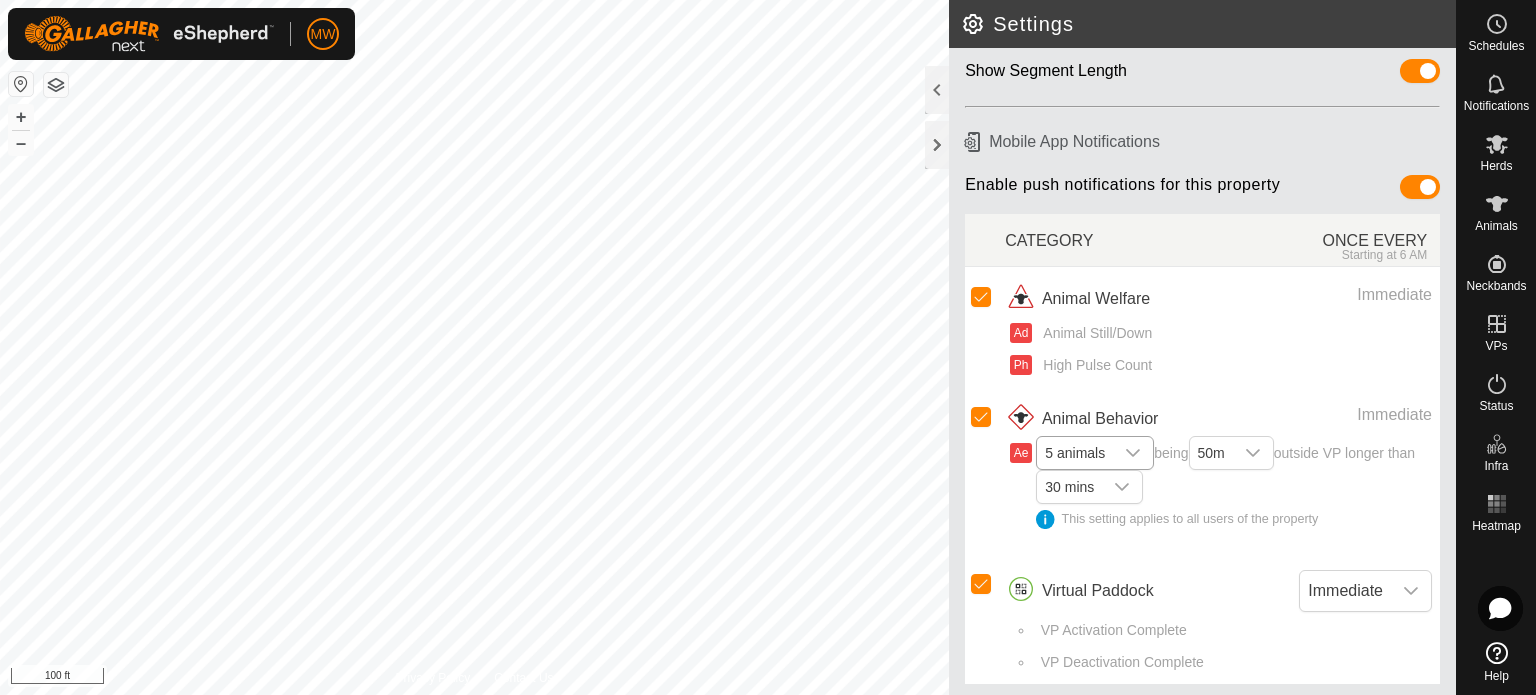 click 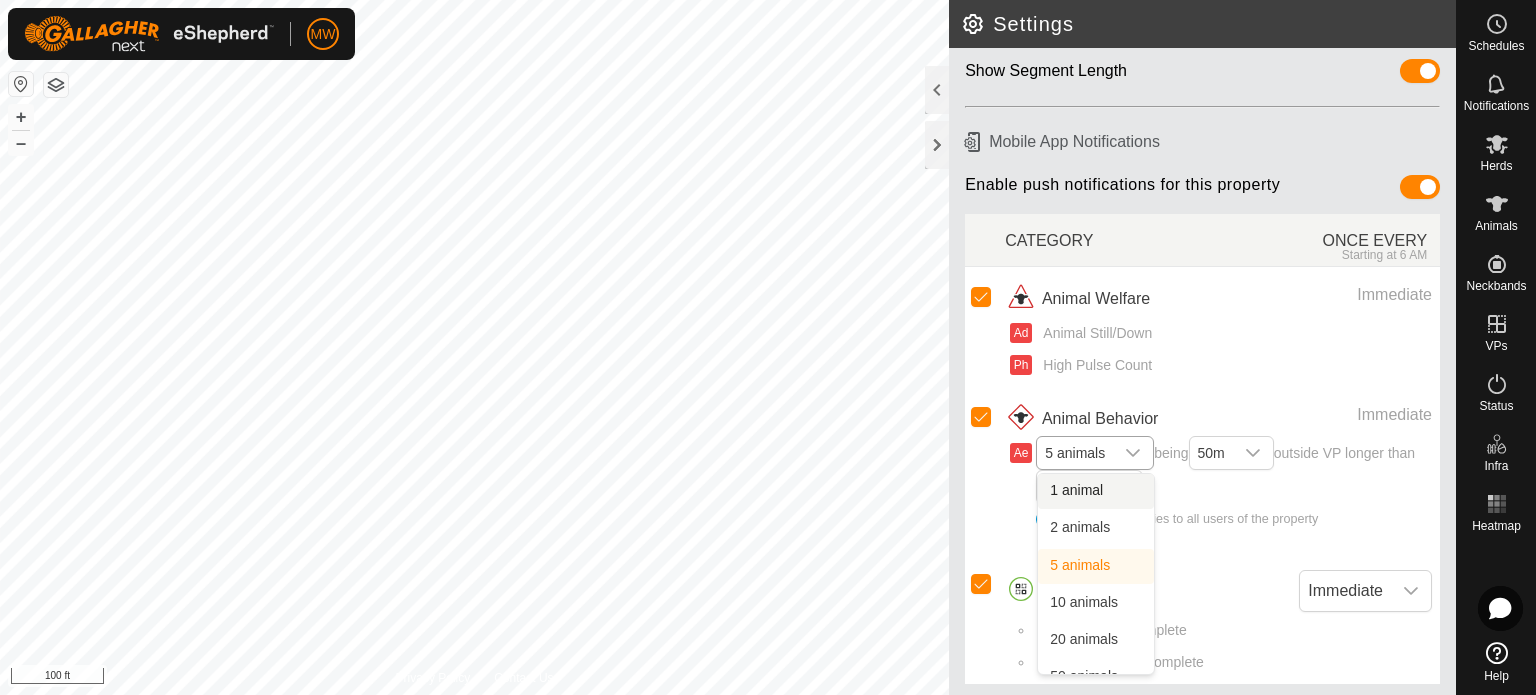click on "1 animal" at bounding box center (1096, 491) 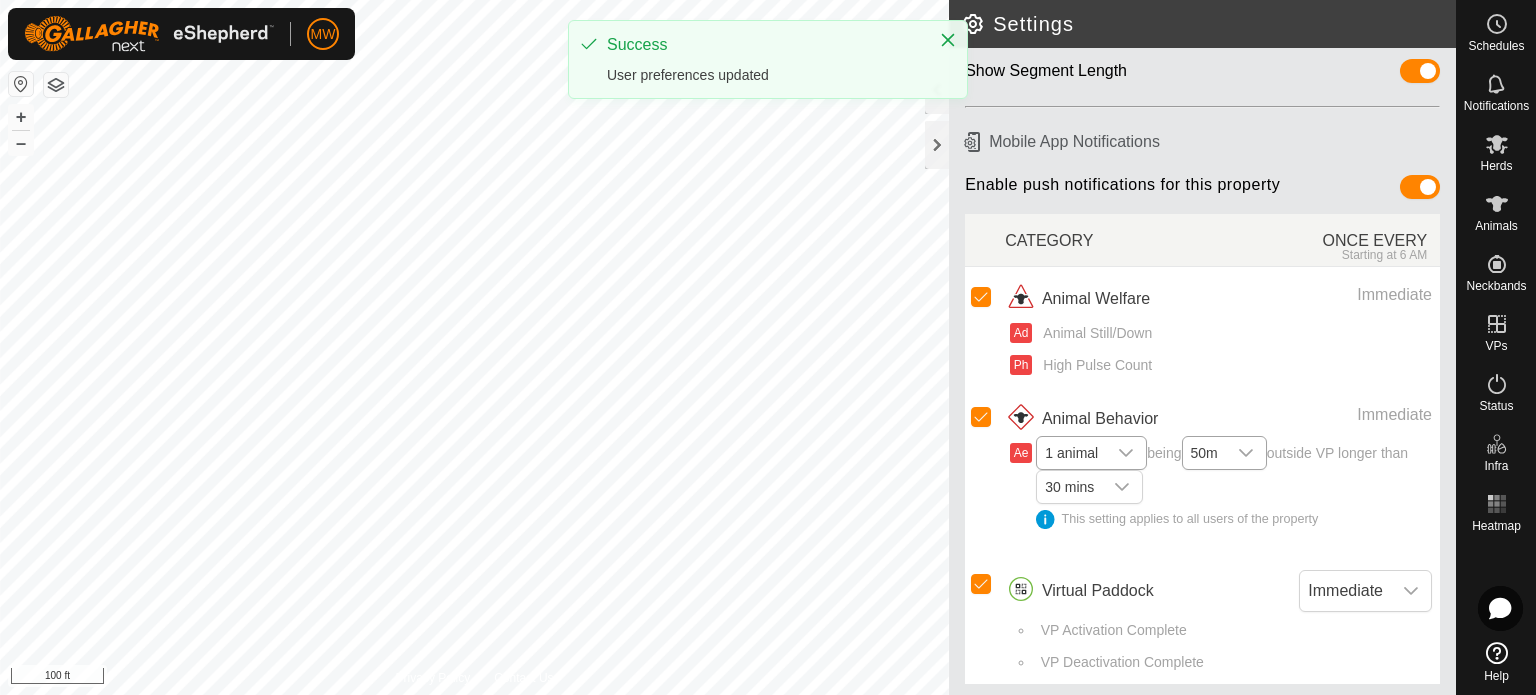 click at bounding box center (1246, 453) 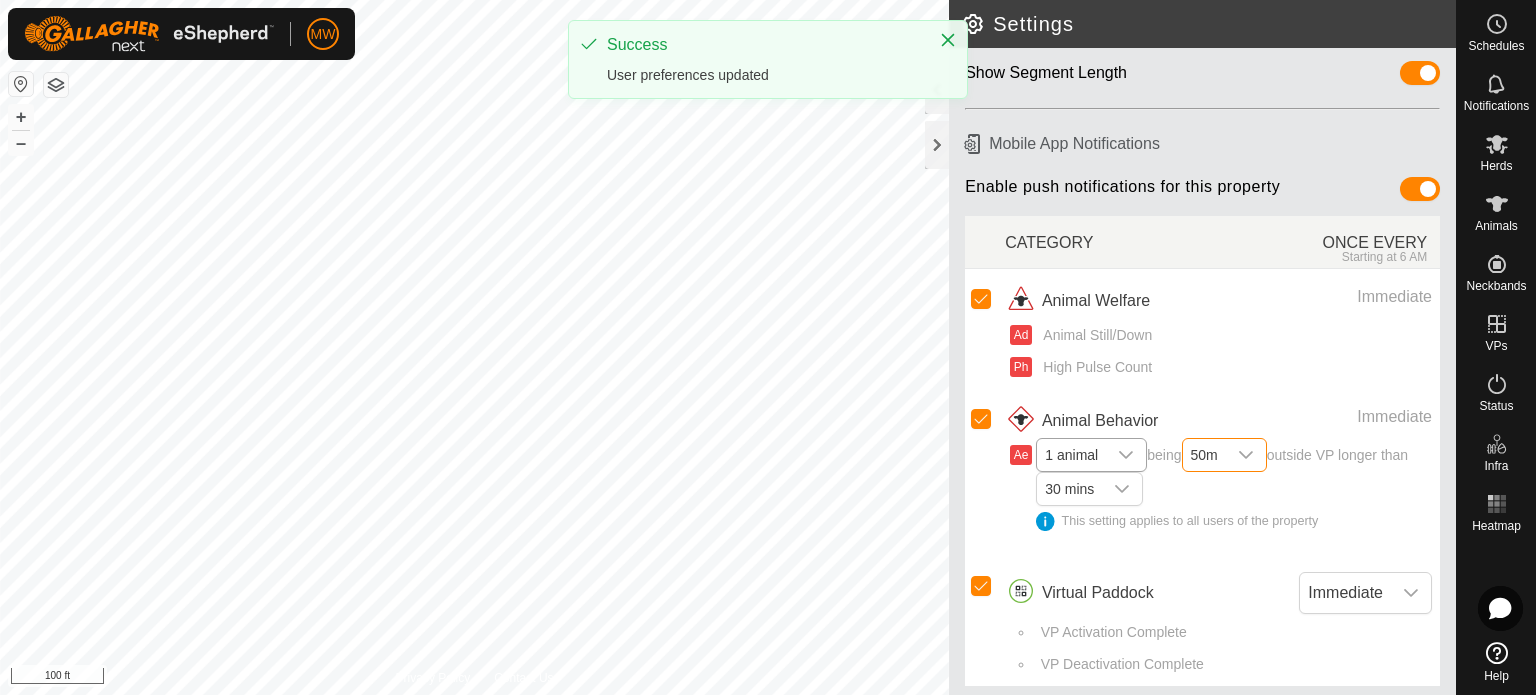 scroll, scrollTop: 150, scrollLeft: 0, axis: vertical 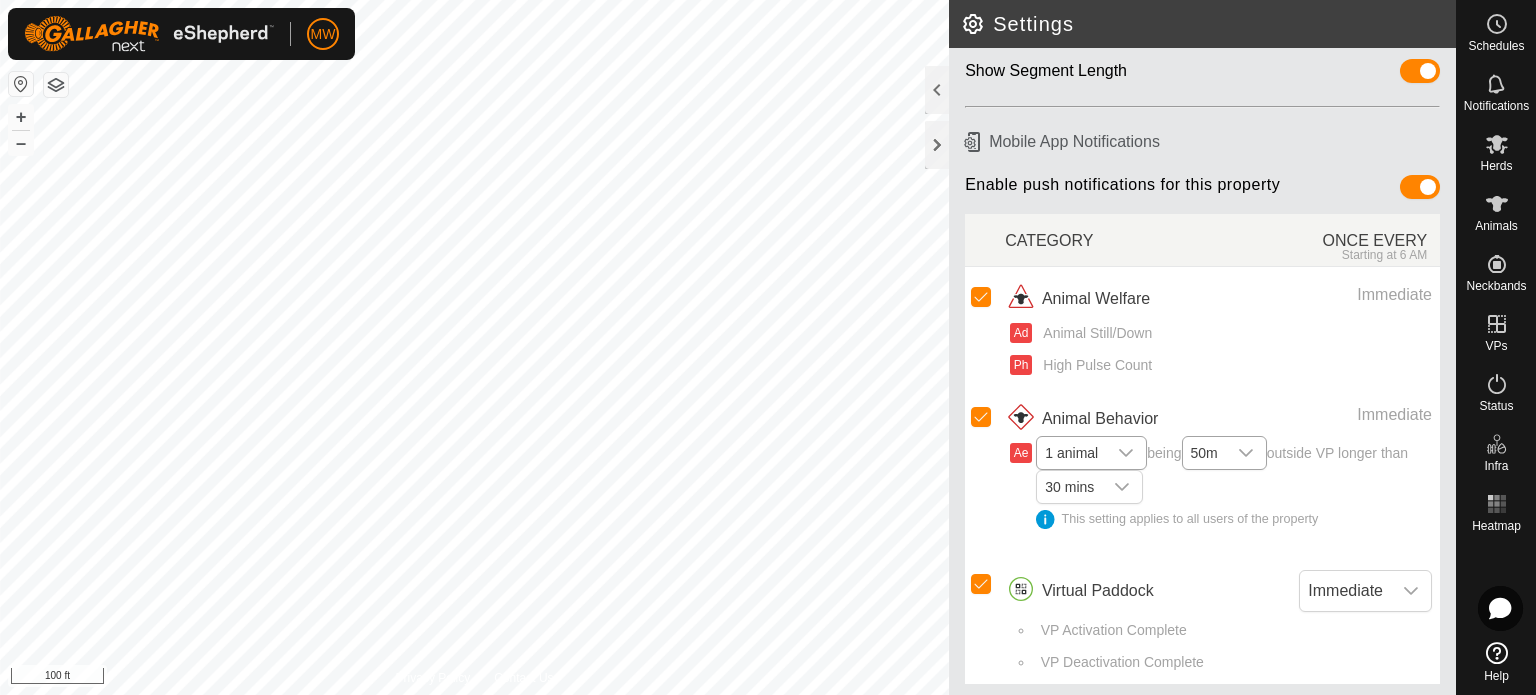click 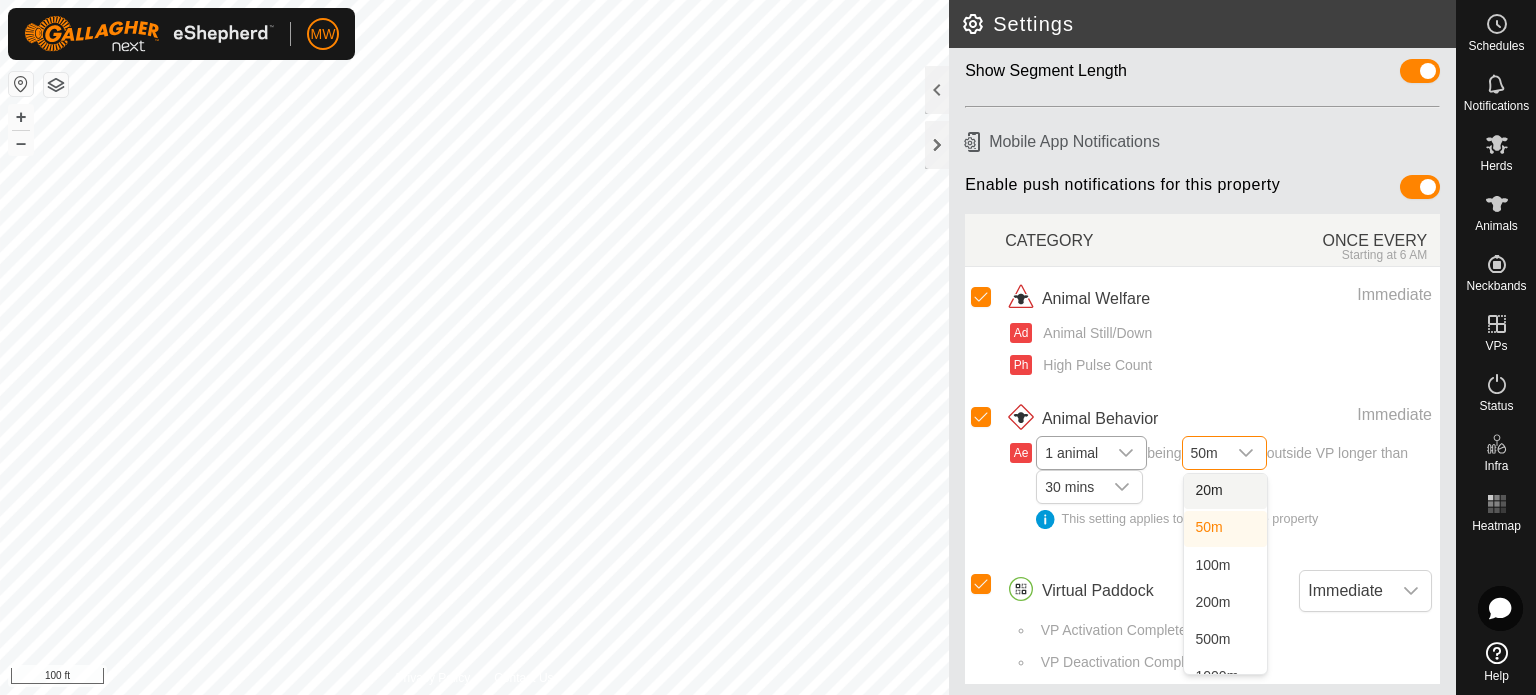 click on "20m" at bounding box center [1225, 491] 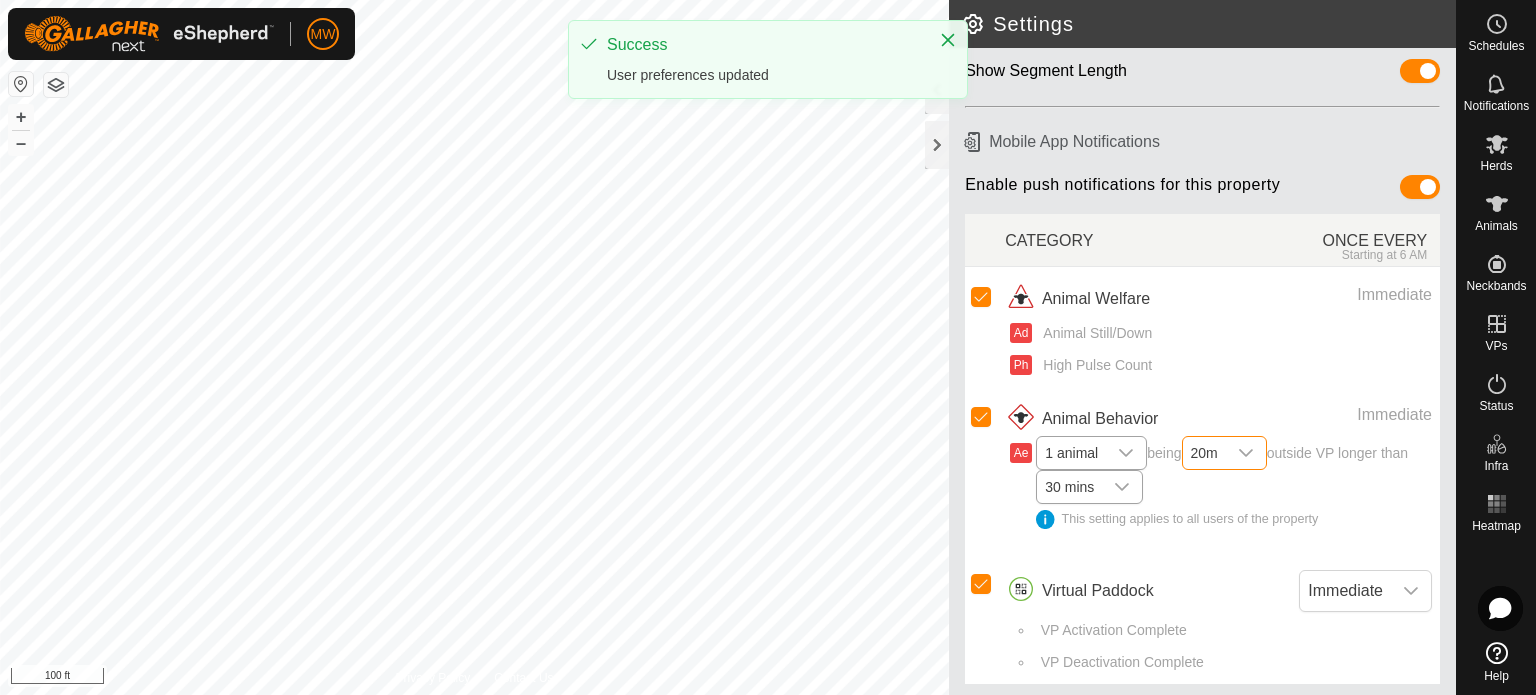 click 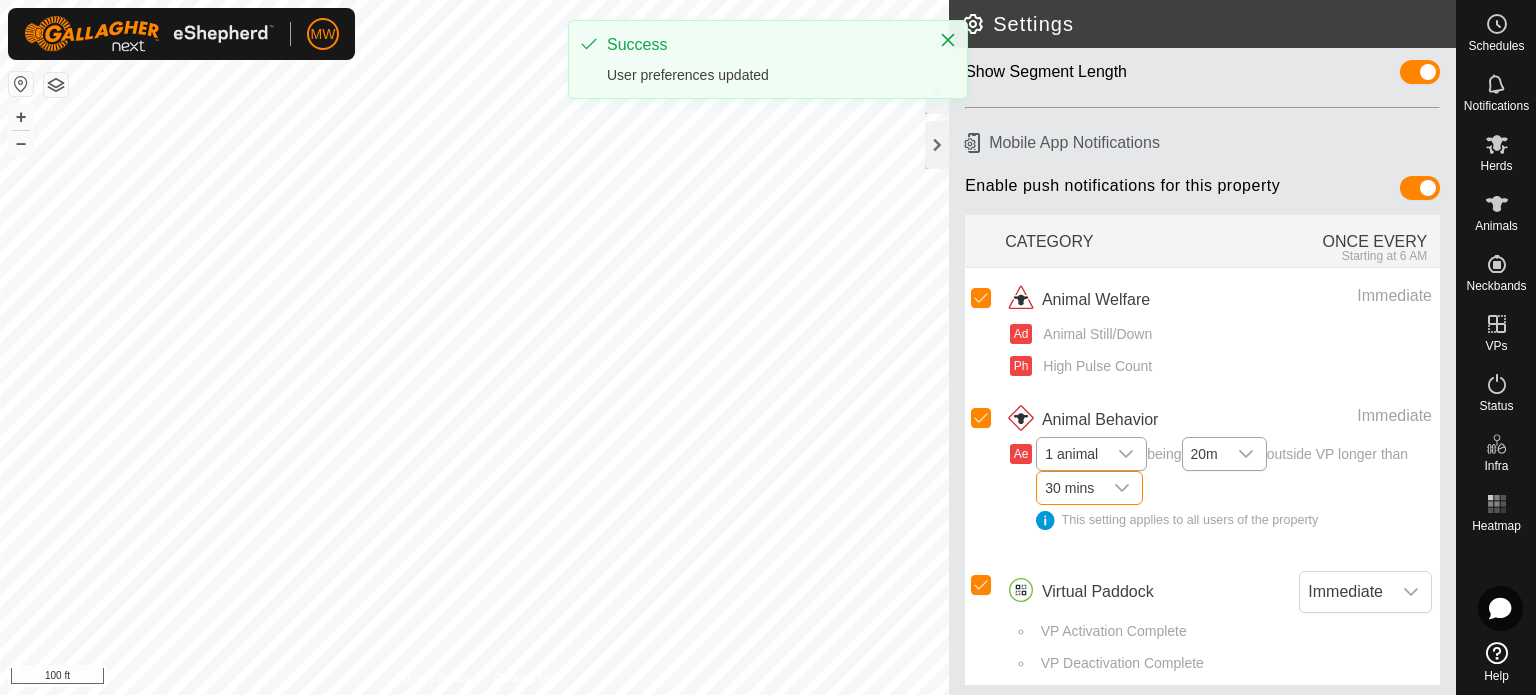 scroll, scrollTop: 150, scrollLeft: 0, axis: vertical 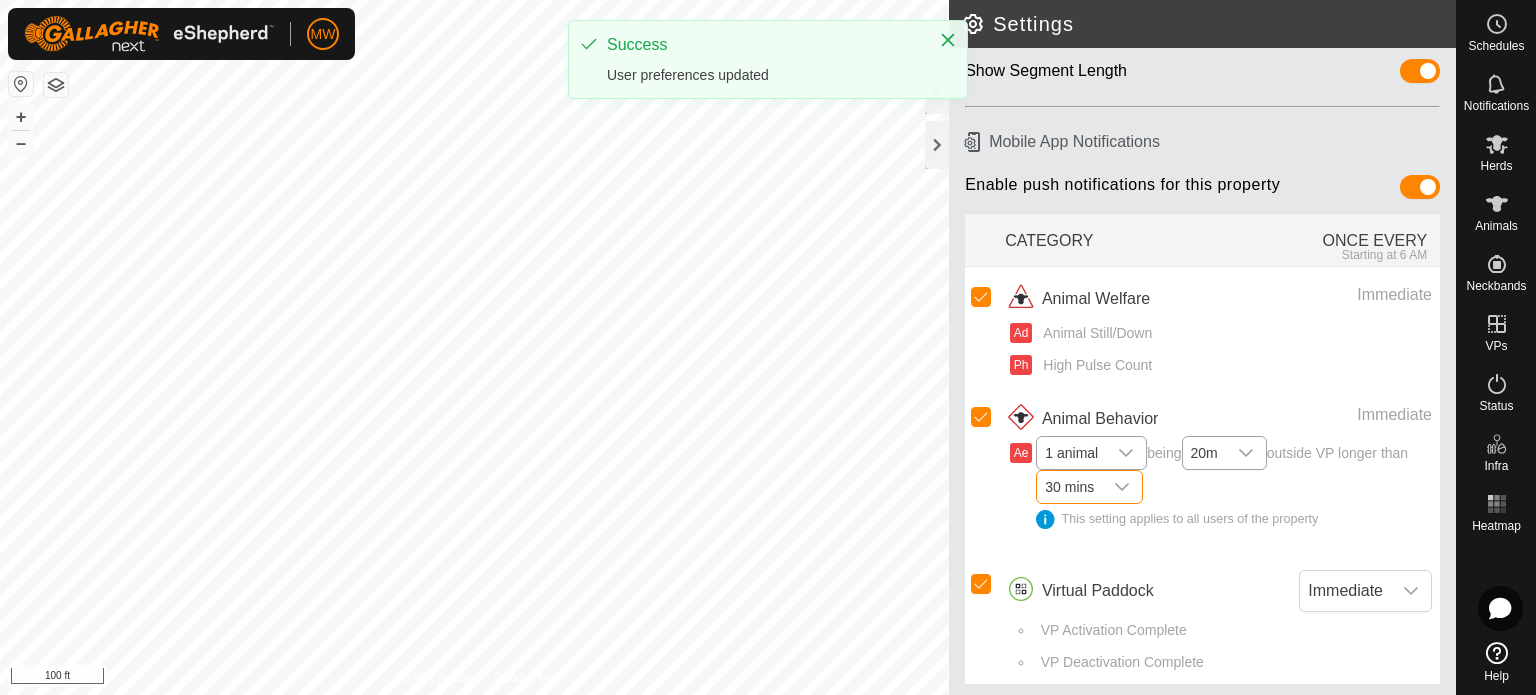 click 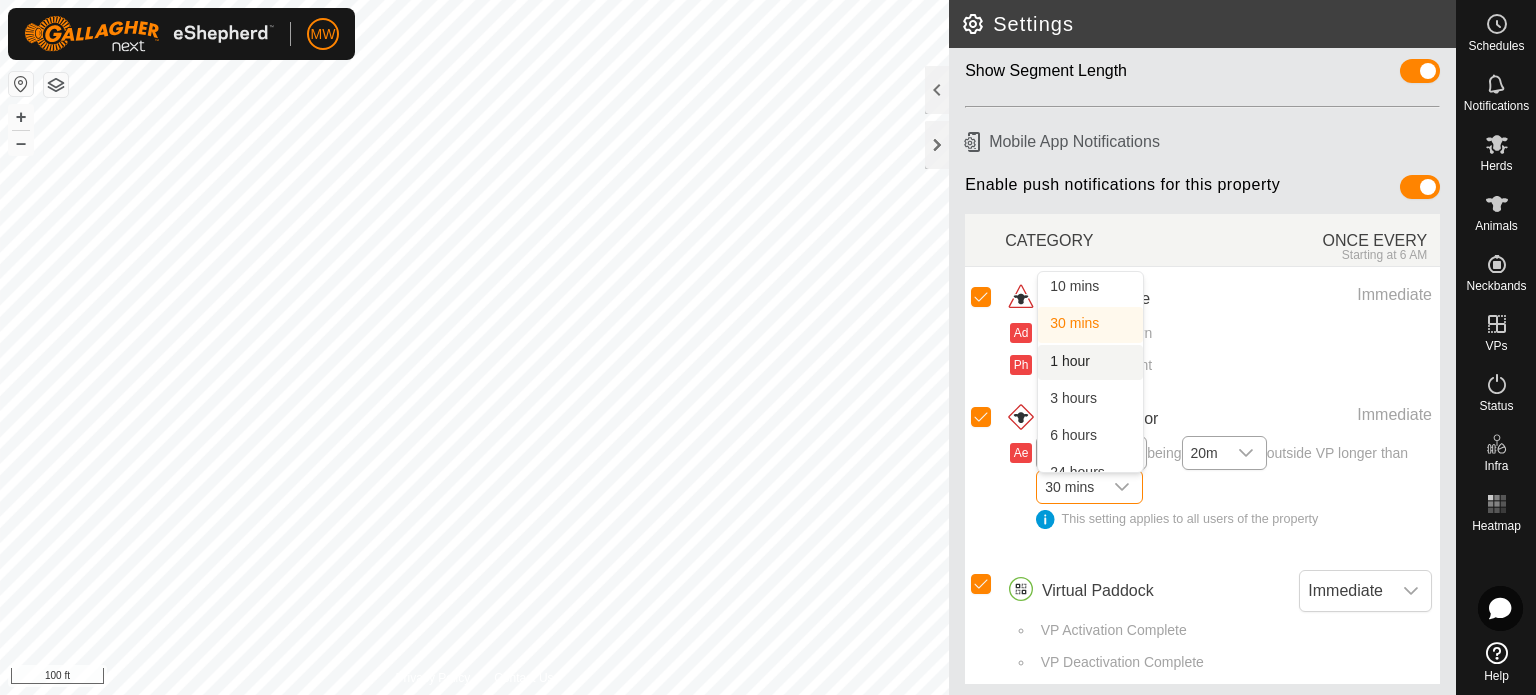 scroll, scrollTop: 0, scrollLeft: 0, axis: both 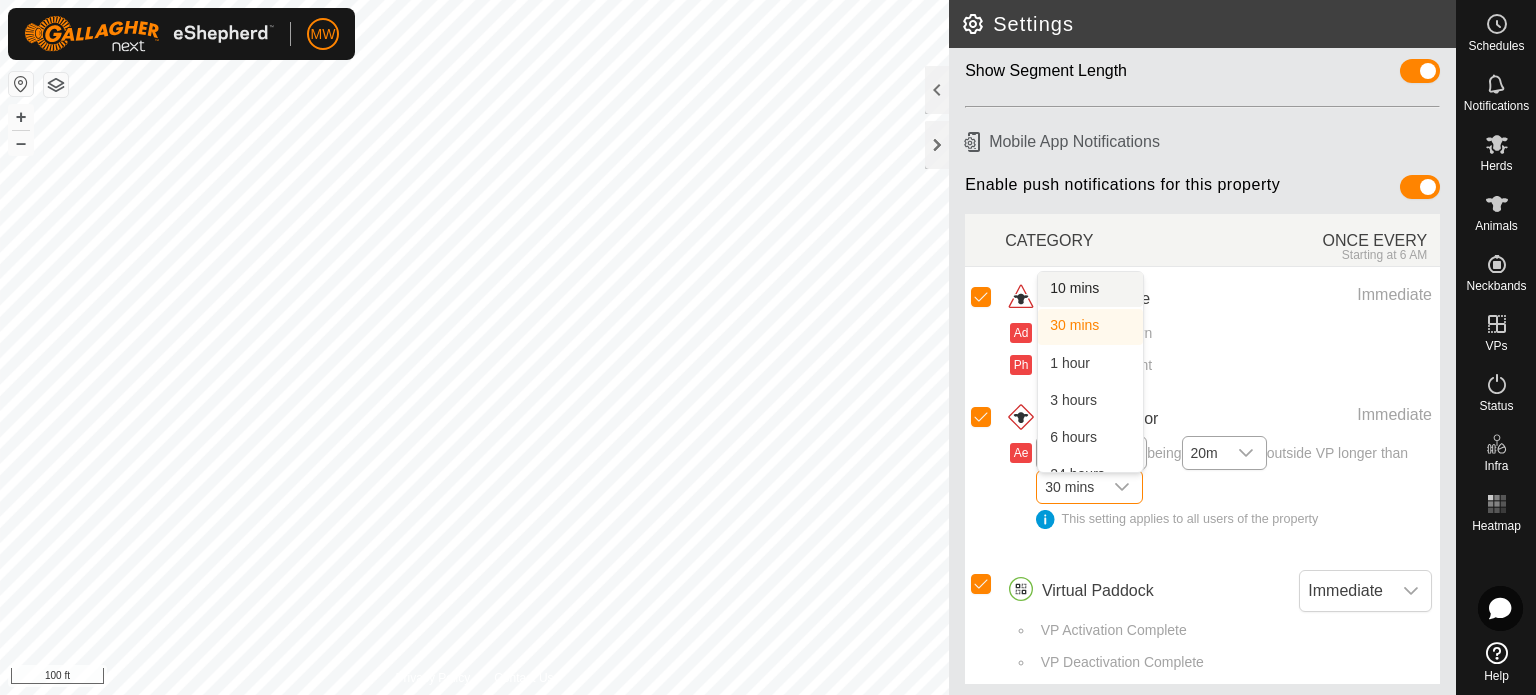 click on "10 mins" at bounding box center (1090, 289) 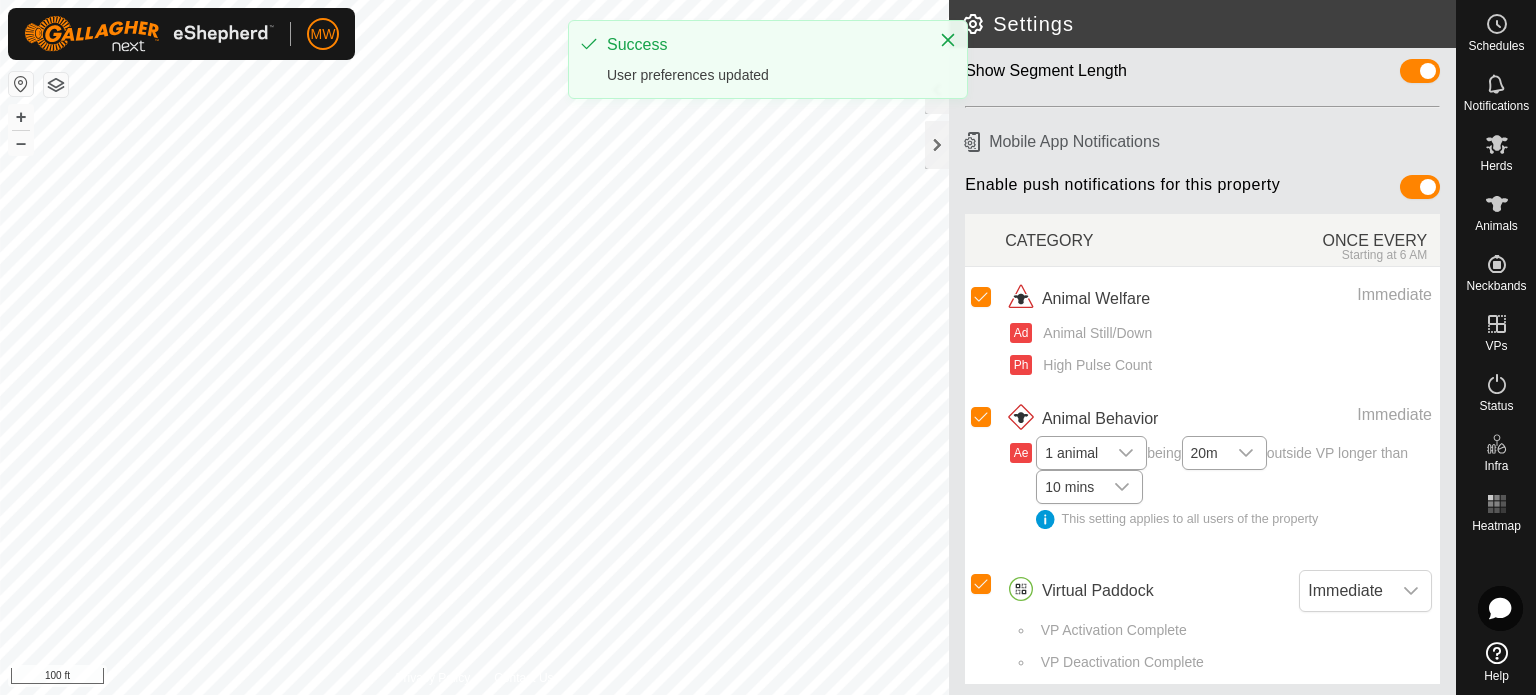click on "Ae  1 animal  being  20m  outside VP longer than  10 mins This setting applies to all users of the property" at bounding box center (1221, 493) 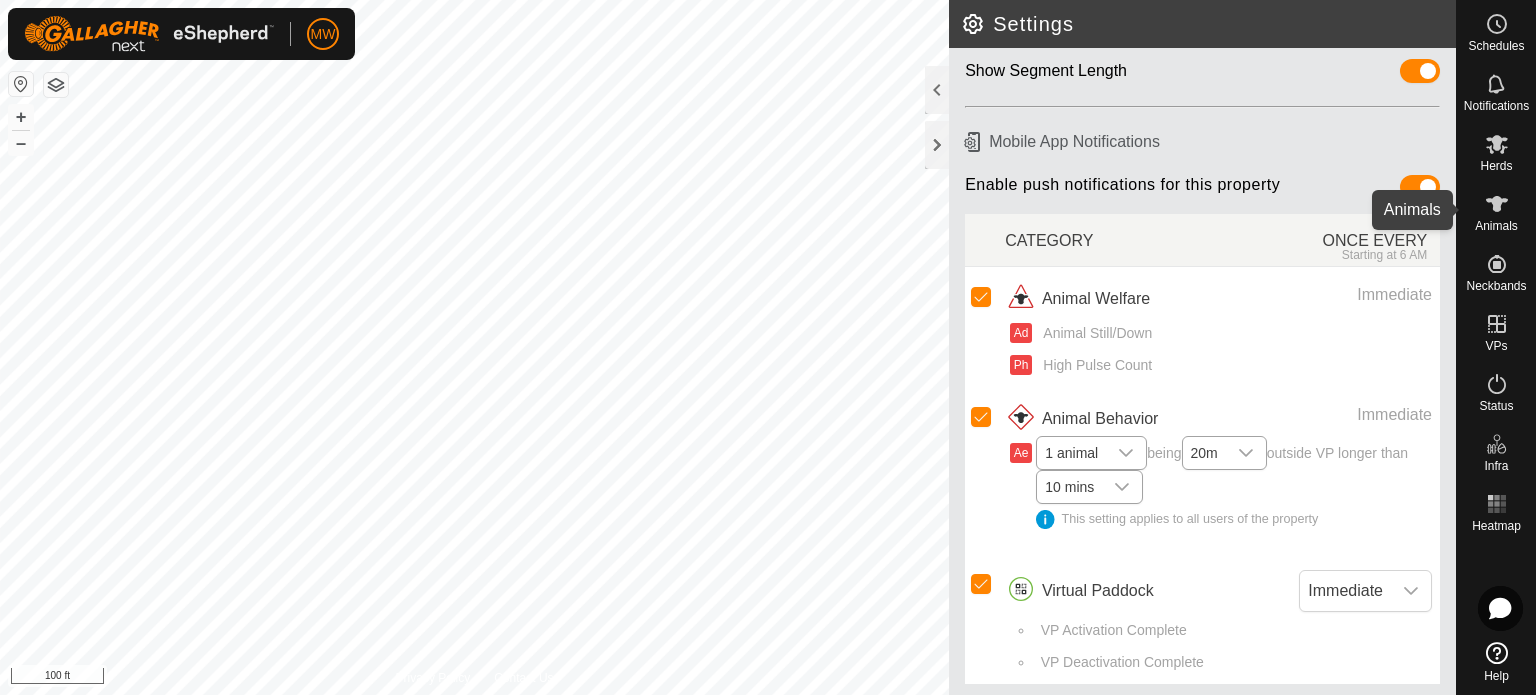 click 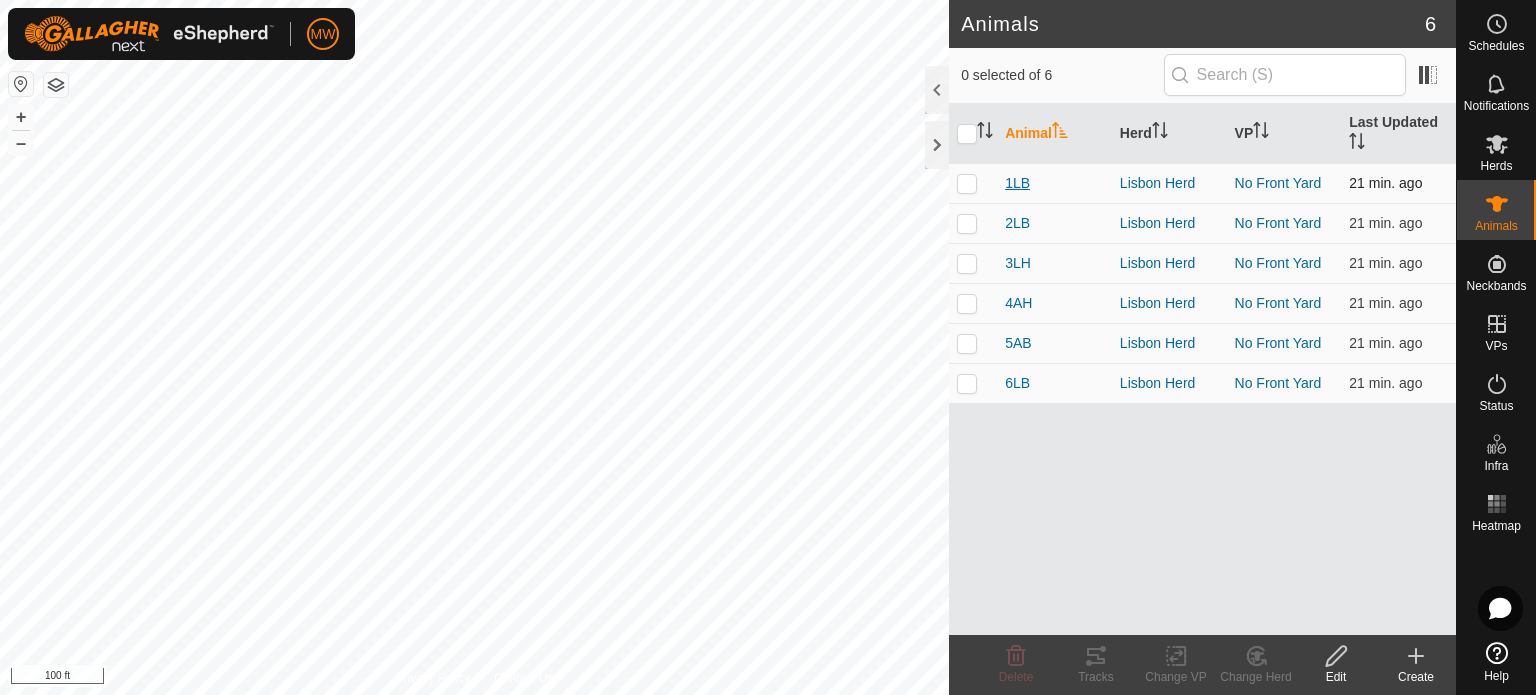 click on "1LB" at bounding box center [1017, 183] 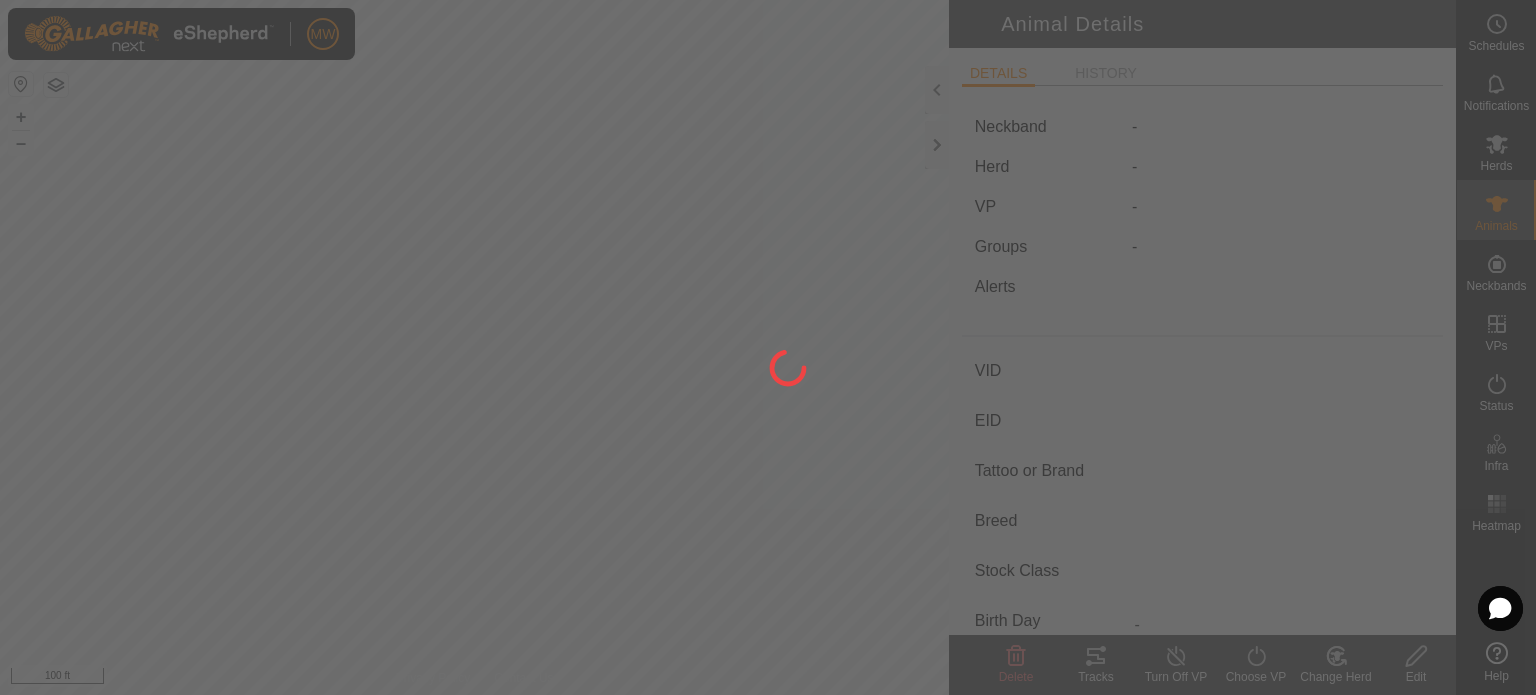 type on "1LB" 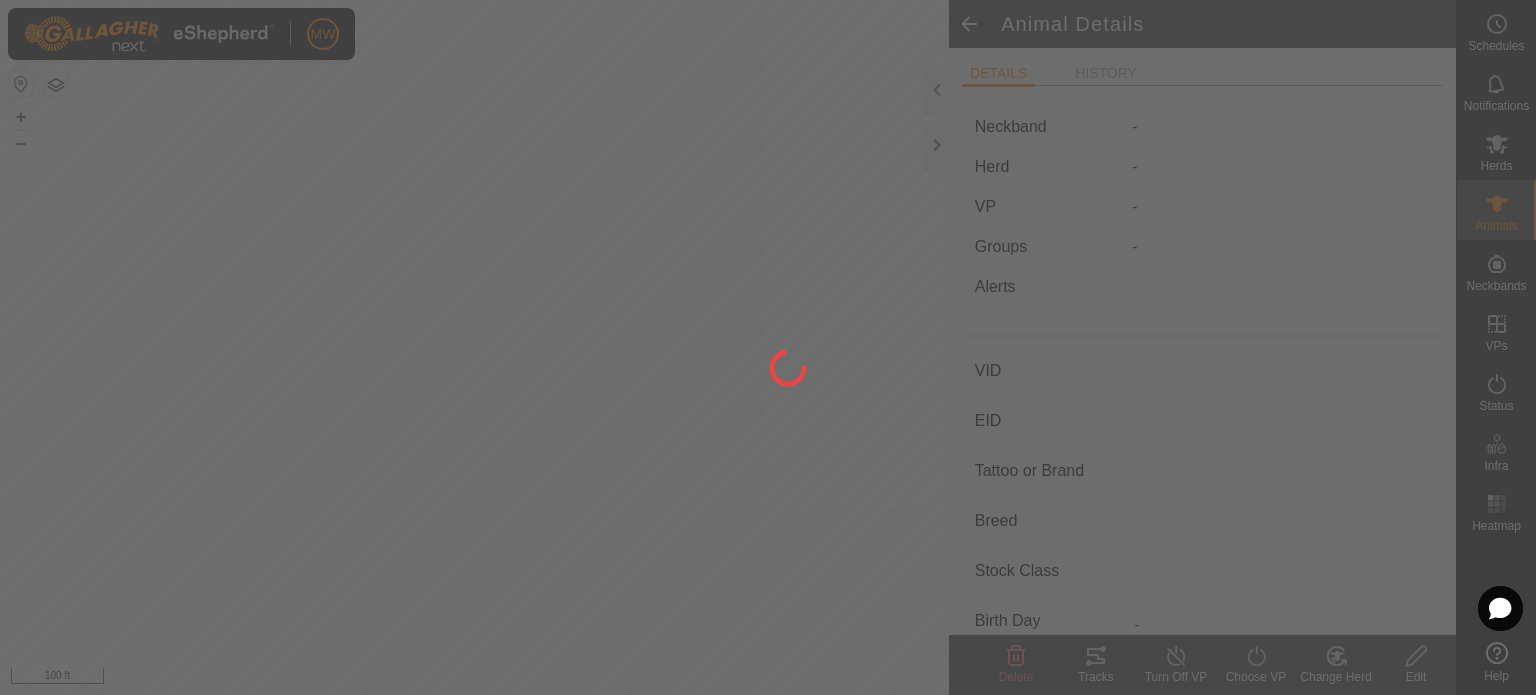 type on "-" 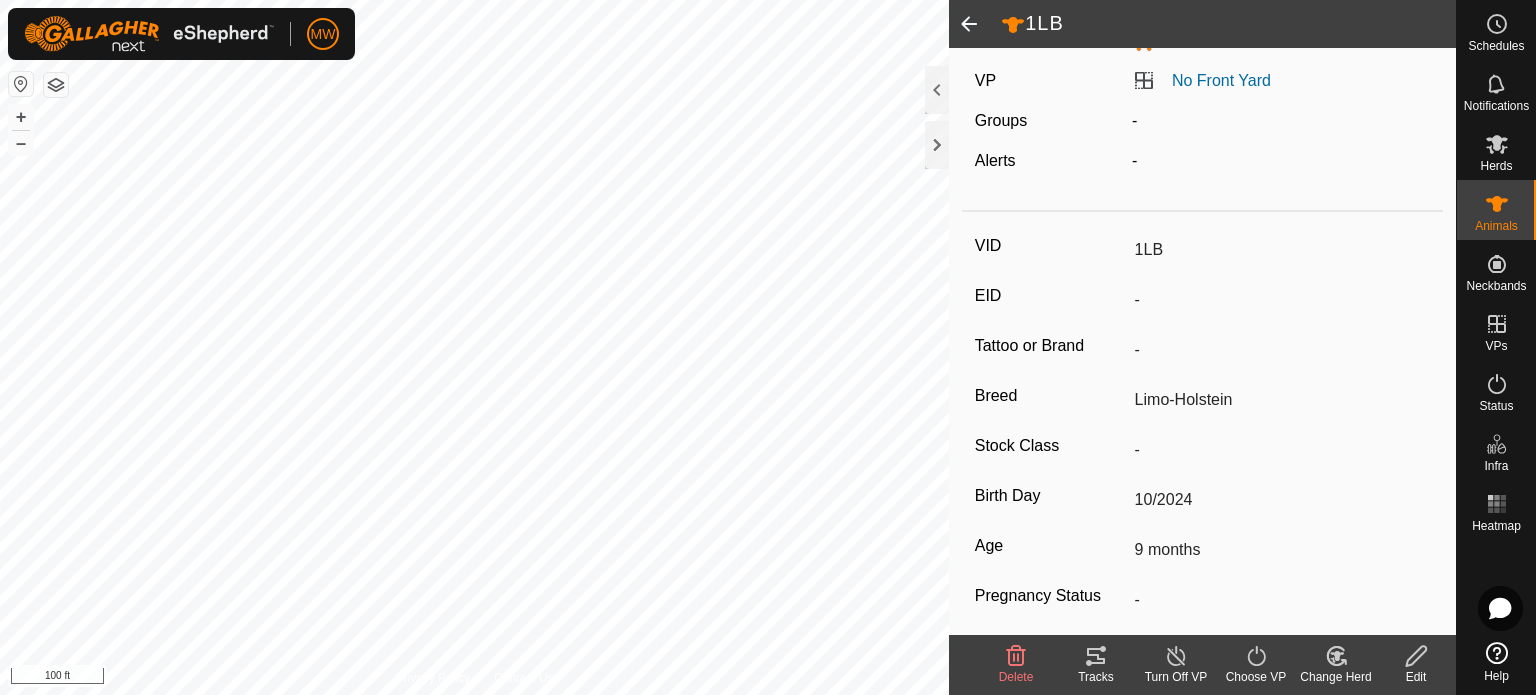 scroll, scrollTop: 0, scrollLeft: 0, axis: both 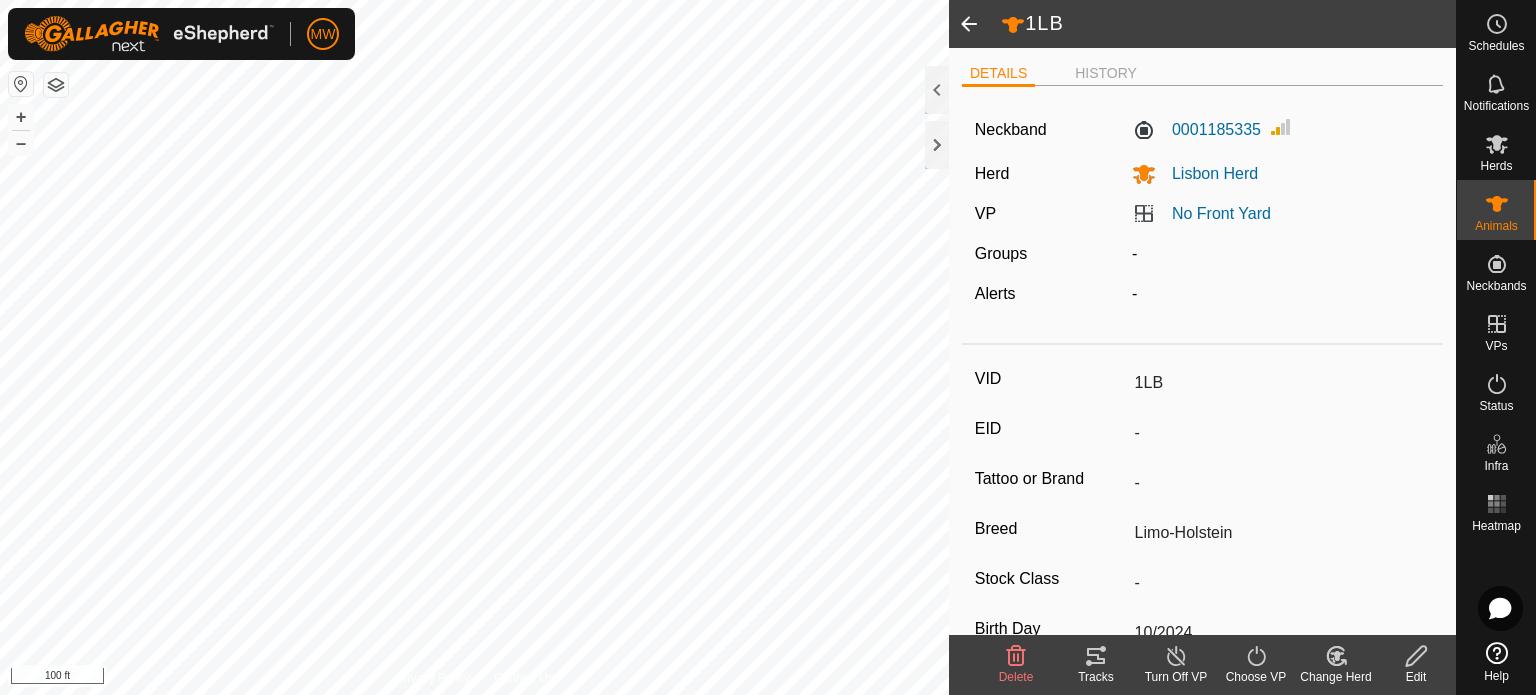 click 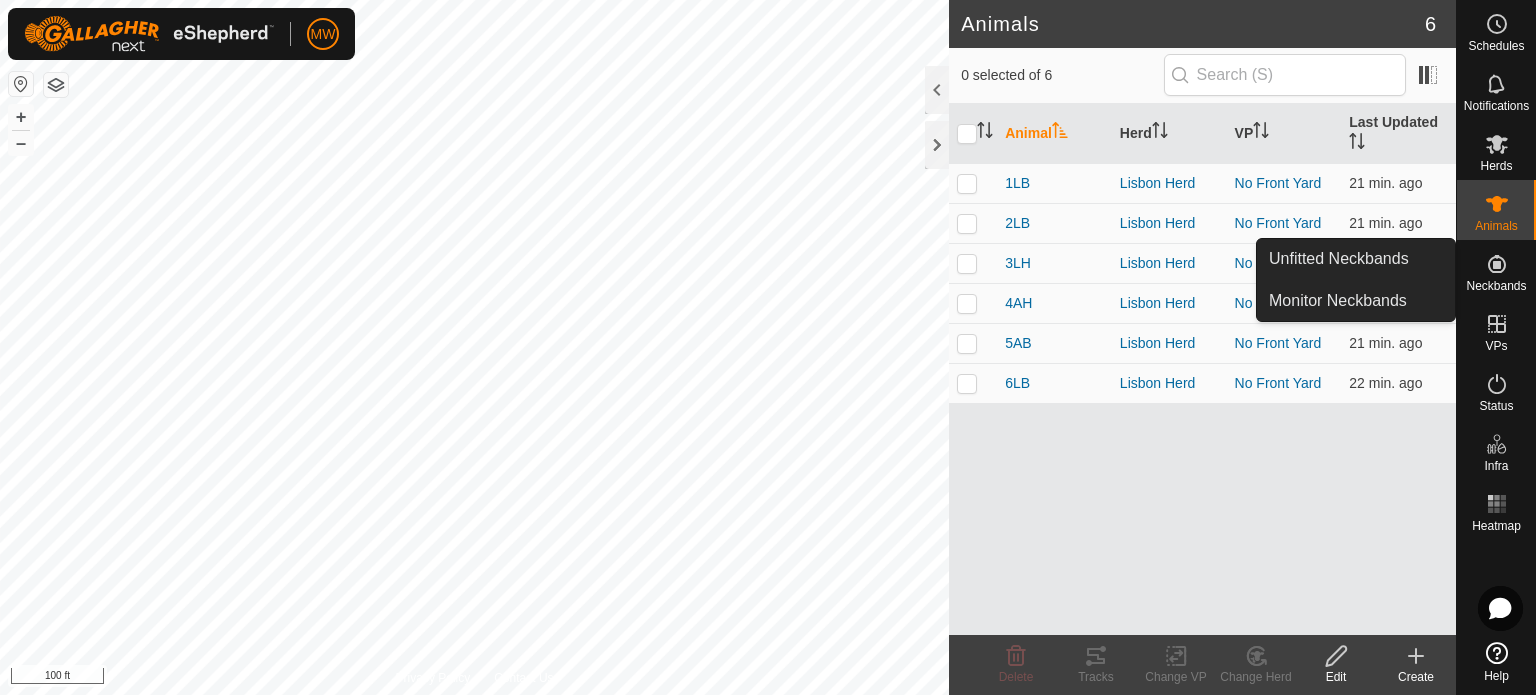 click on "Neckbands" at bounding box center (1496, 286) 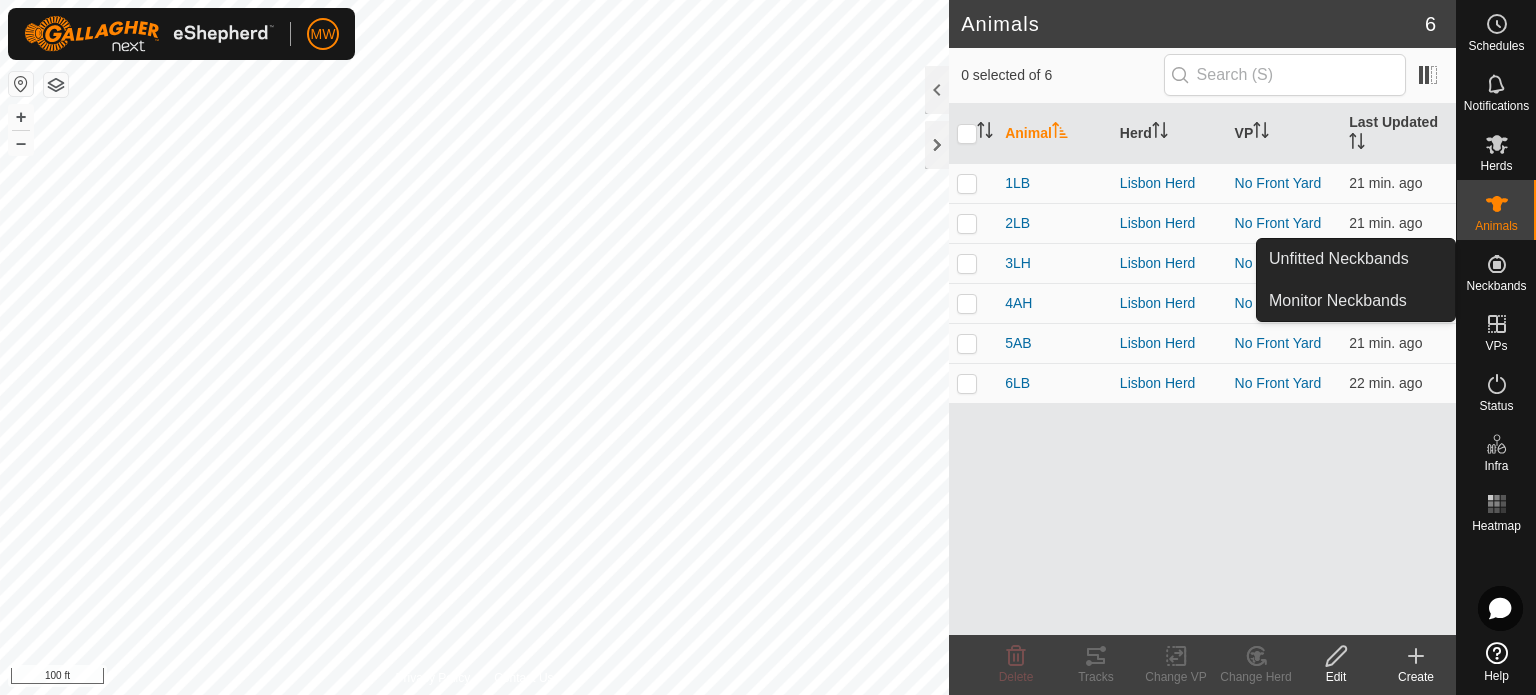 click 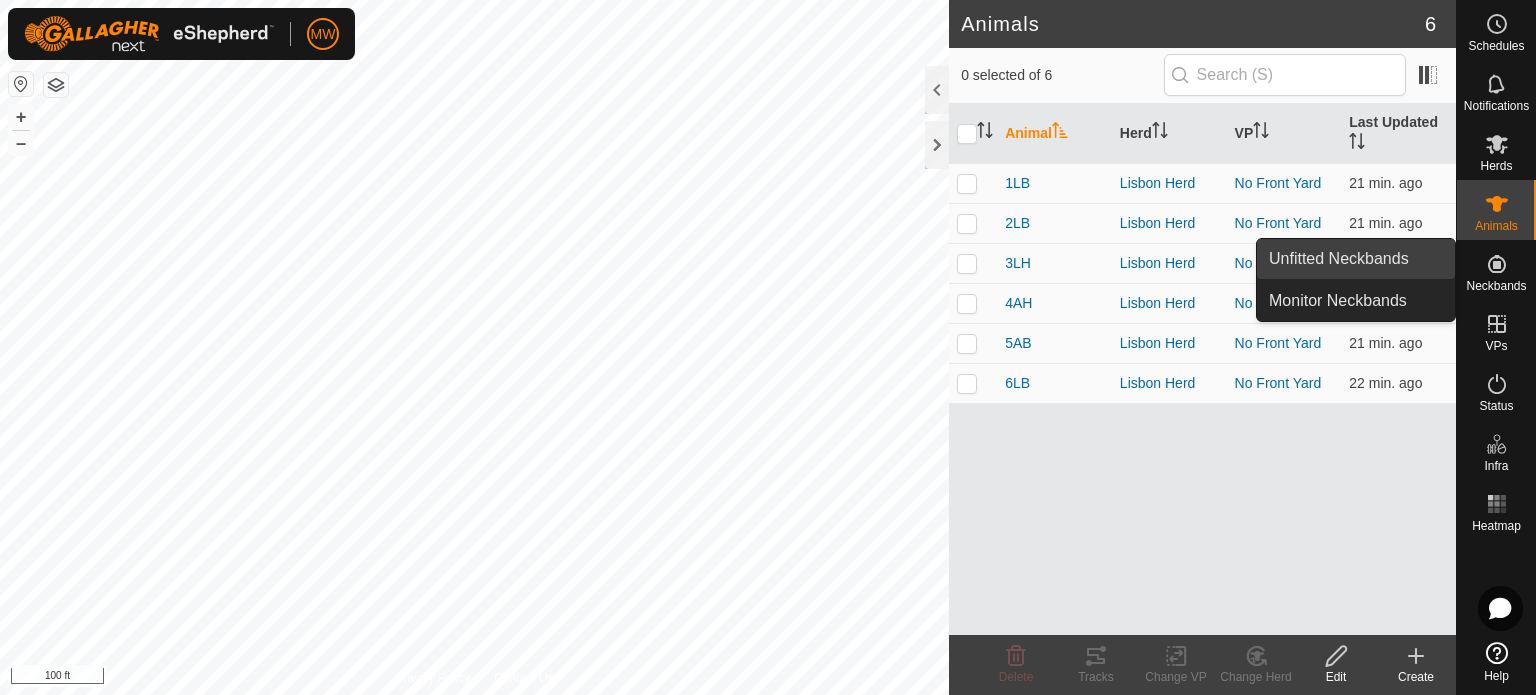 click on "Unfitted Neckbands" at bounding box center [1356, 259] 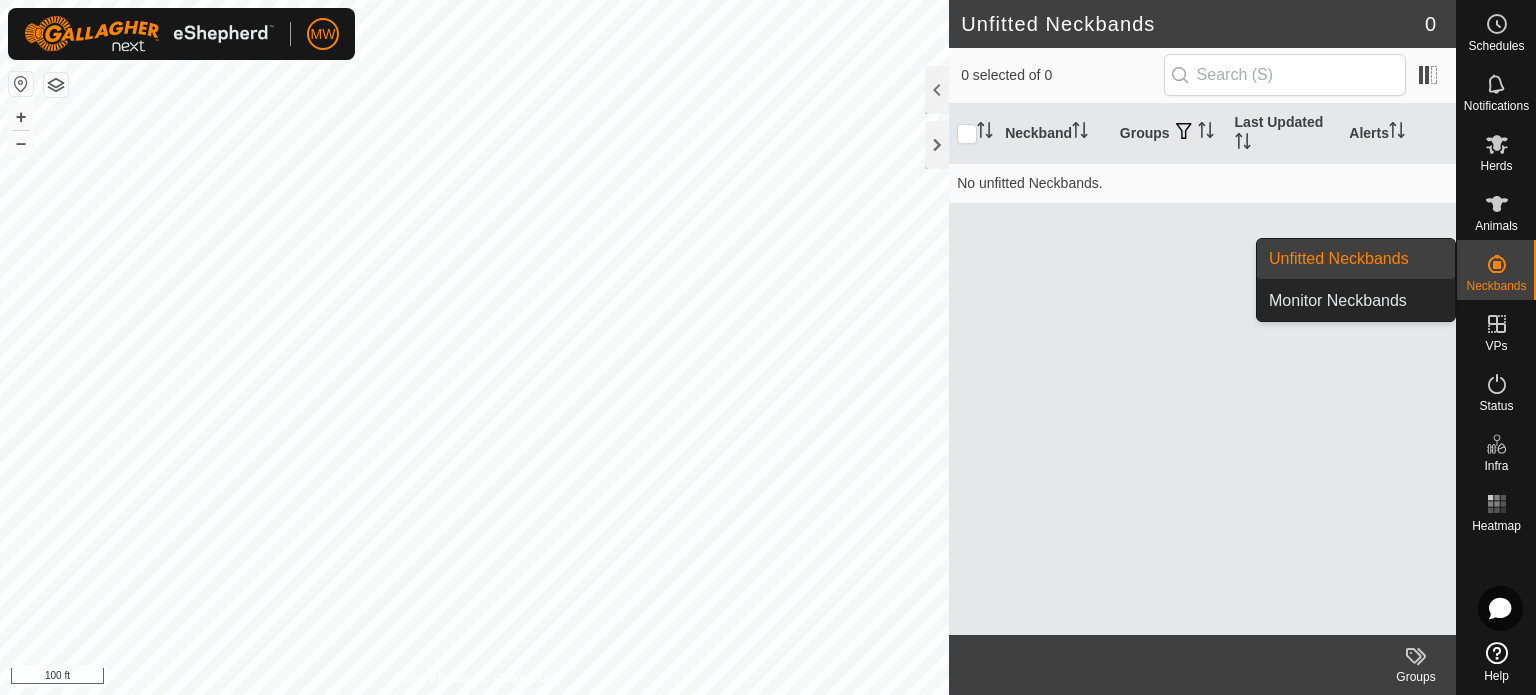 click on "Monitor Neckbands" at bounding box center [1356, 301] 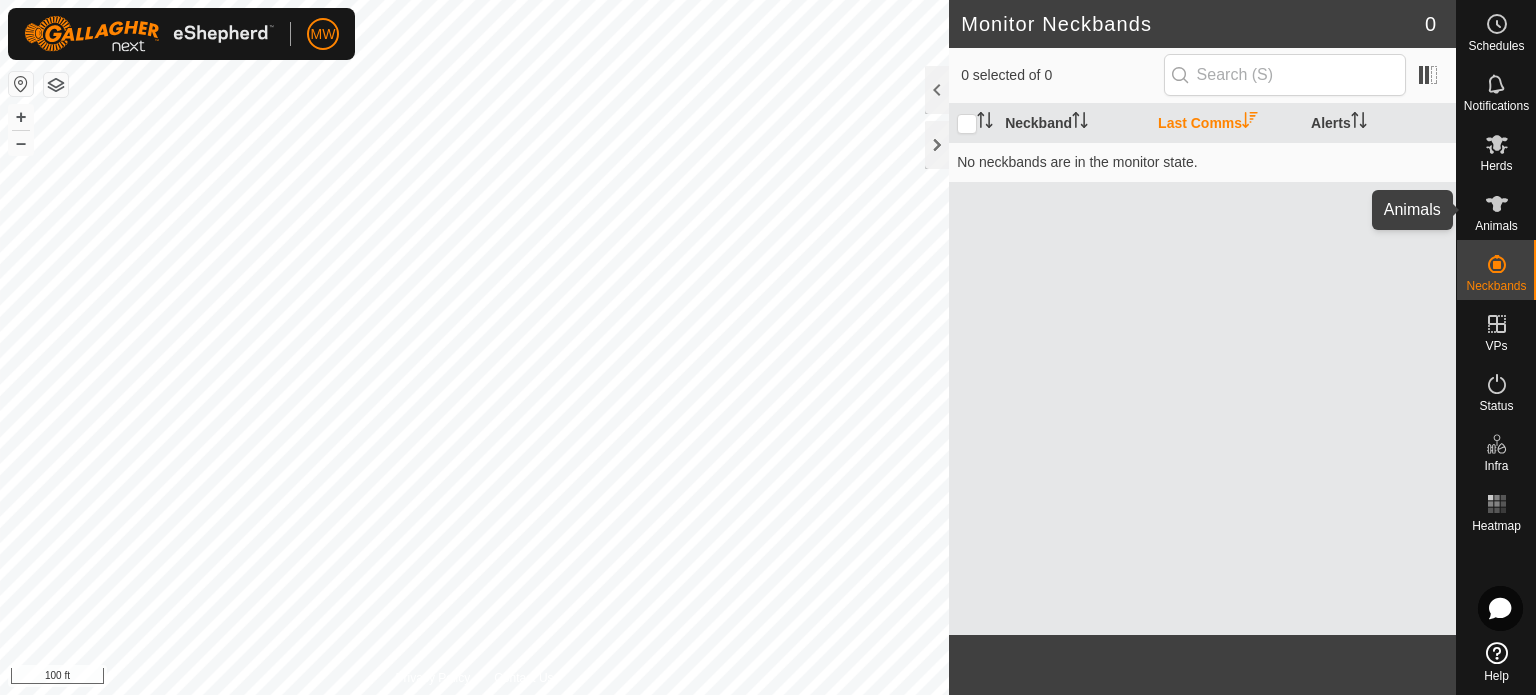 click on "Animals" at bounding box center (1496, 210) 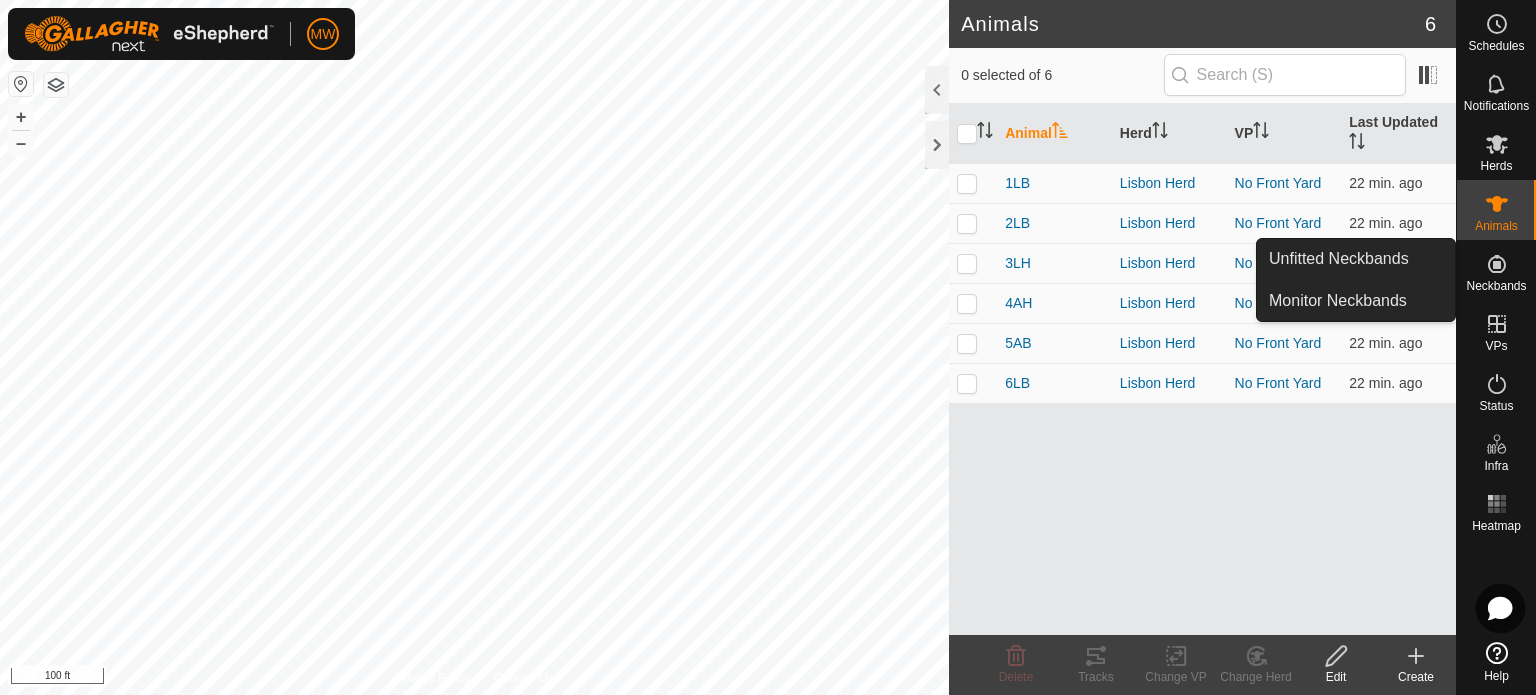 click 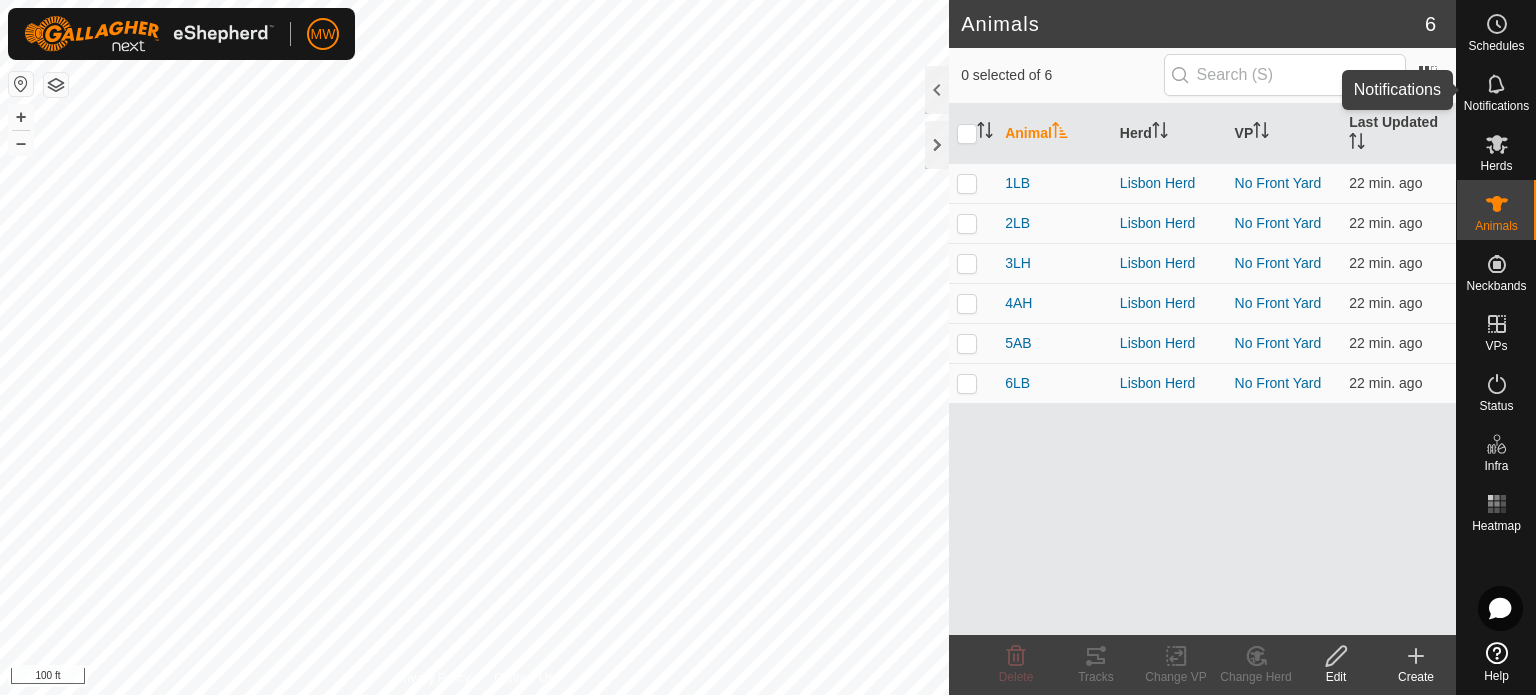 click 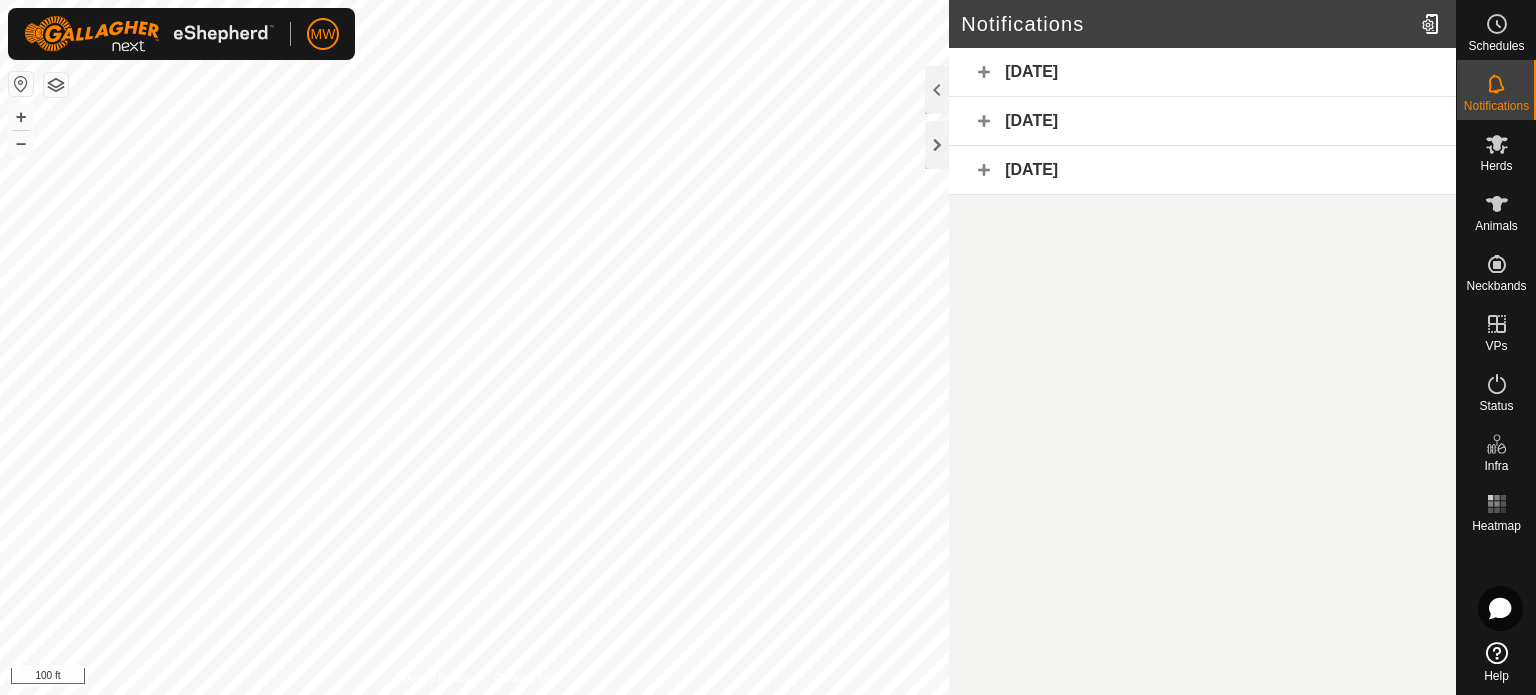click on "[DATE]" 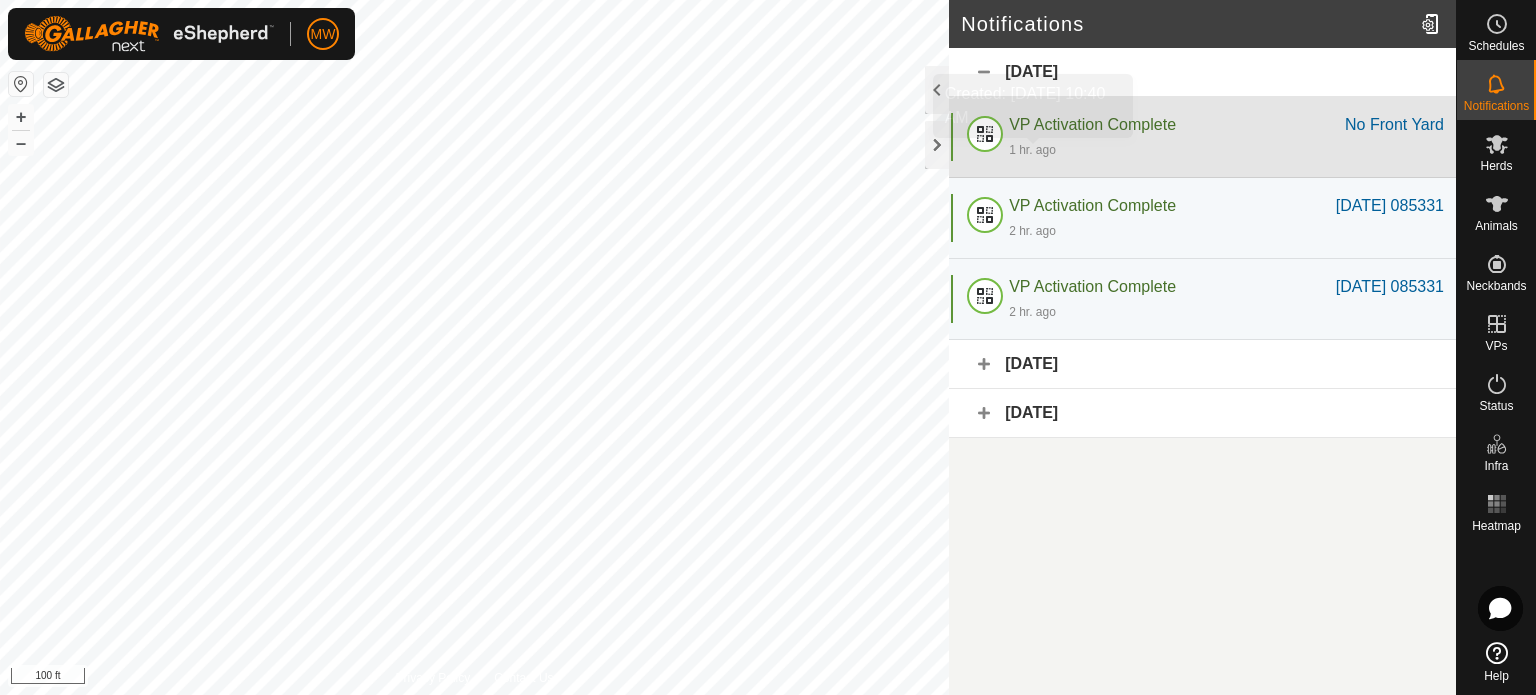 click on "1 hr. ago" 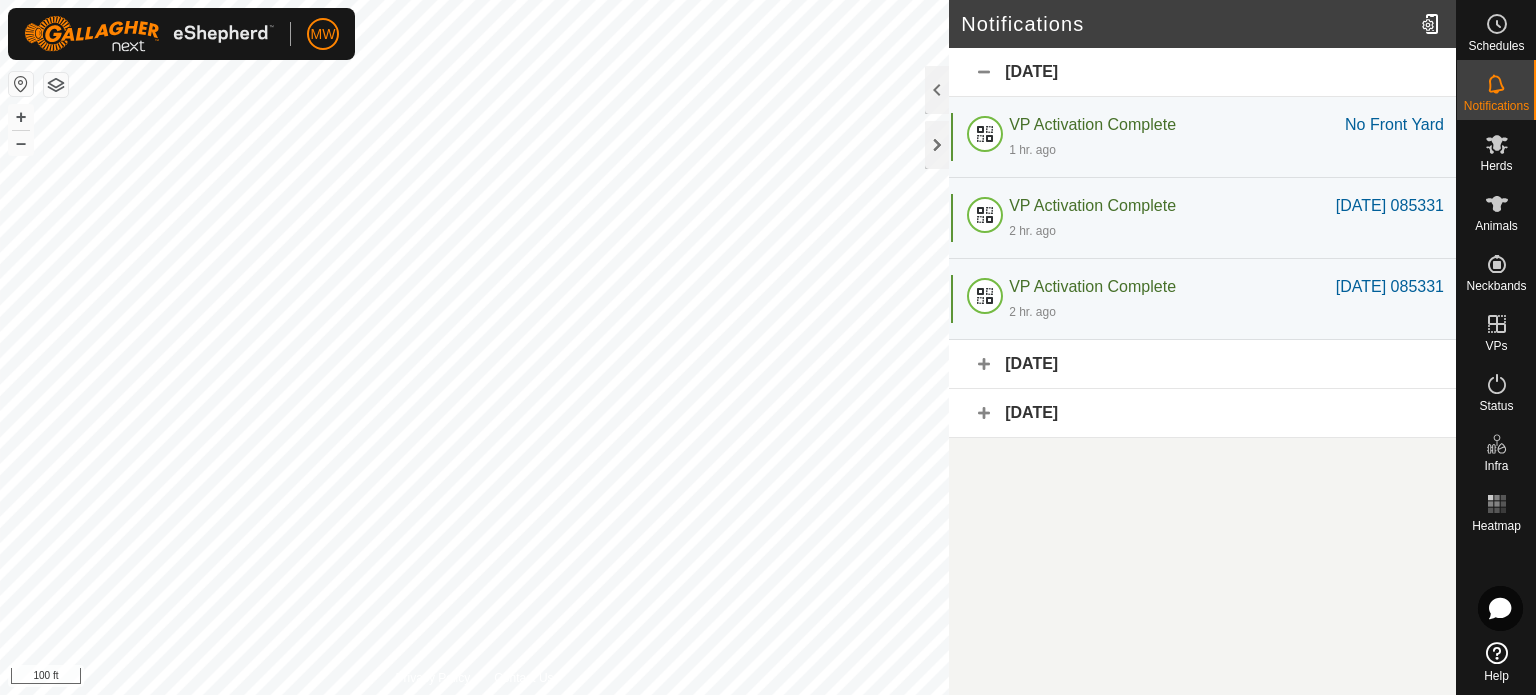 click on "[DATE]" 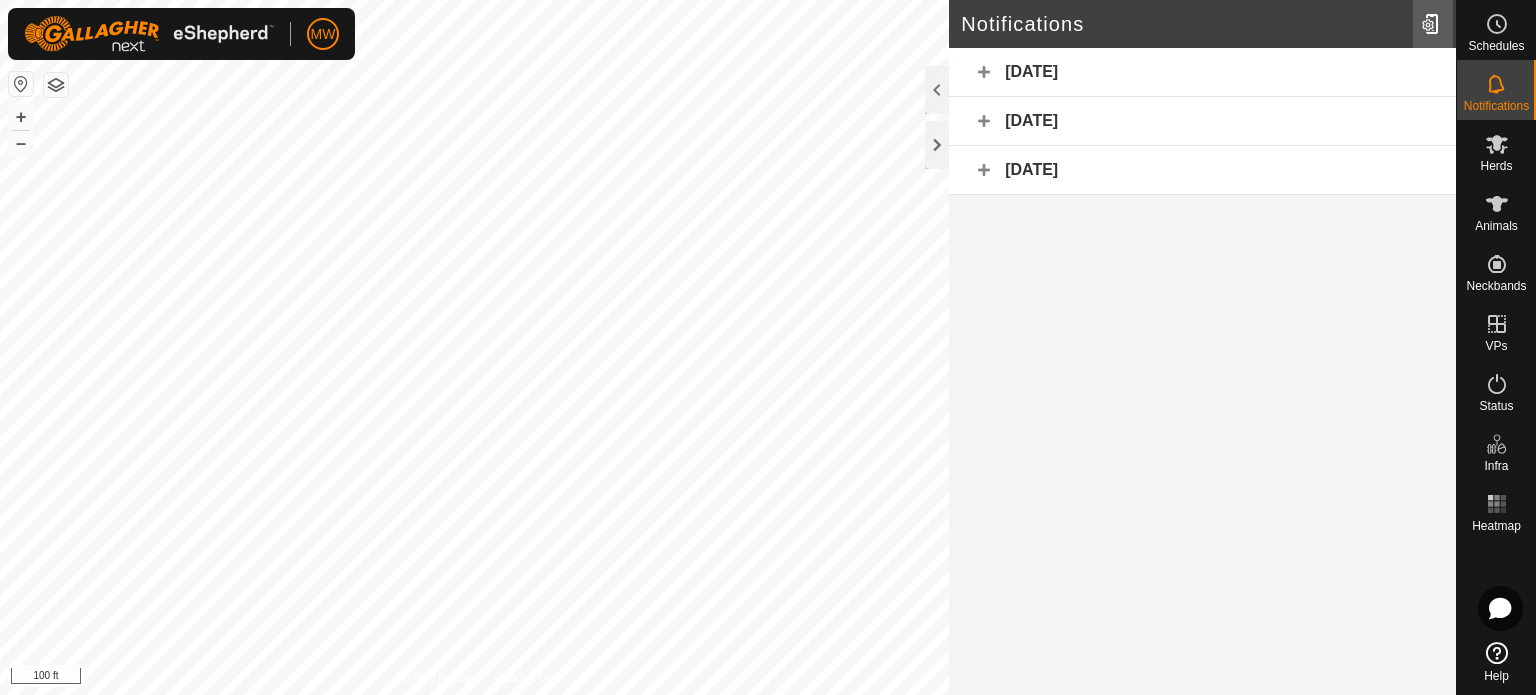 click 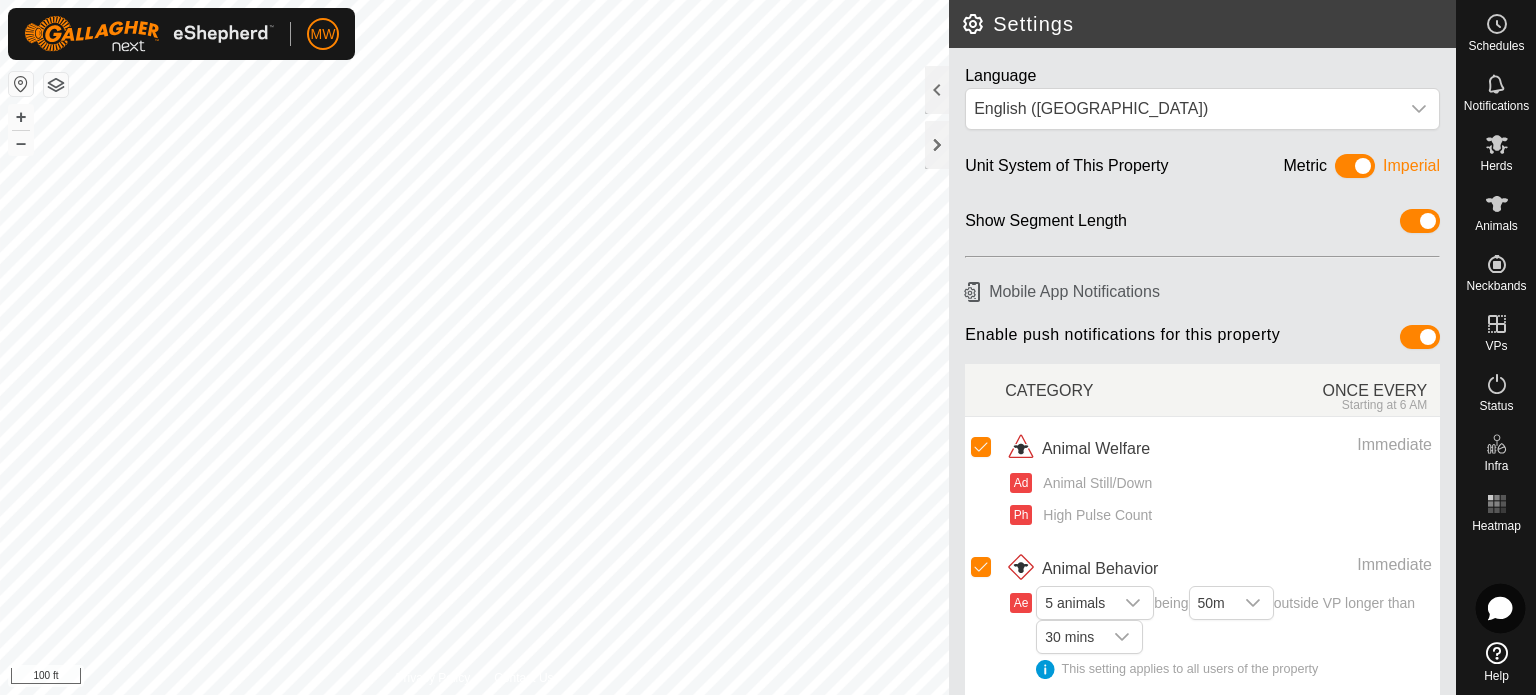 scroll, scrollTop: 150, scrollLeft: 0, axis: vertical 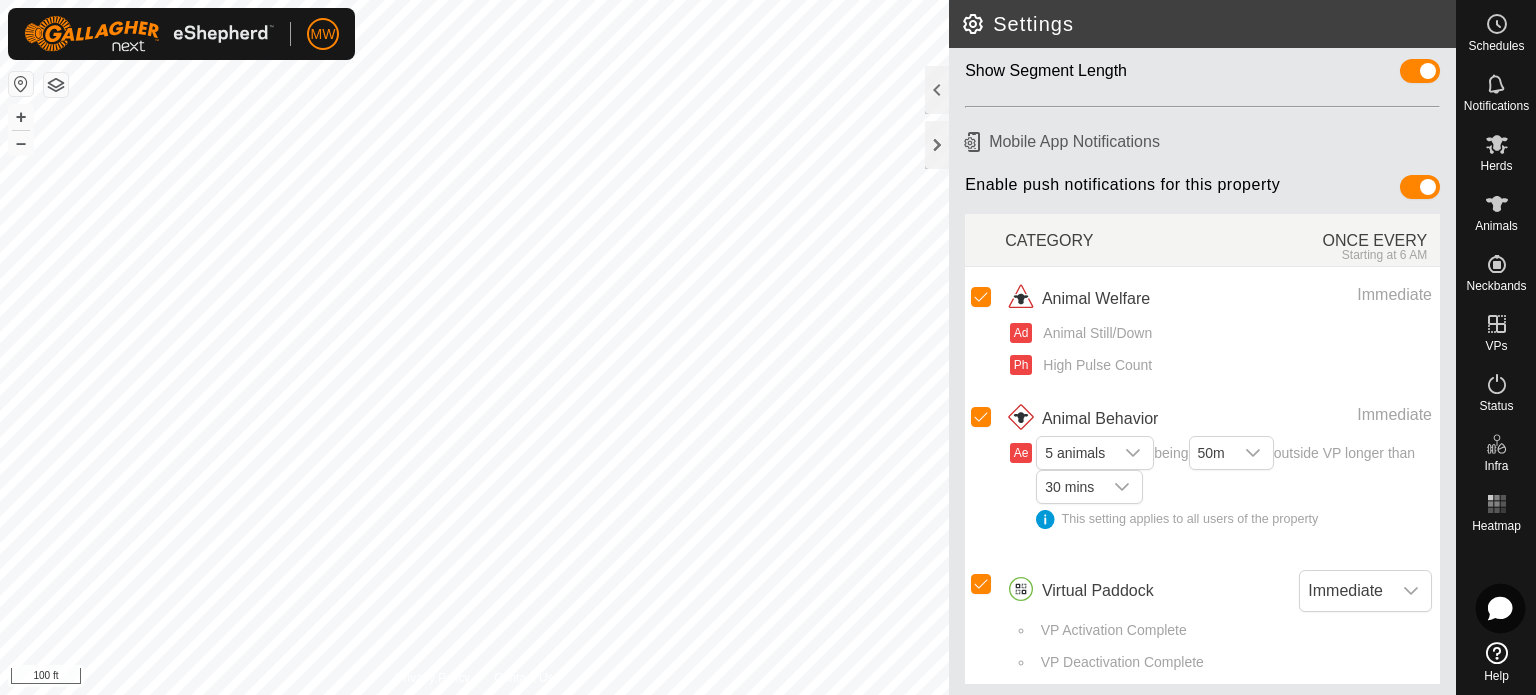 click at bounding box center (1501, 609) 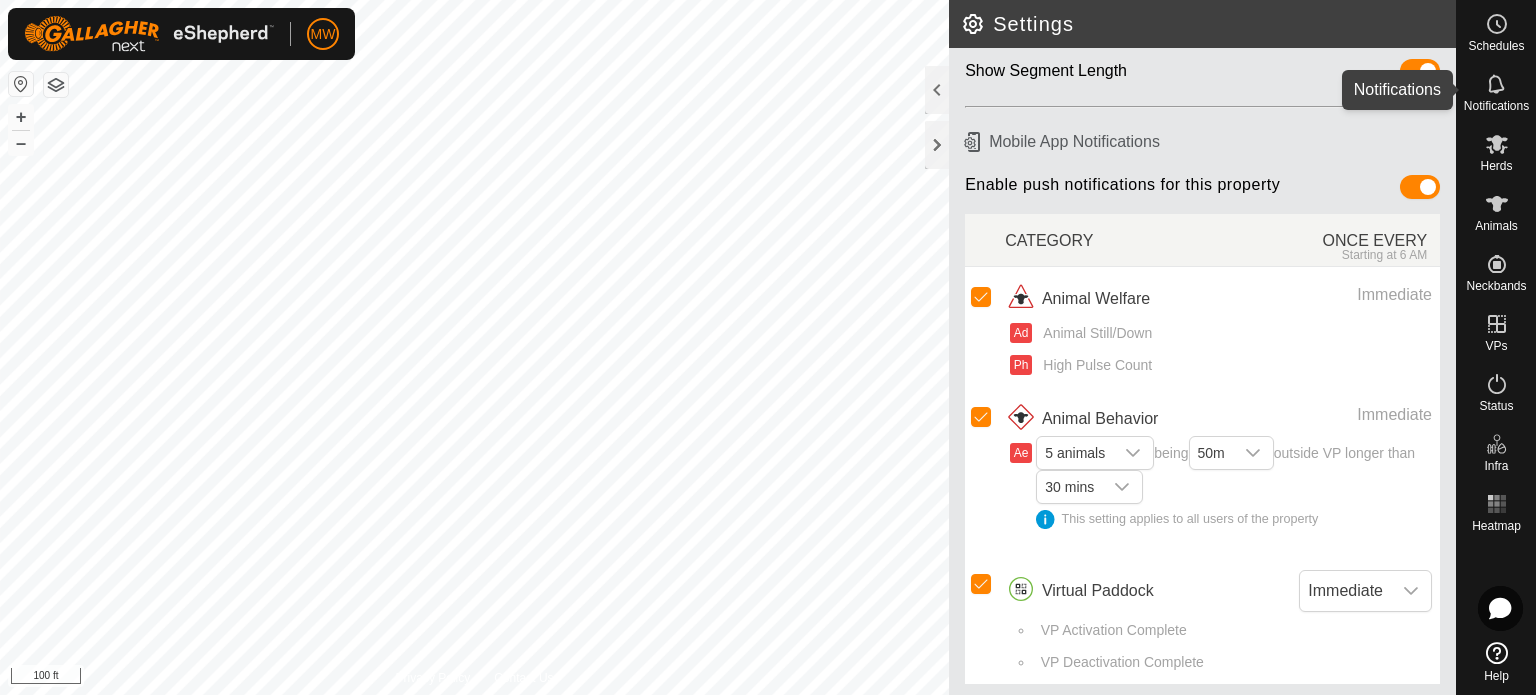 click at bounding box center (1497, 84) 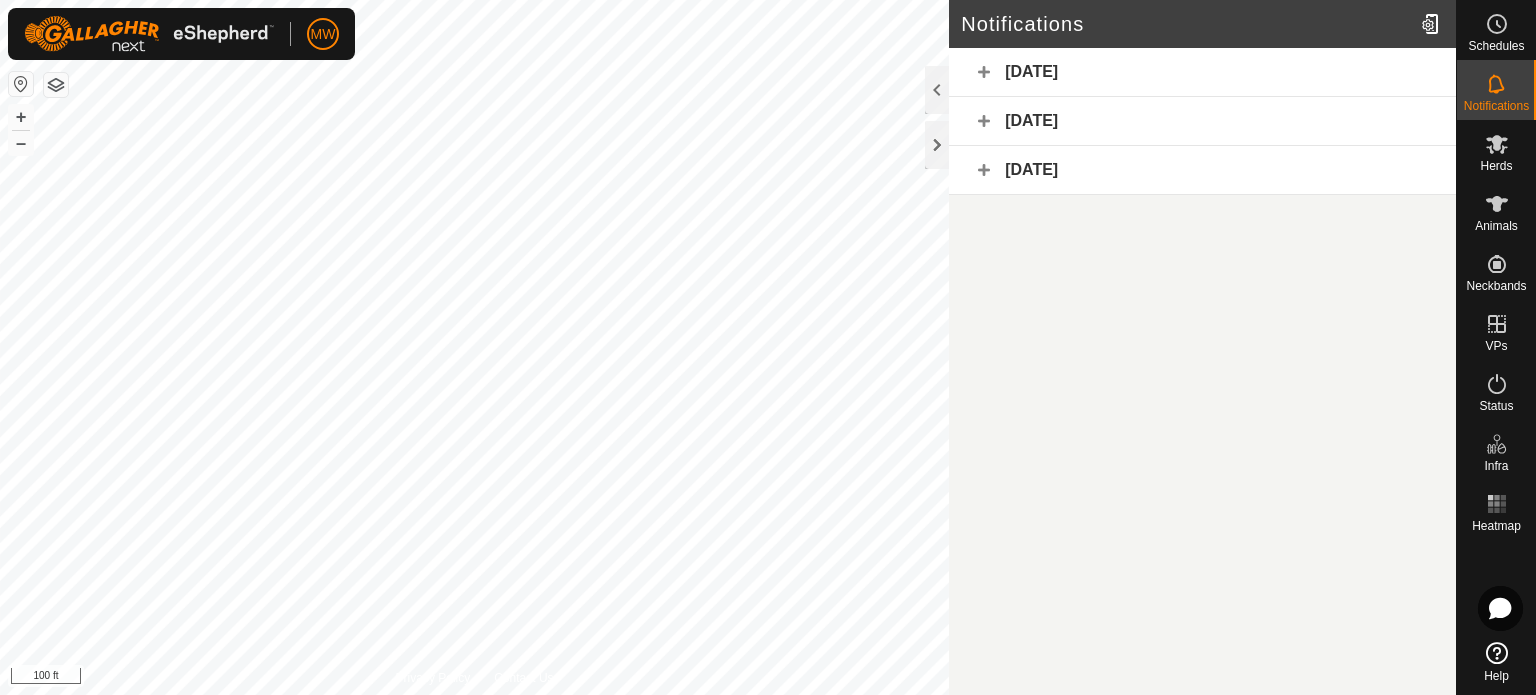 click on "[DATE]" 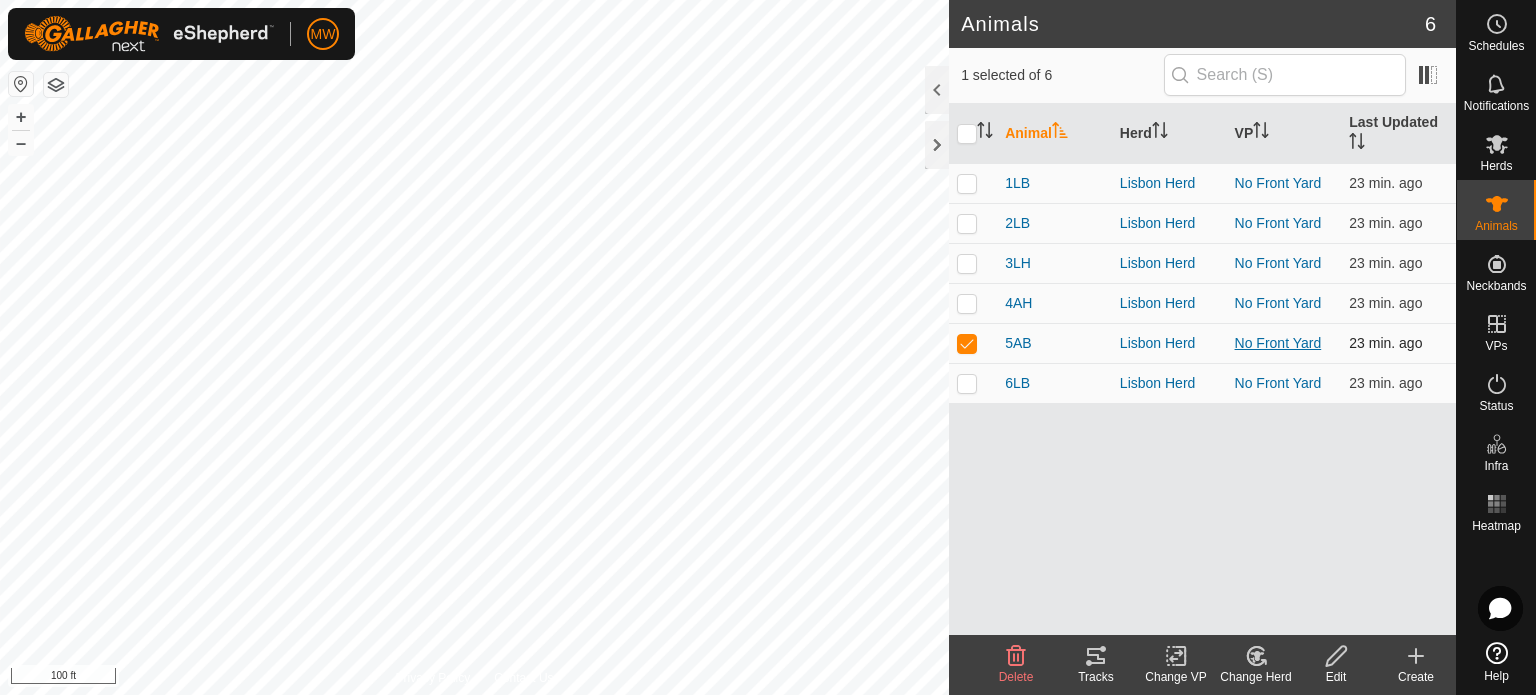click on "No Front Yard" at bounding box center [1278, 343] 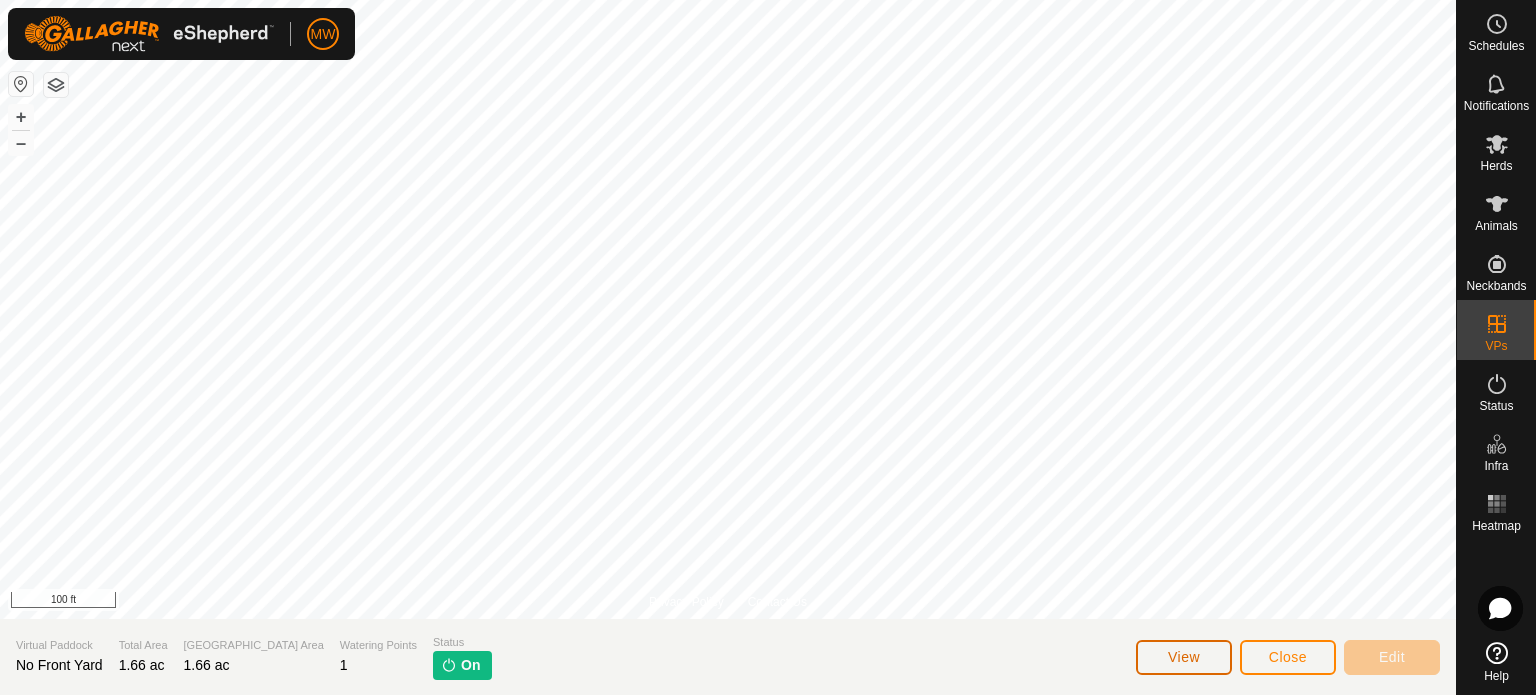 click on "View" 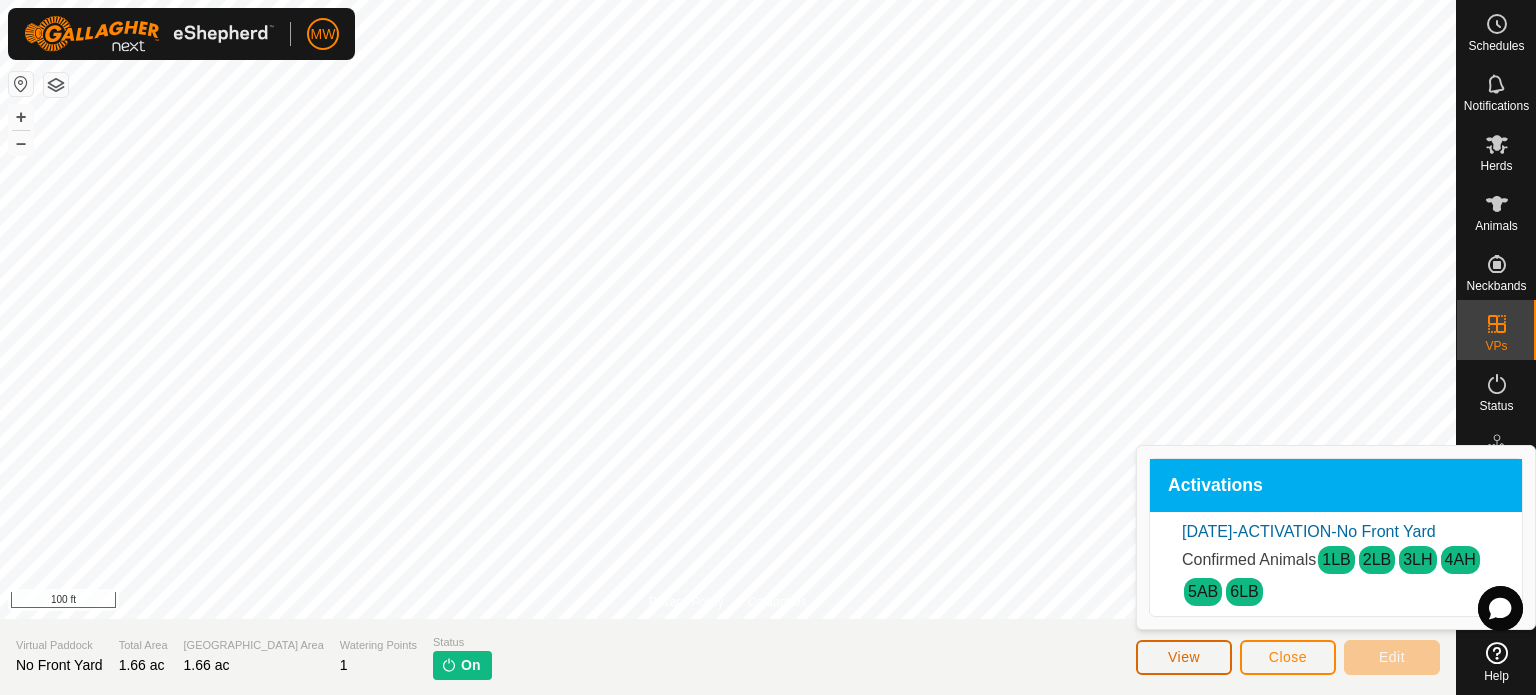 click on "View" 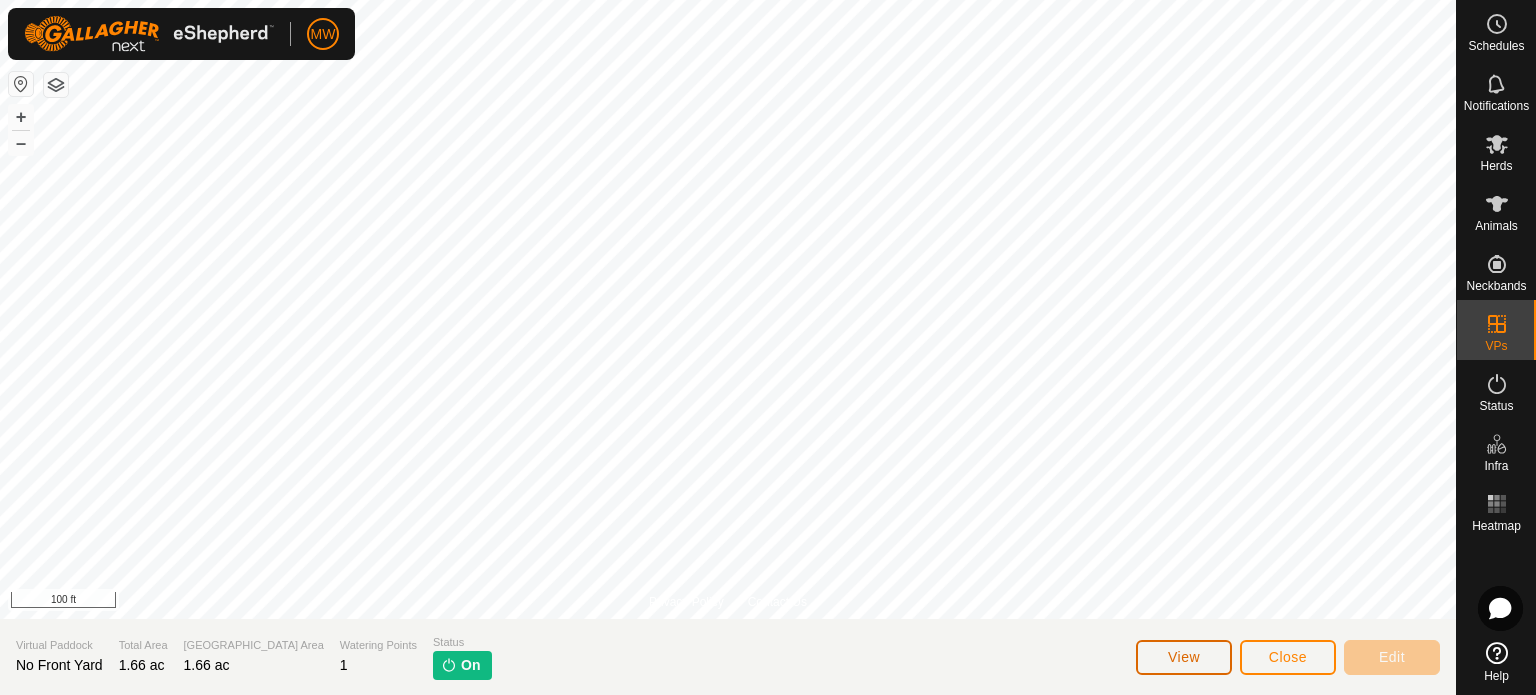 click on "View" 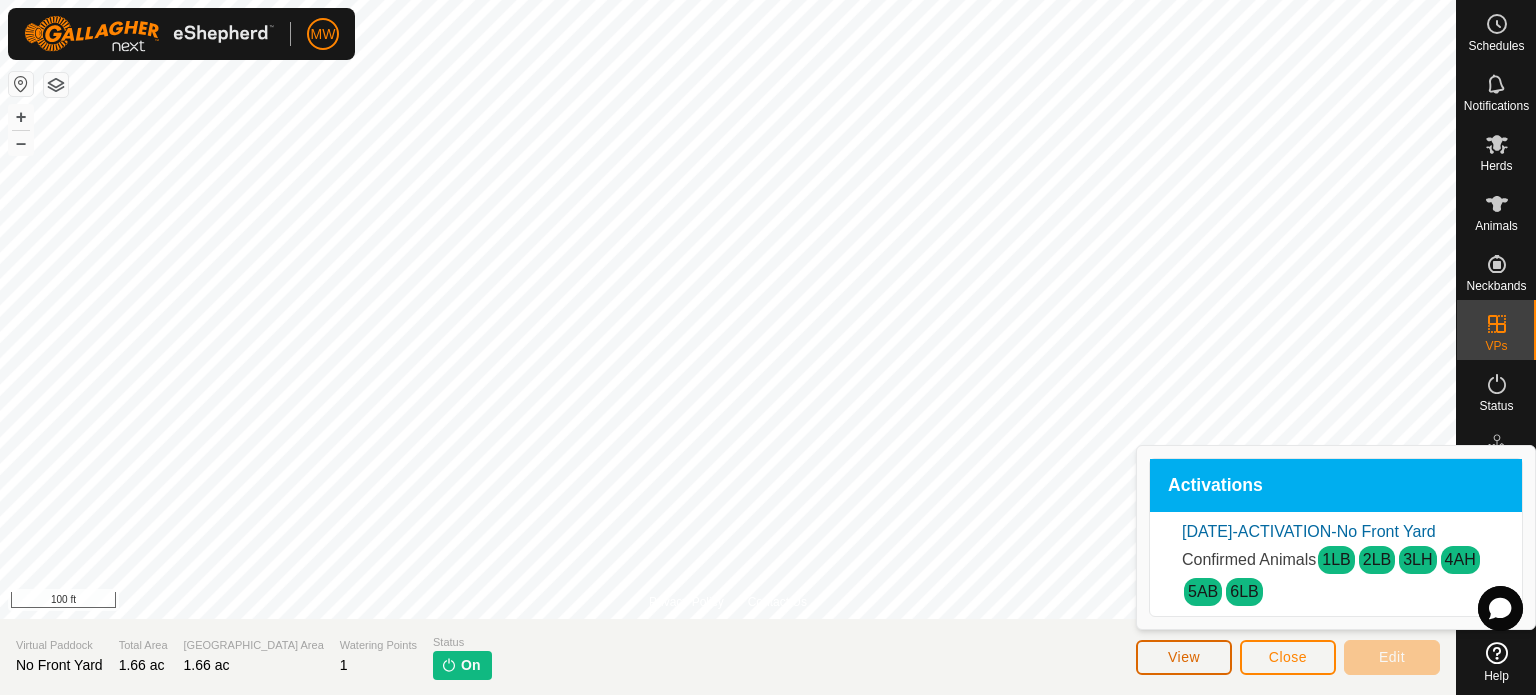click on "View" 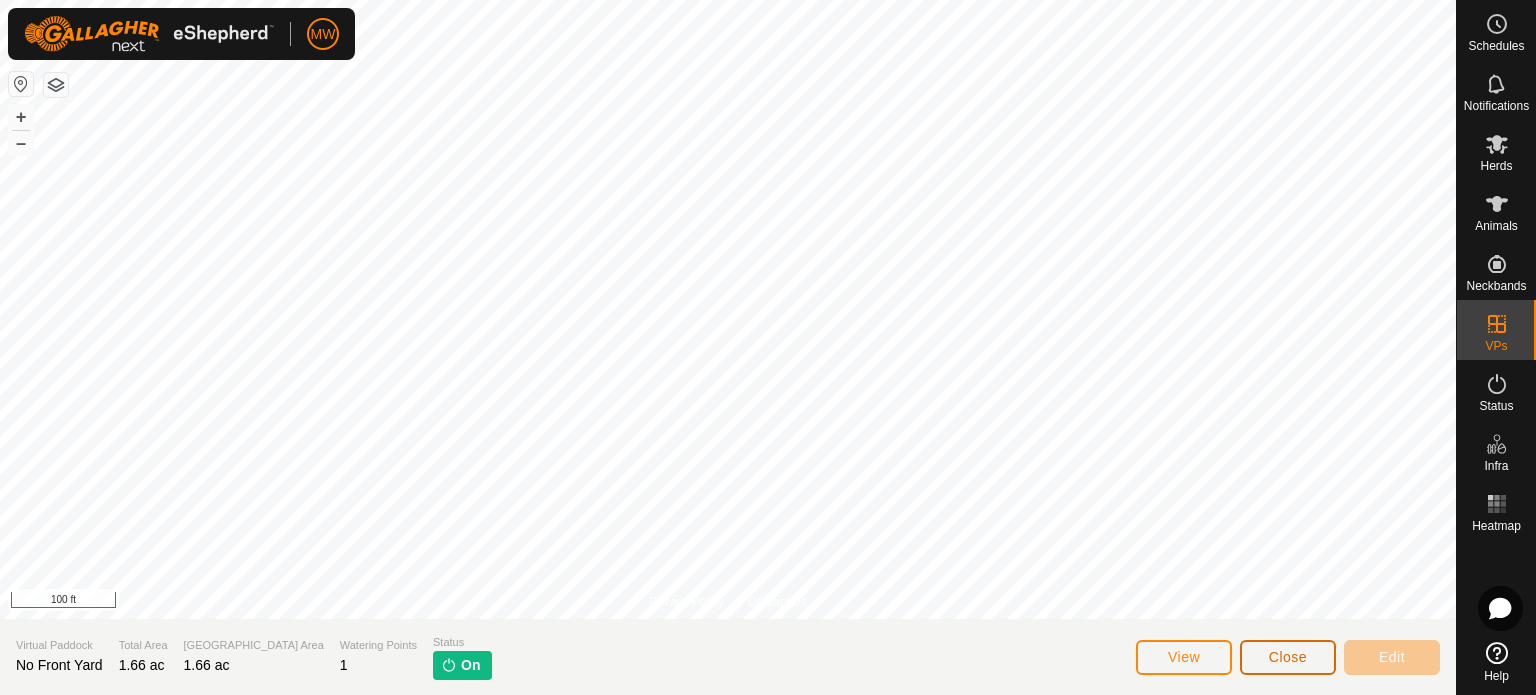 click on "Close" 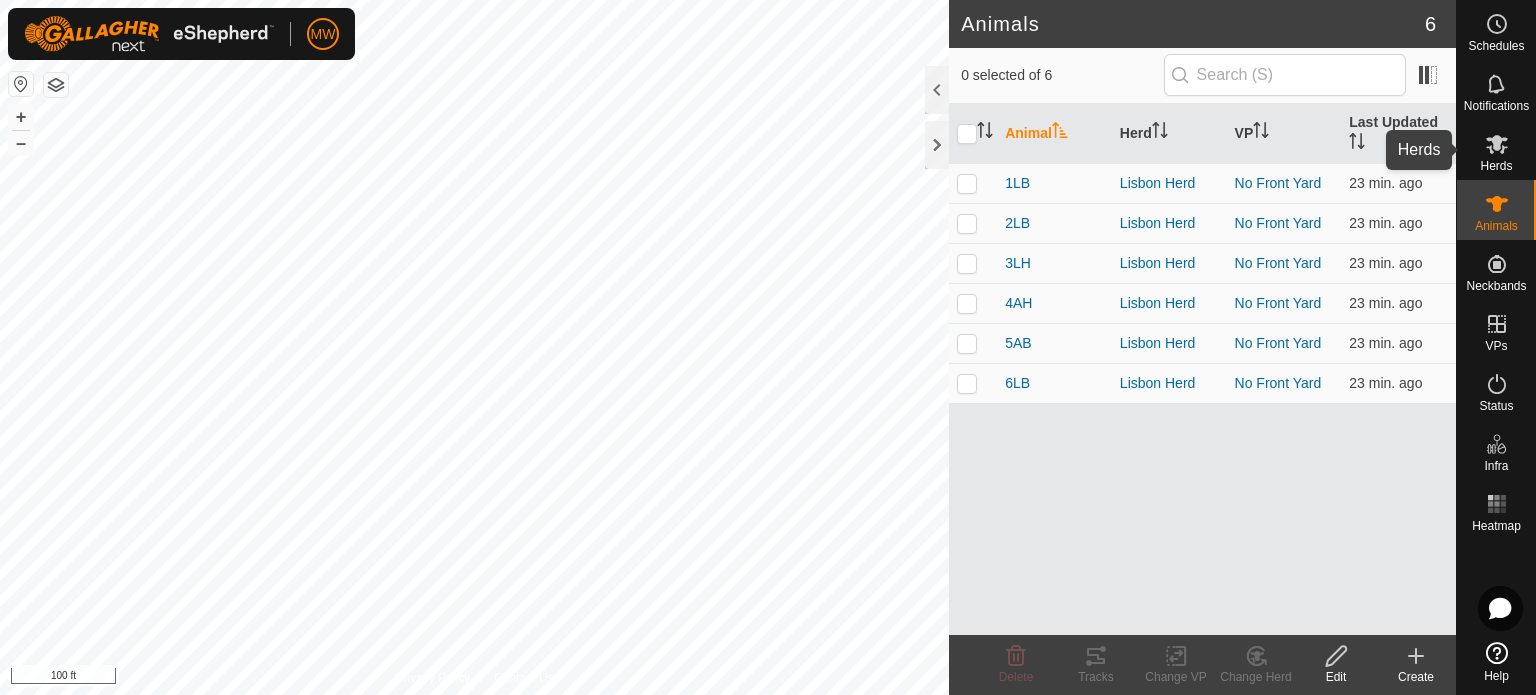 click at bounding box center [1497, 144] 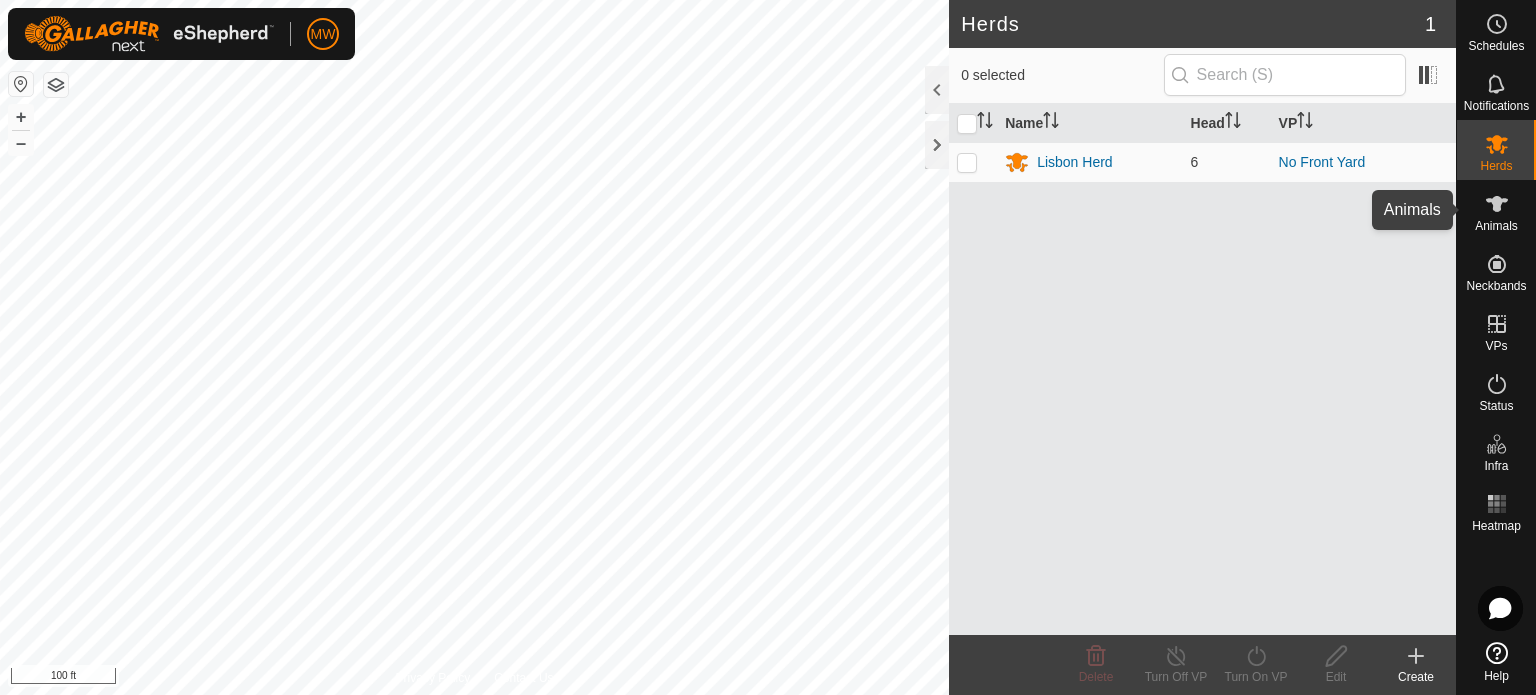 click on "Animals" at bounding box center (1496, 210) 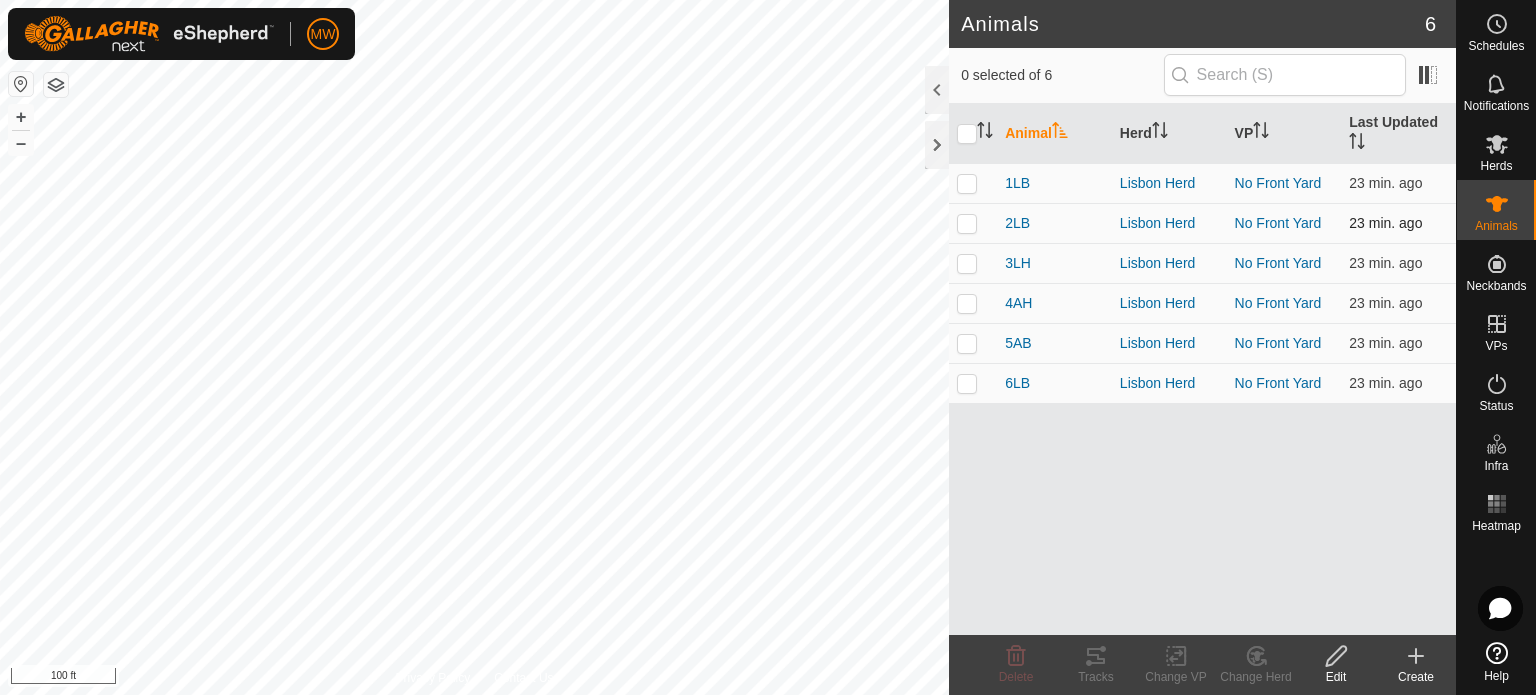 click on "2LB" at bounding box center [1054, 223] 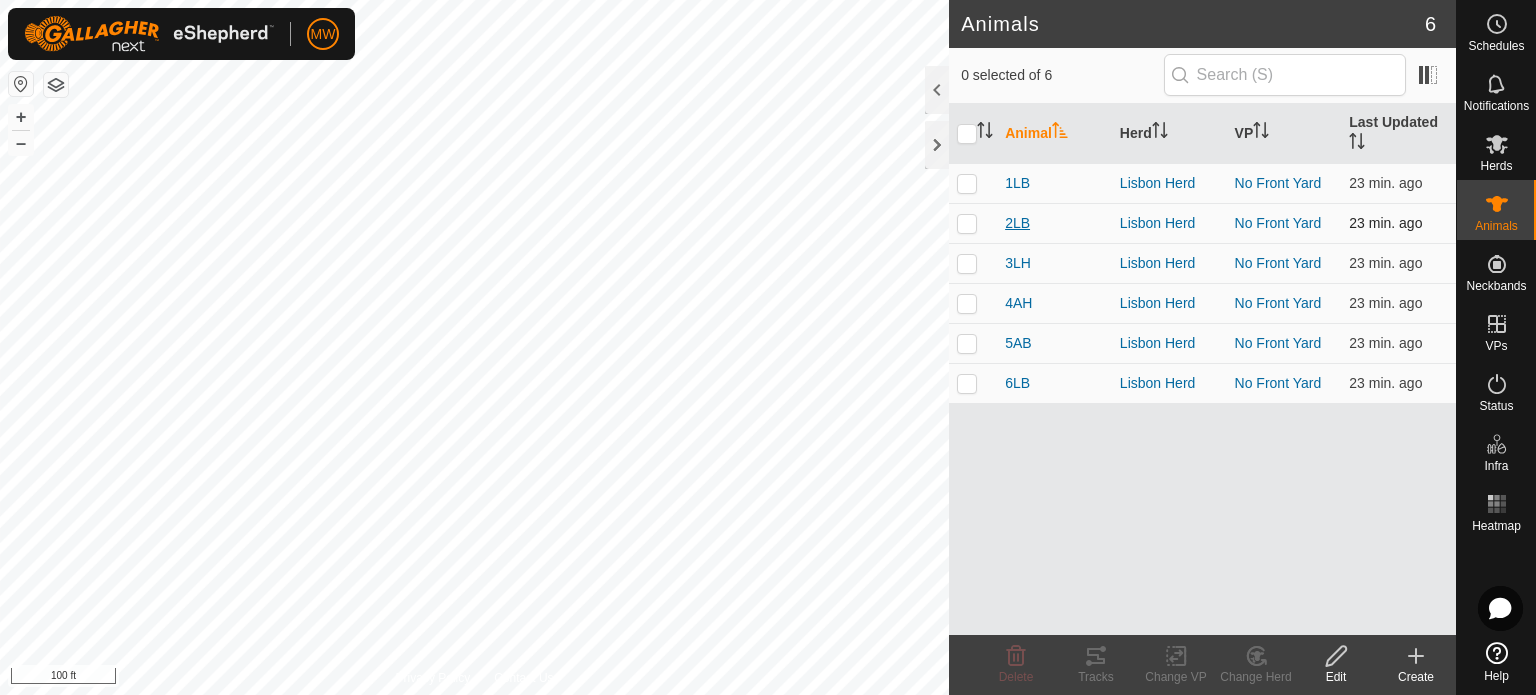 click on "2LB" at bounding box center [1017, 223] 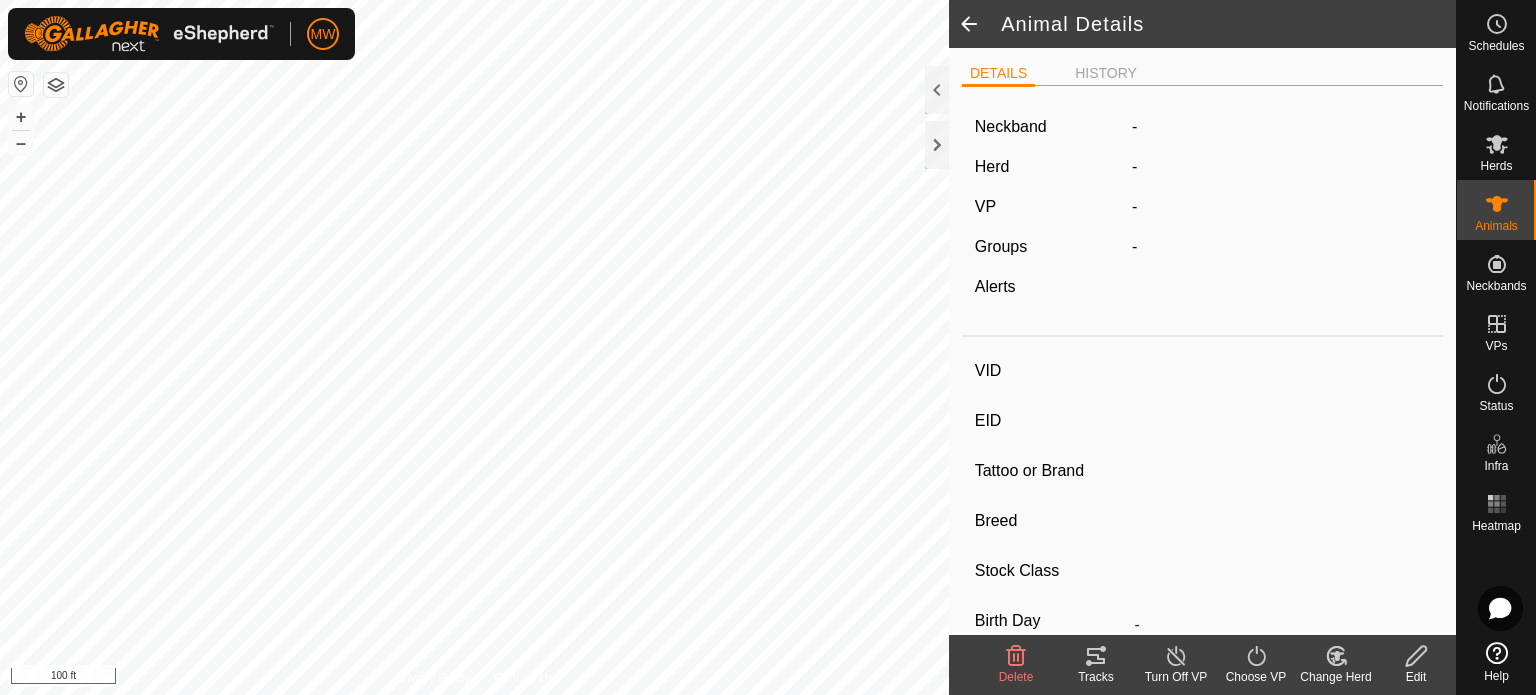 type on "2LB" 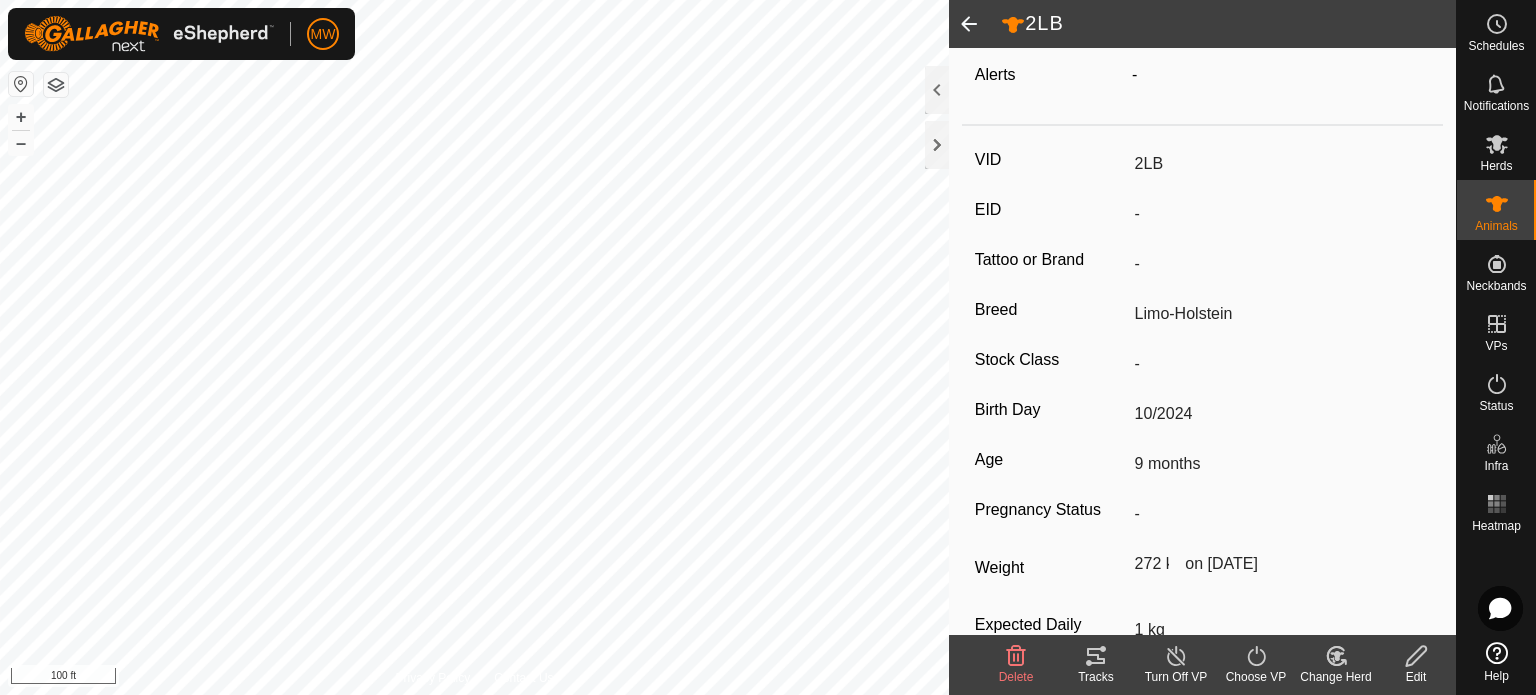 scroll, scrollTop: 284, scrollLeft: 0, axis: vertical 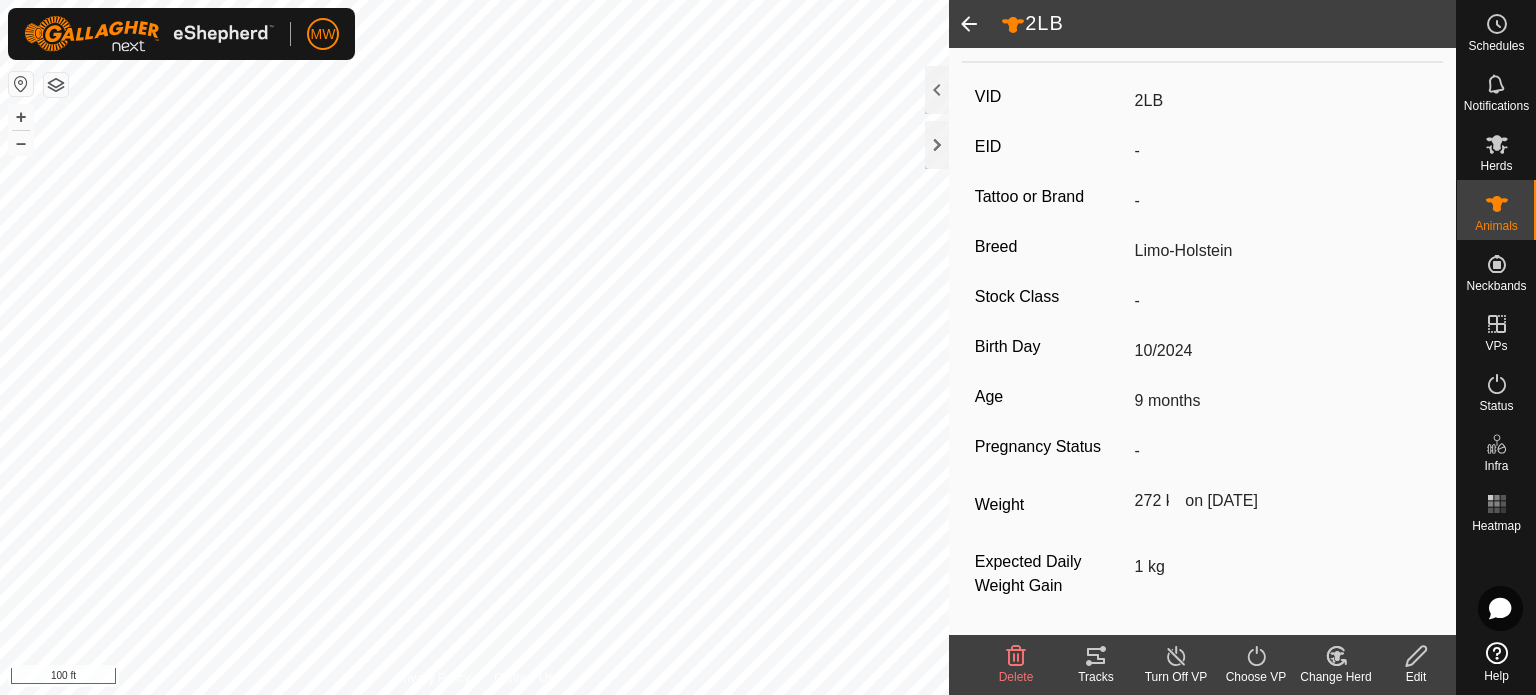 click 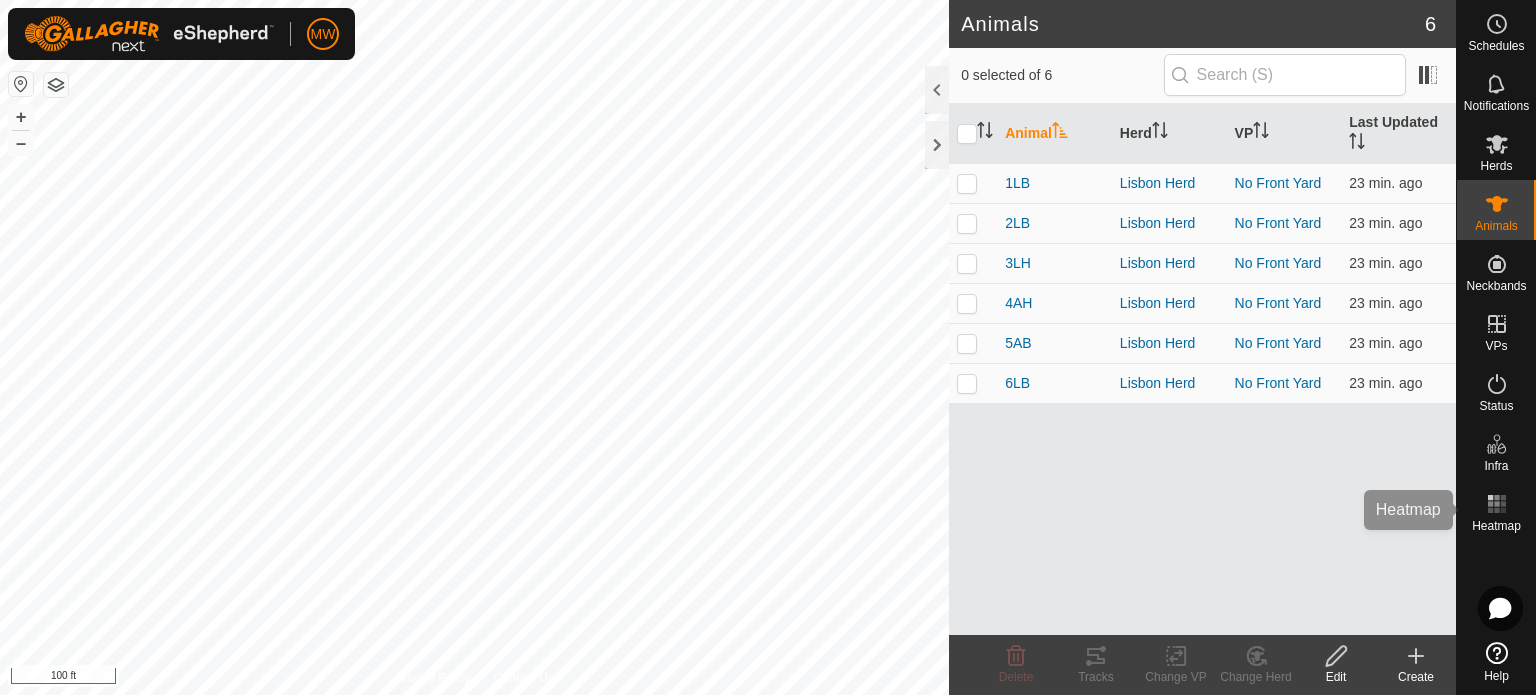 click 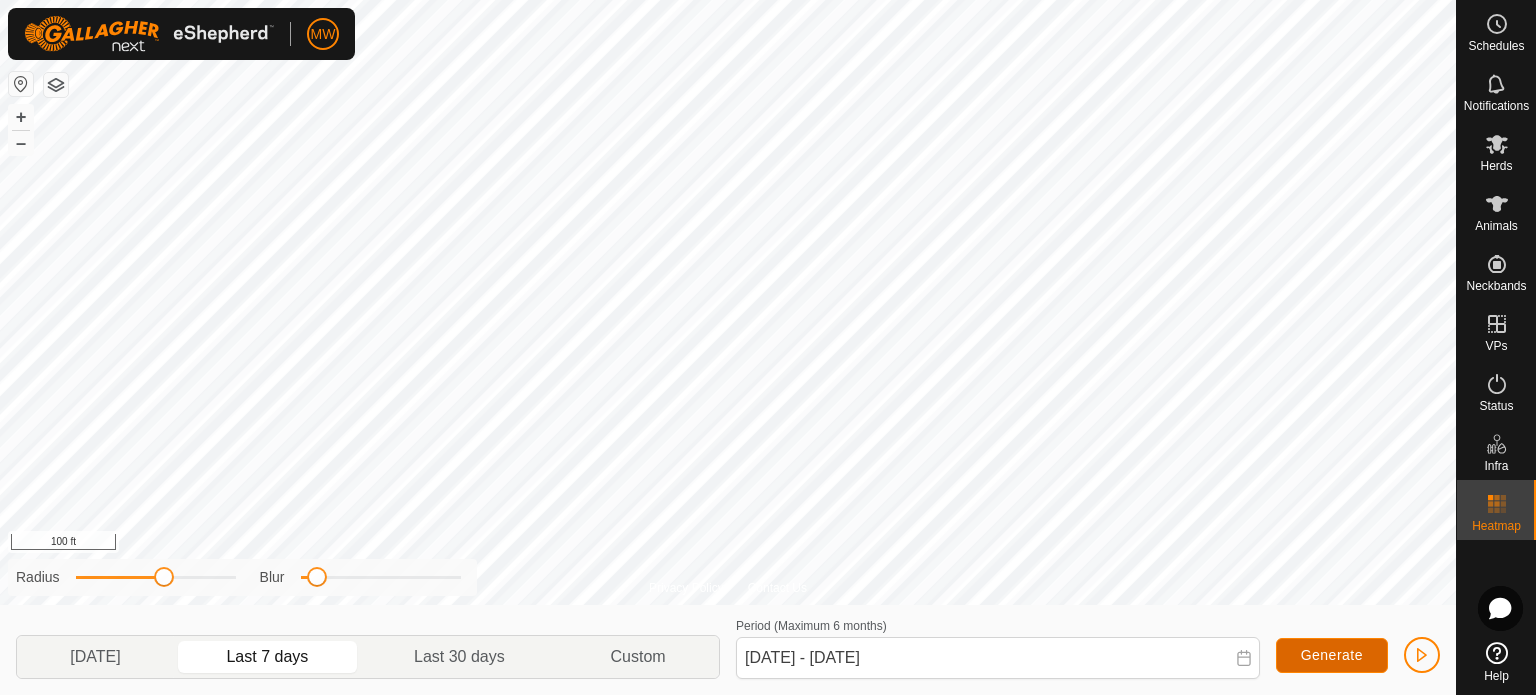 click on "Generate" 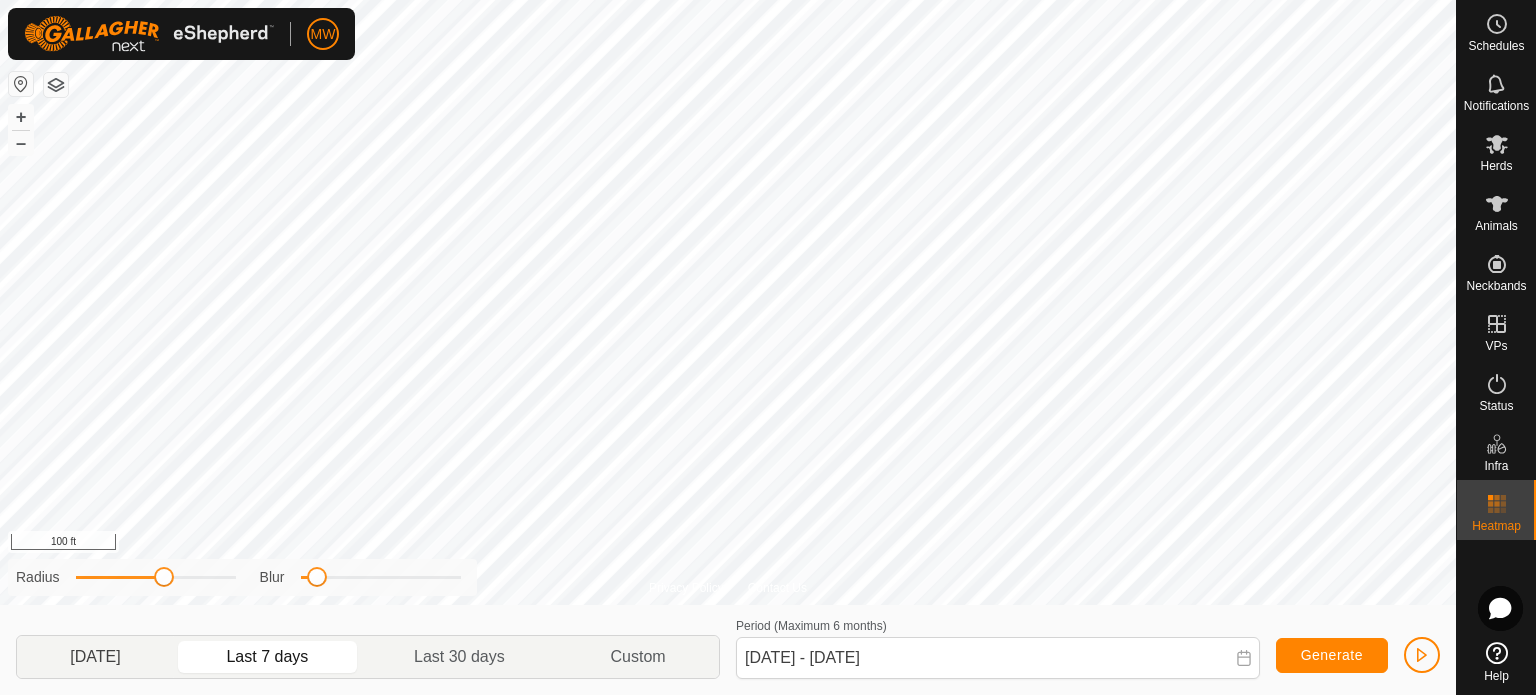 click on "[DATE]" 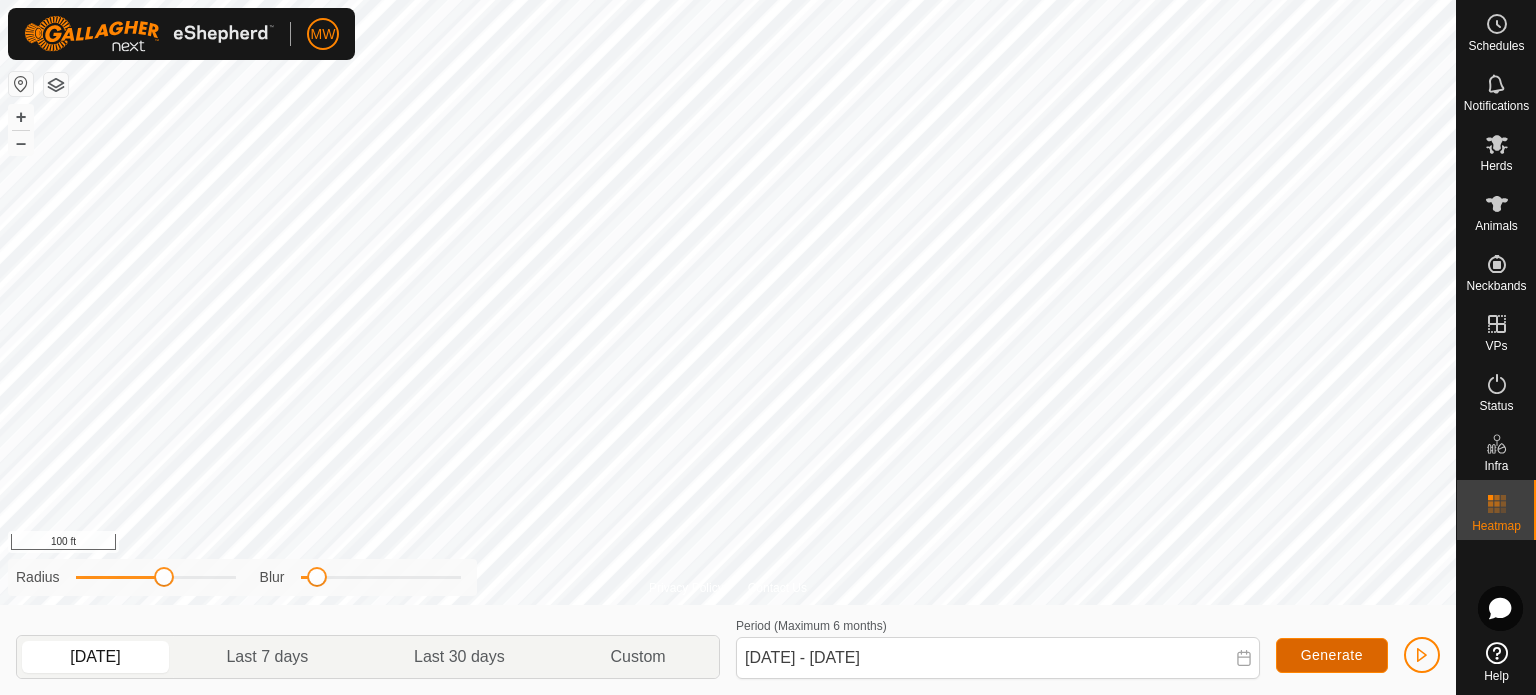 click on "Generate" 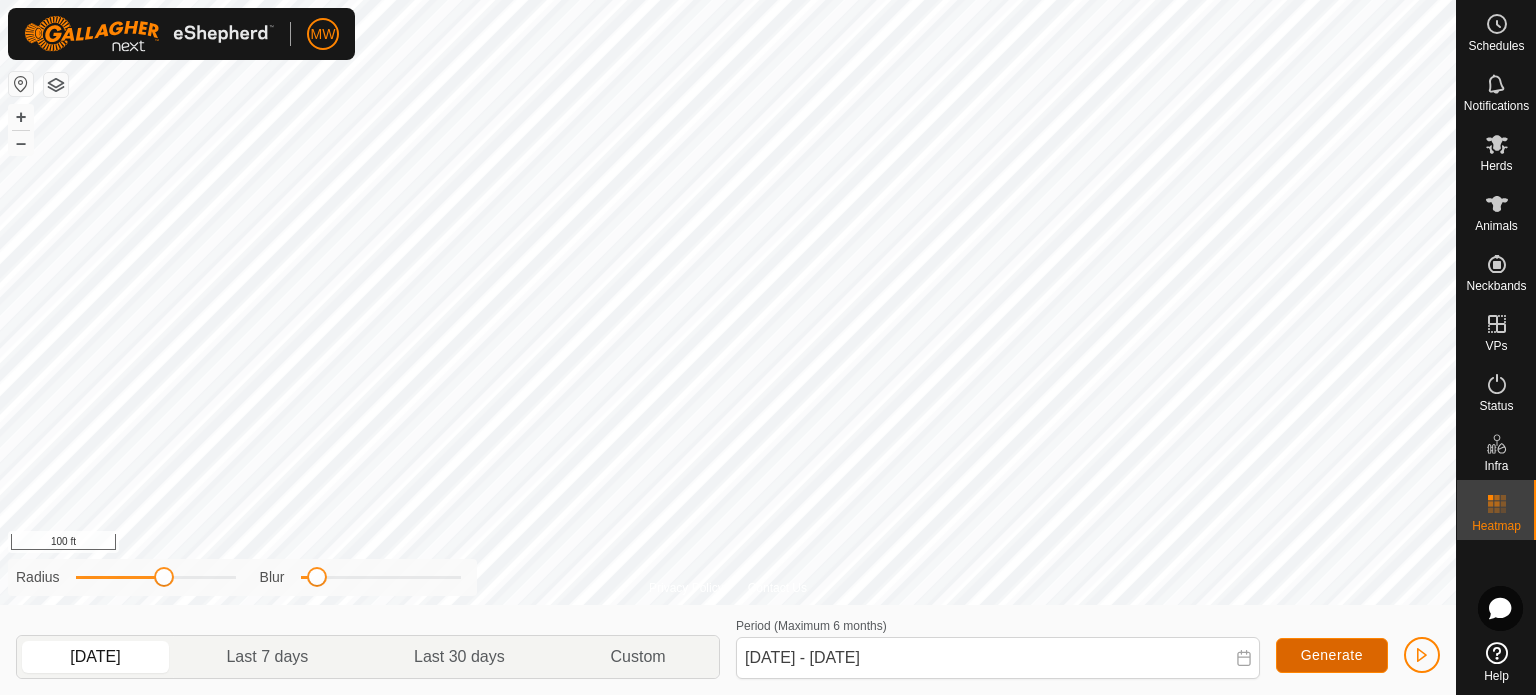 click on "Generate" 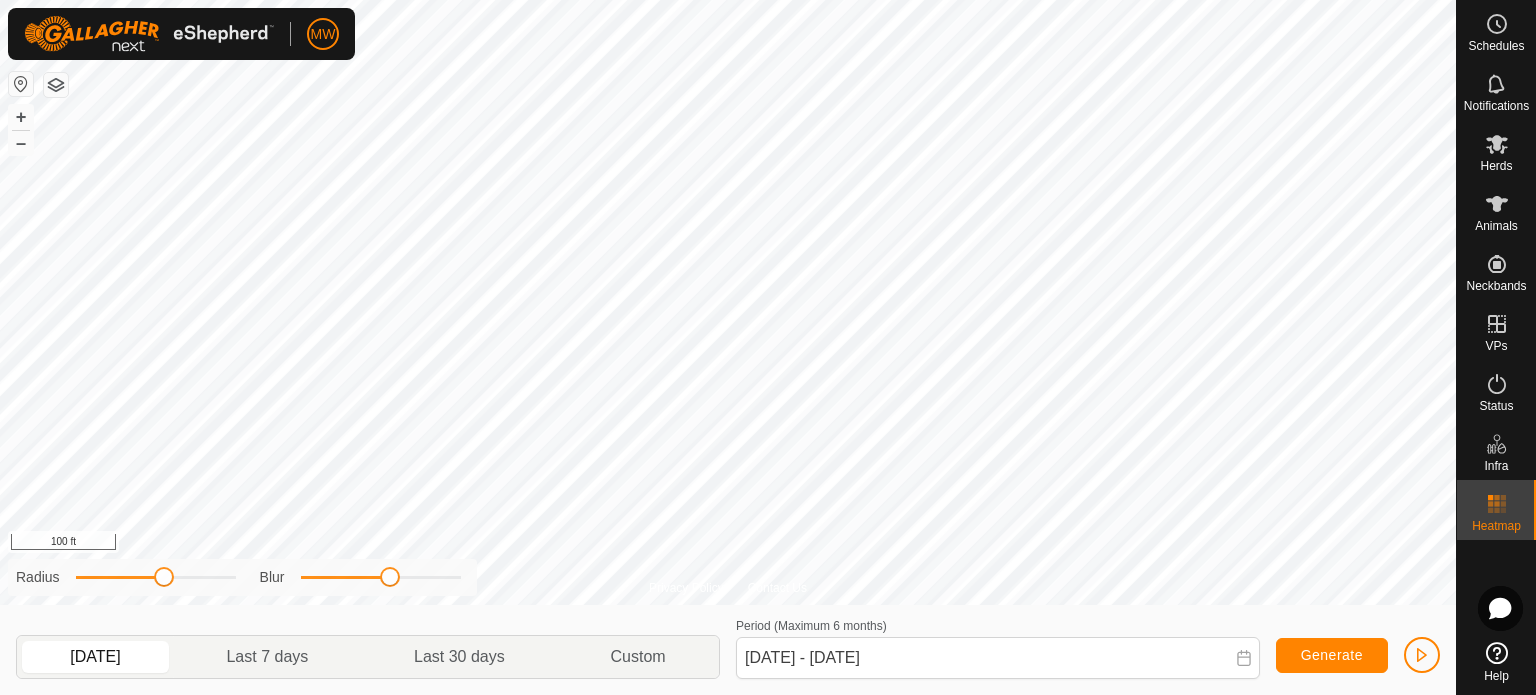 drag, startPoint x: 312, startPoint y: 574, endPoint x: 404, endPoint y: 574, distance: 92 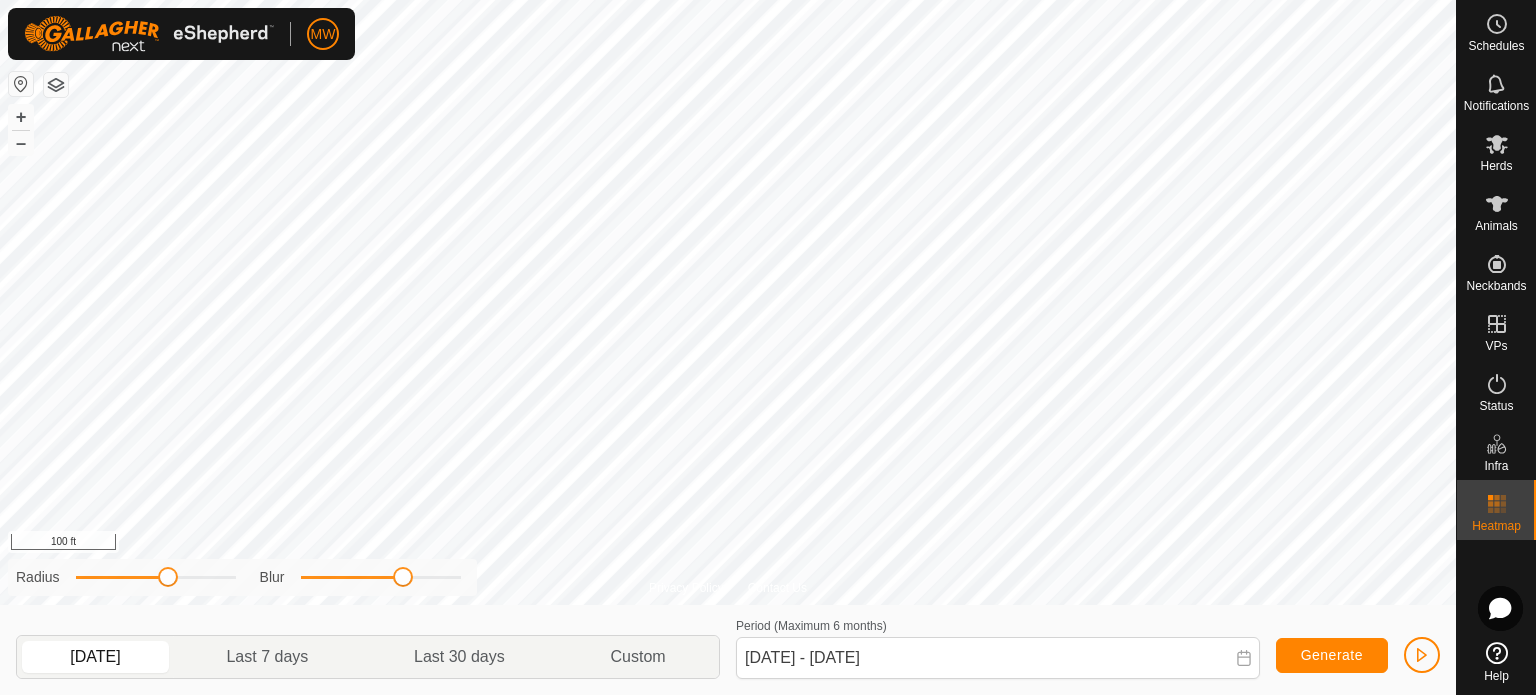 drag, startPoint x: 170, startPoint y: 578, endPoint x: 154, endPoint y: 575, distance: 16.27882 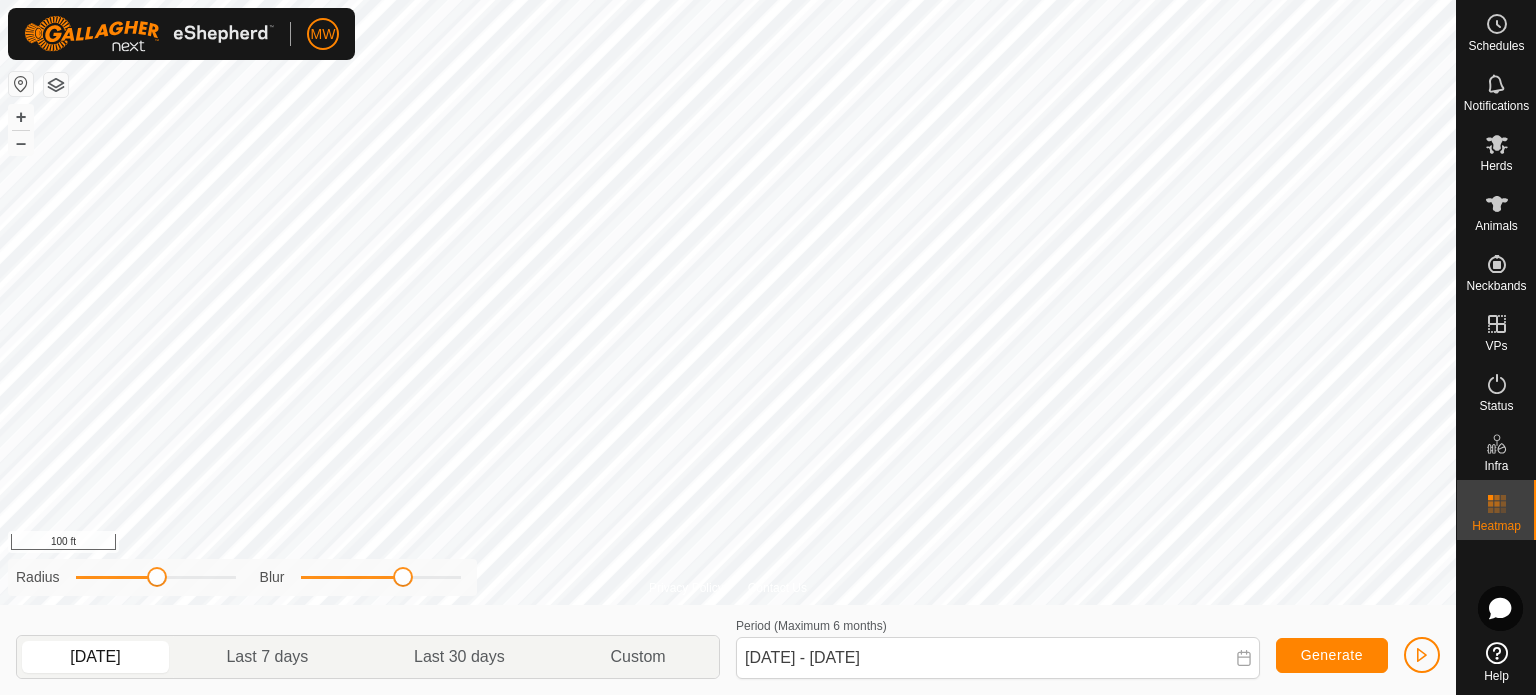 click 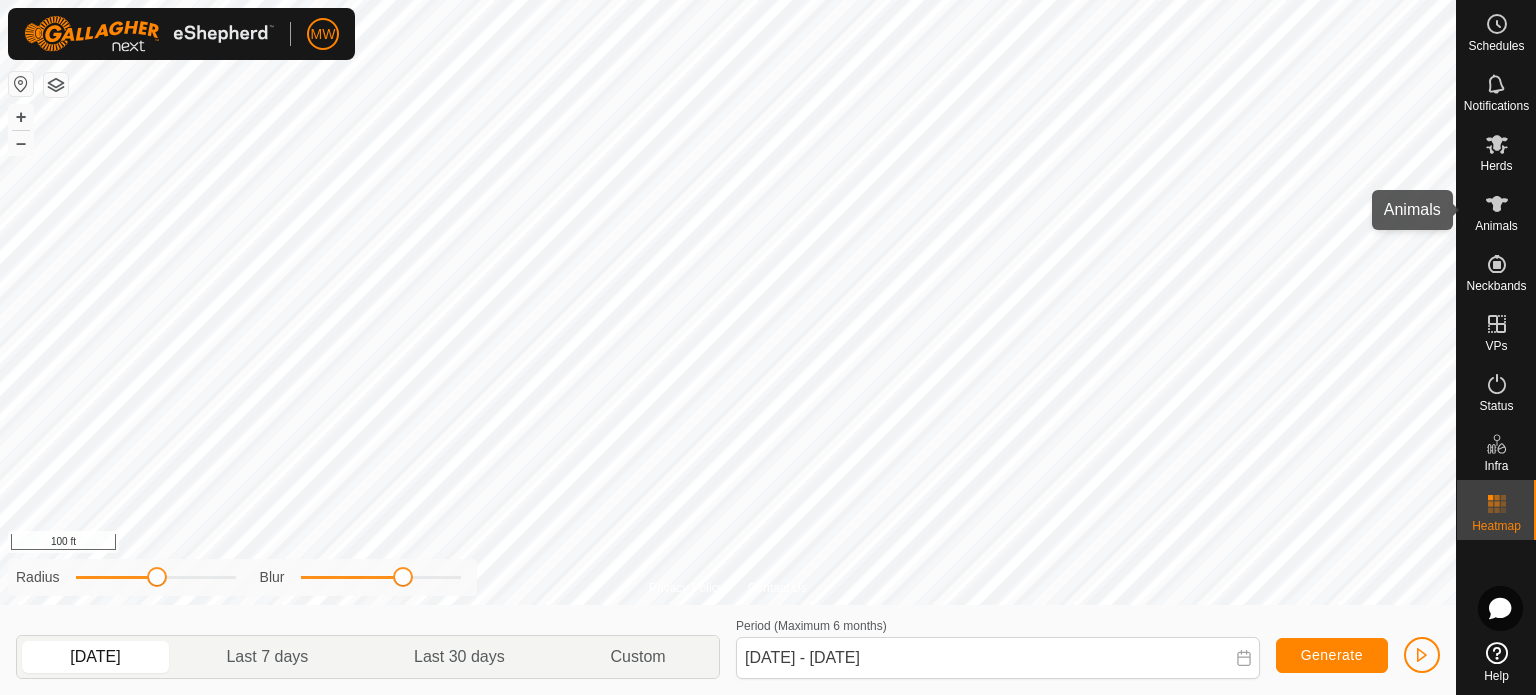 click 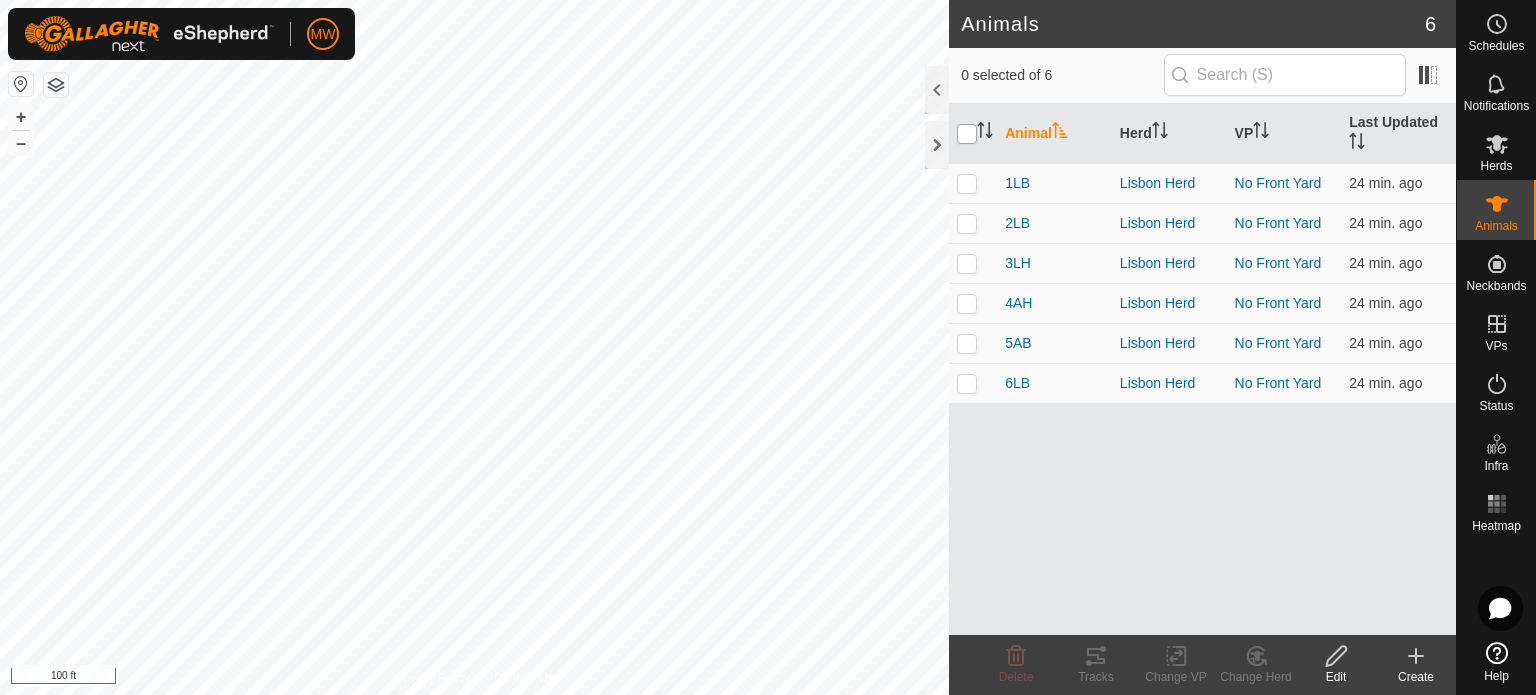 click at bounding box center (967, 134) 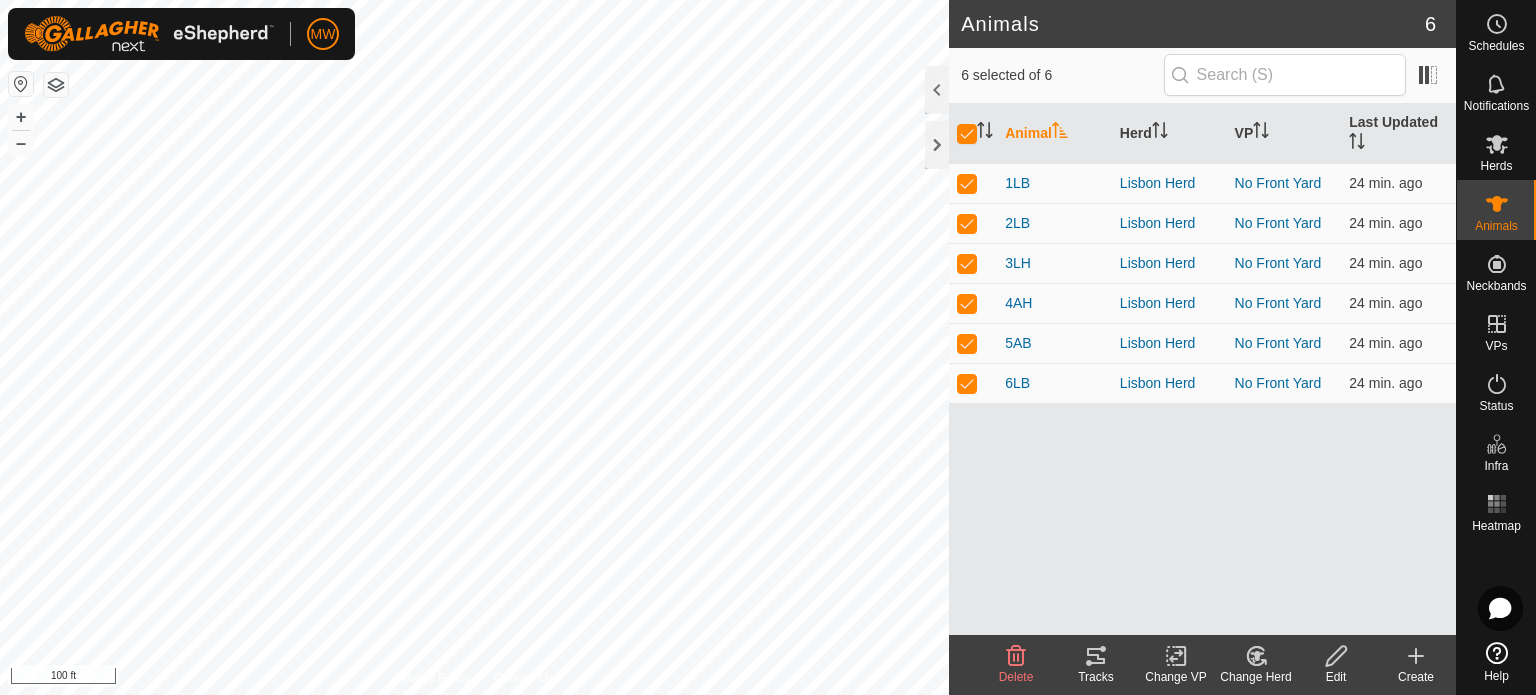 click on "Tracks" 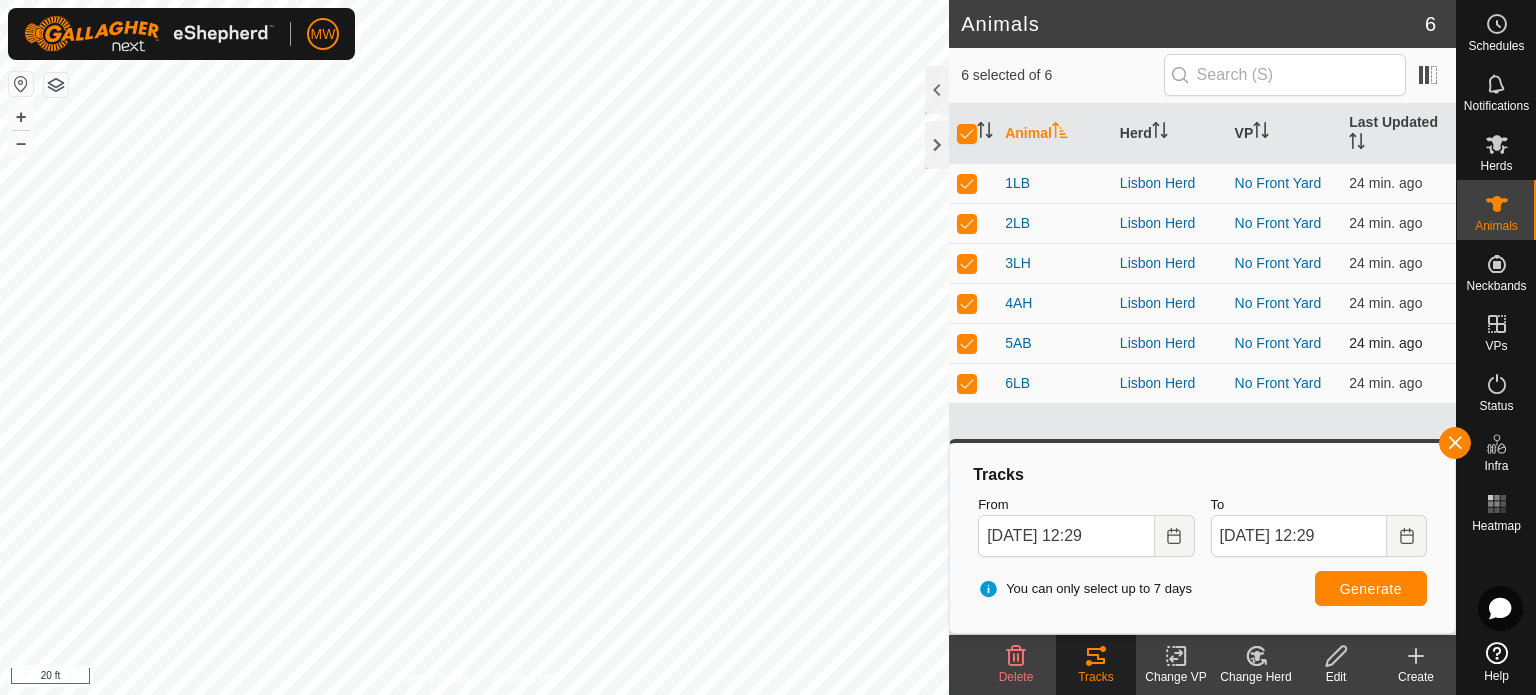 click at bounding box center (967, 343) 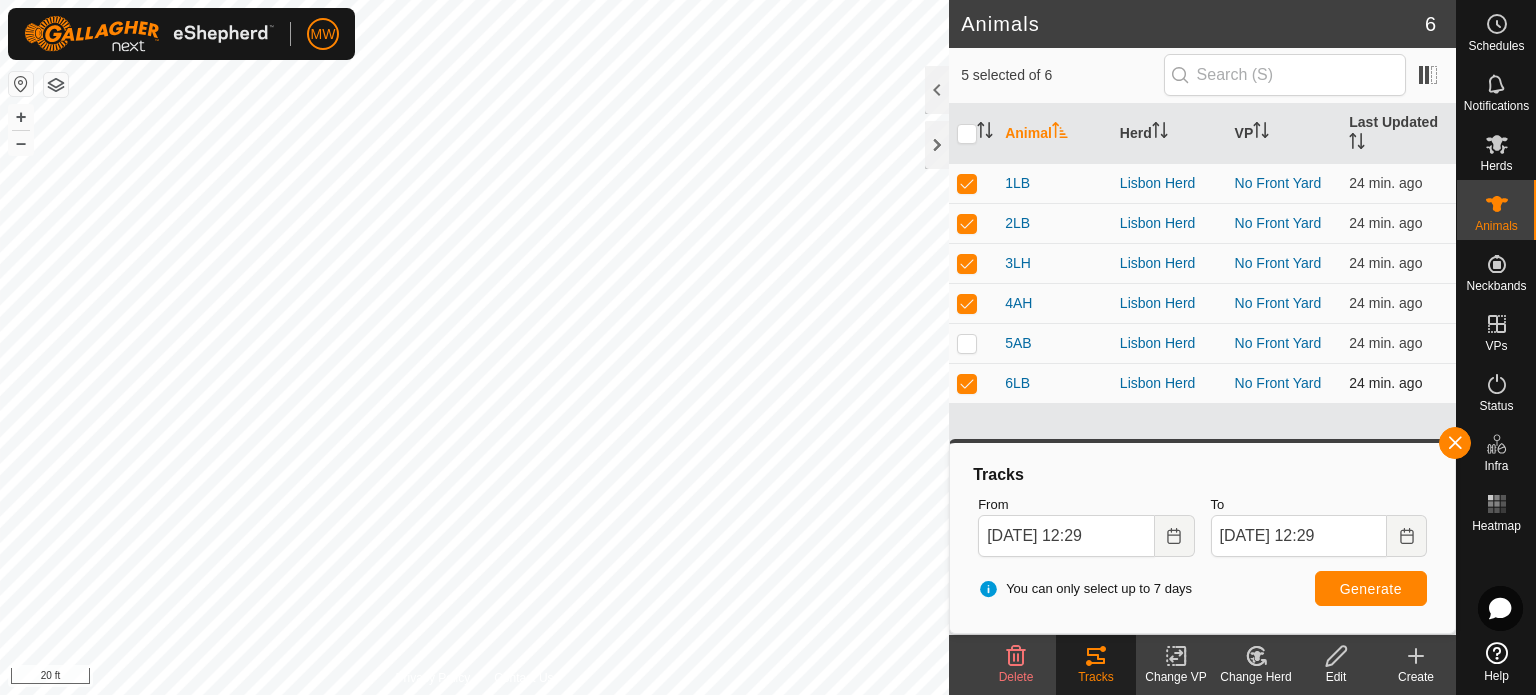 click at bounding box center (967, 383) 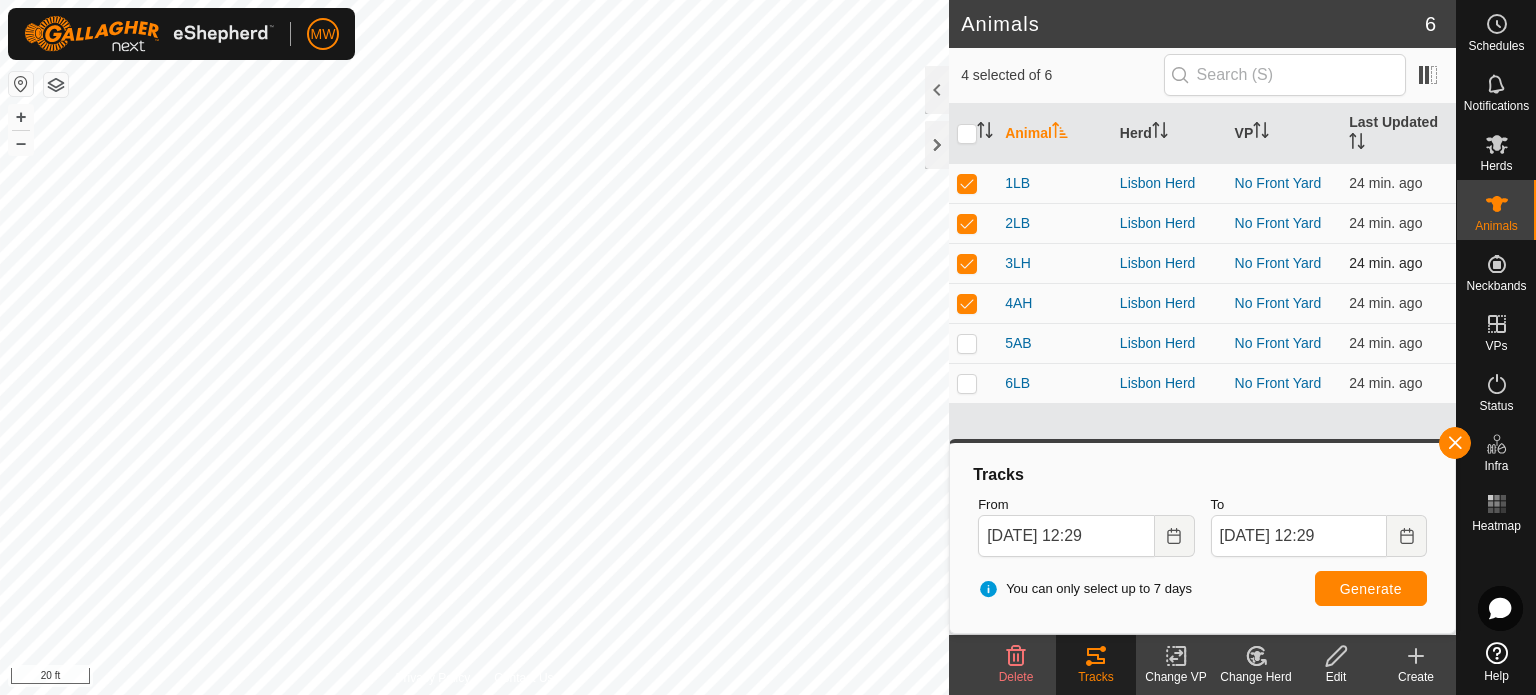 click at bounding box center (973, 263) 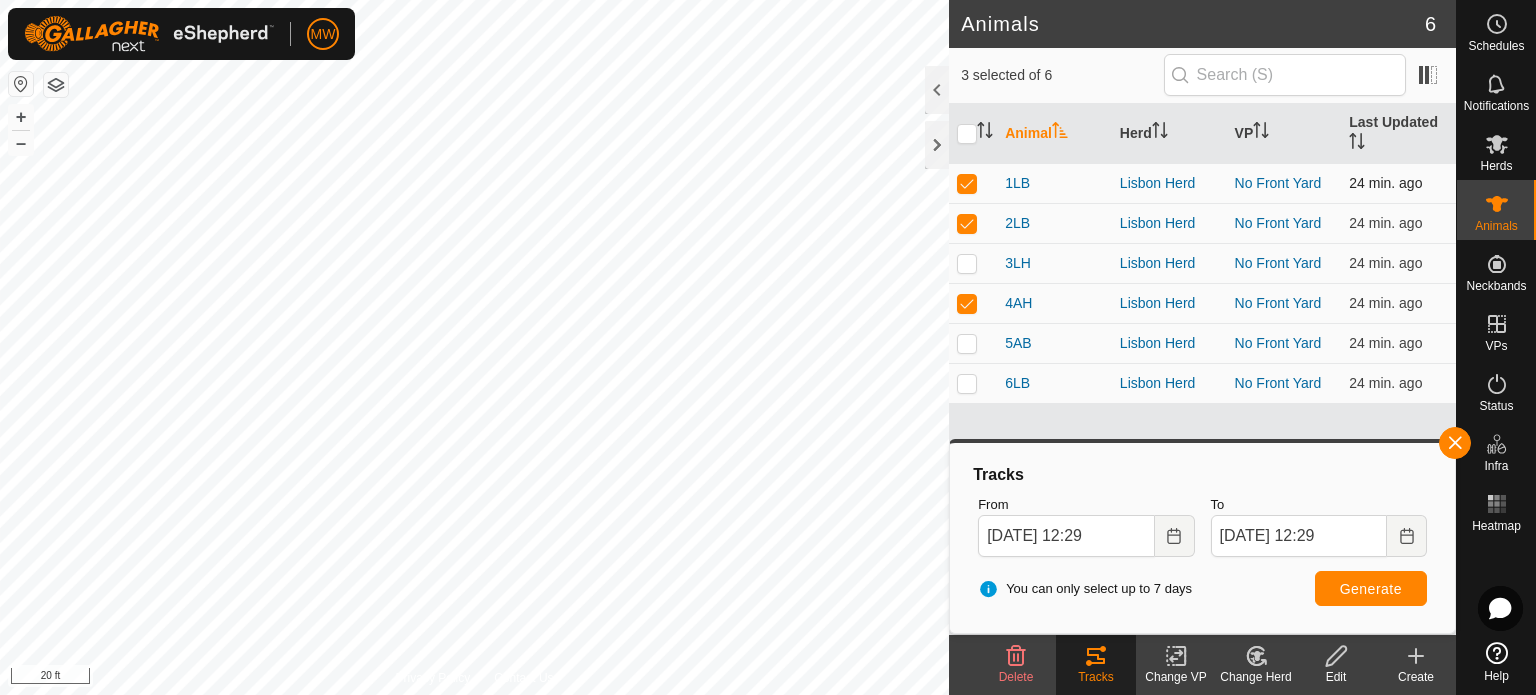 click at bounding box center [967, 183] 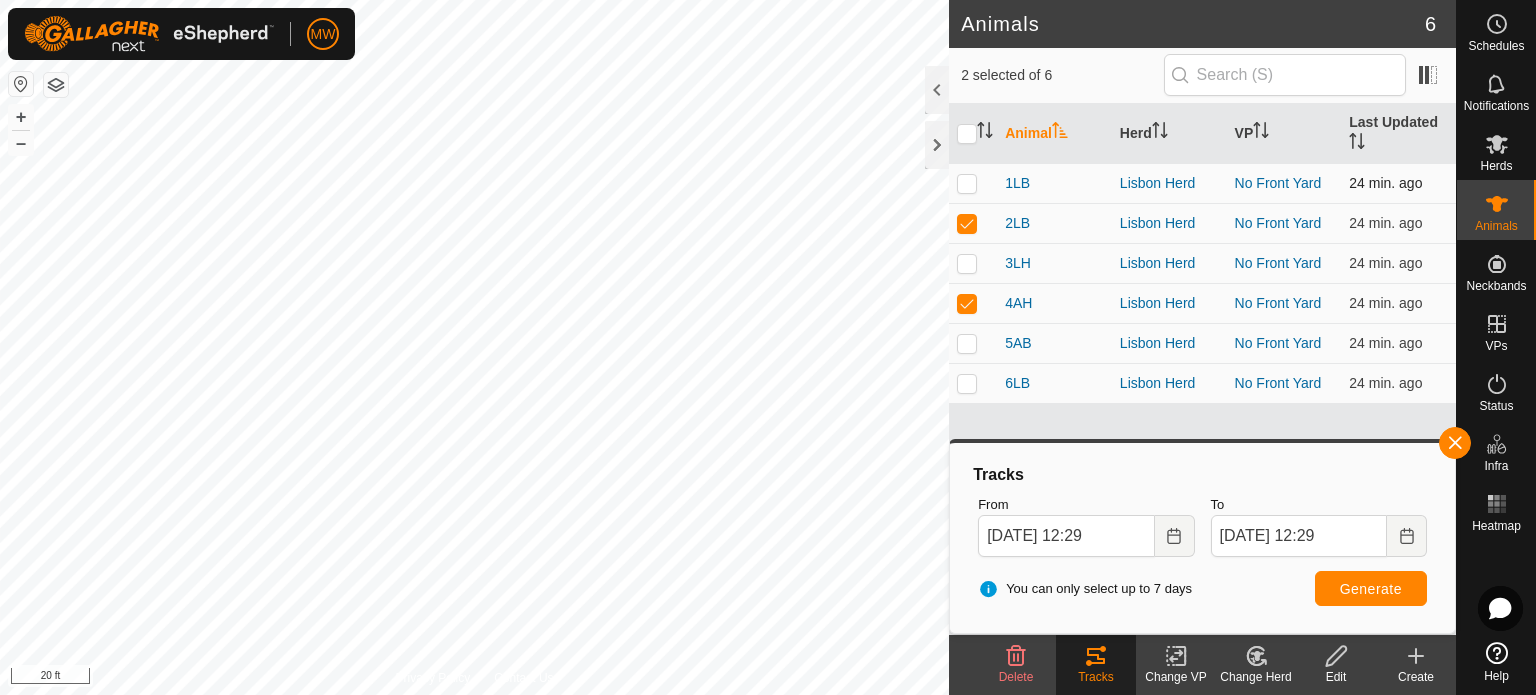 click at bounding box center (967, 183) 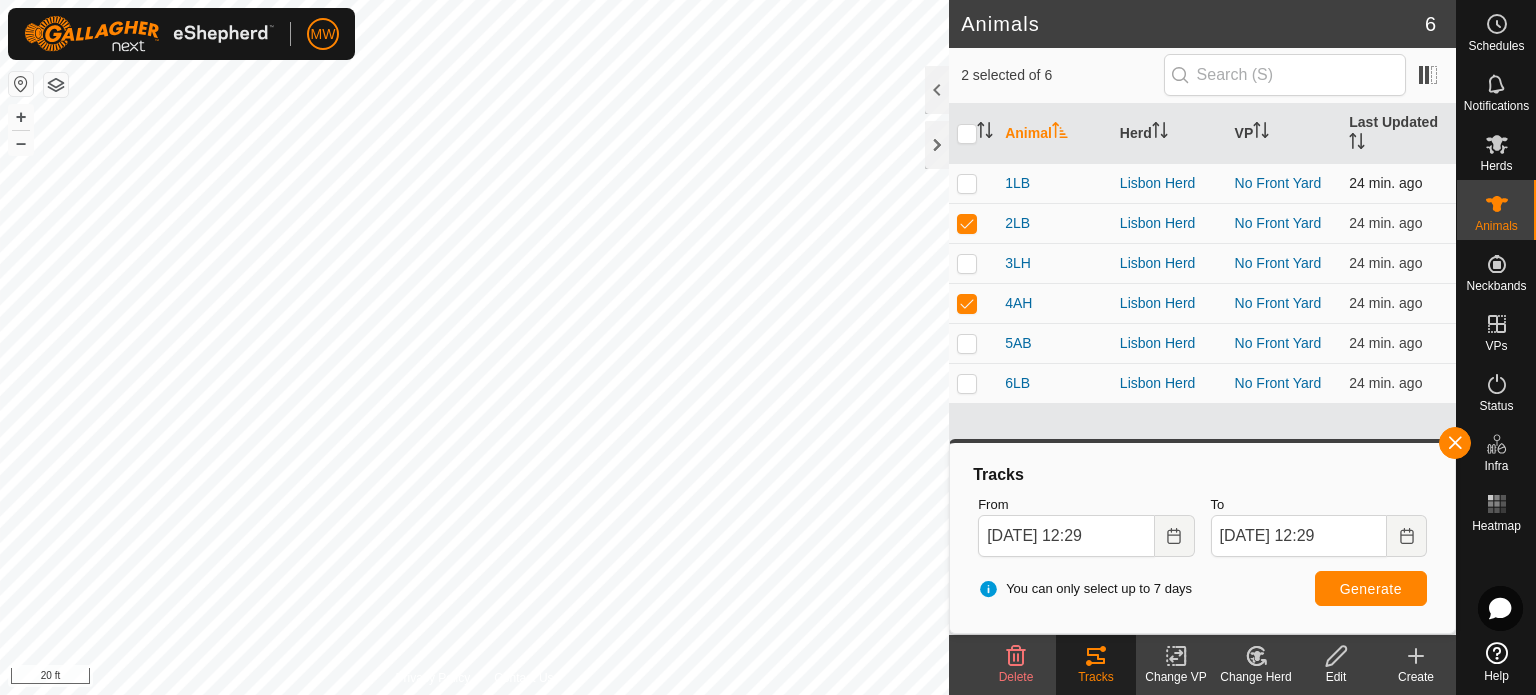 checkbox on "true" 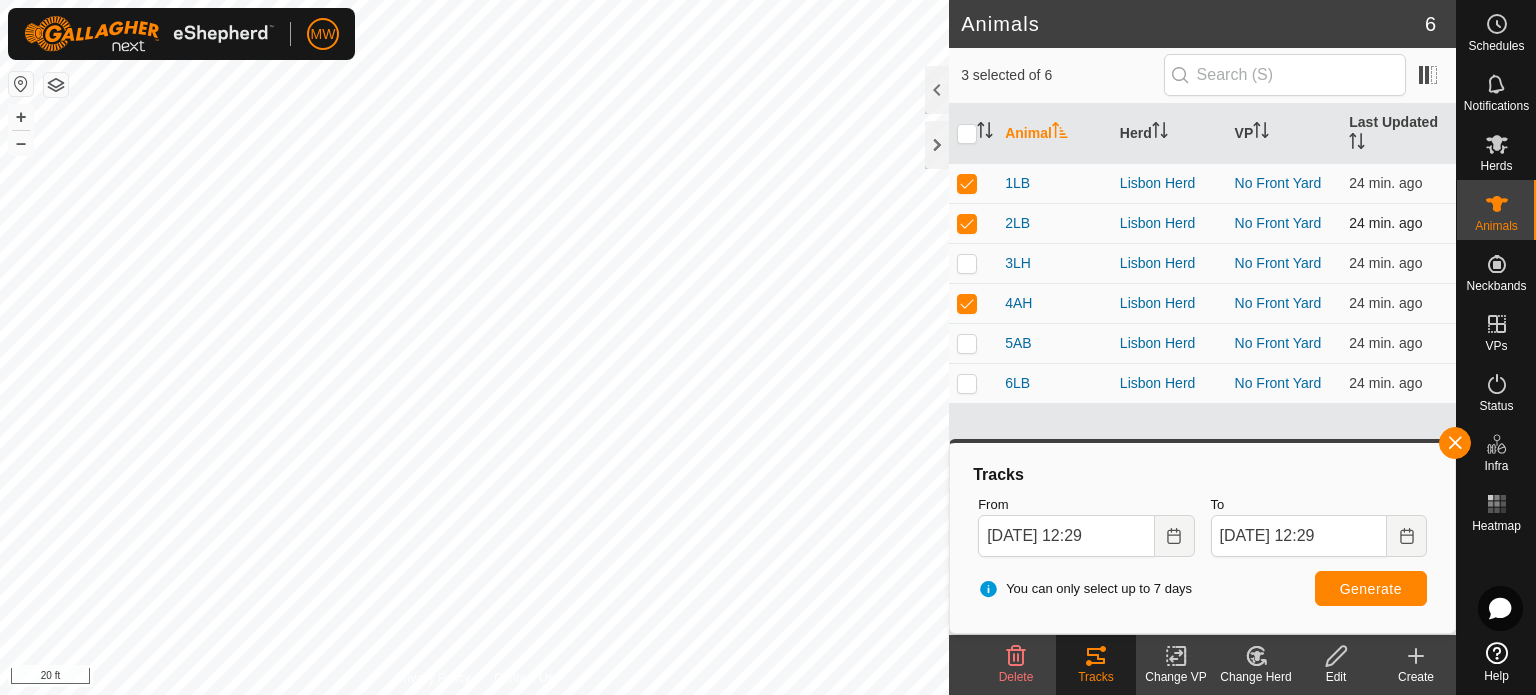 click at bounding box center [973, 223] 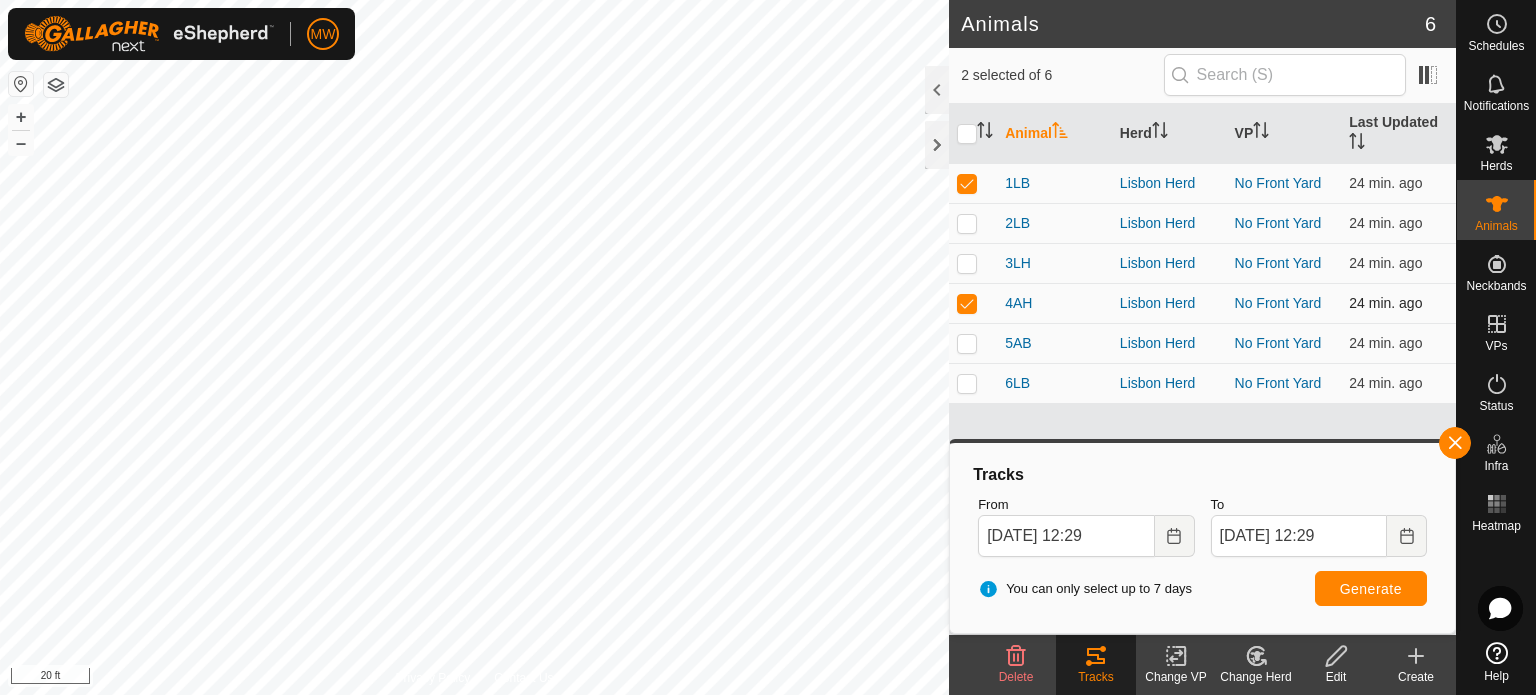 click at bounding box center (973, 303) 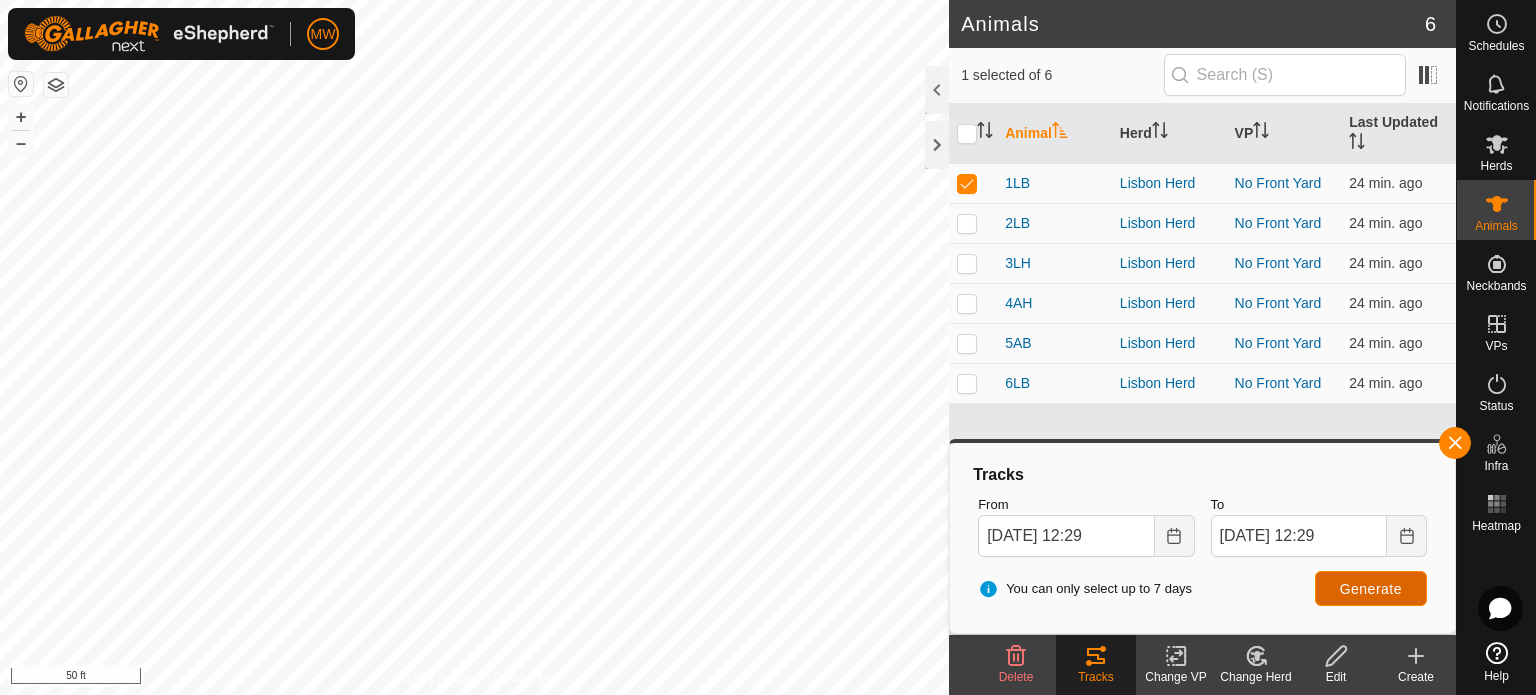 click on "Generate" at bounding box center [1371, 589] 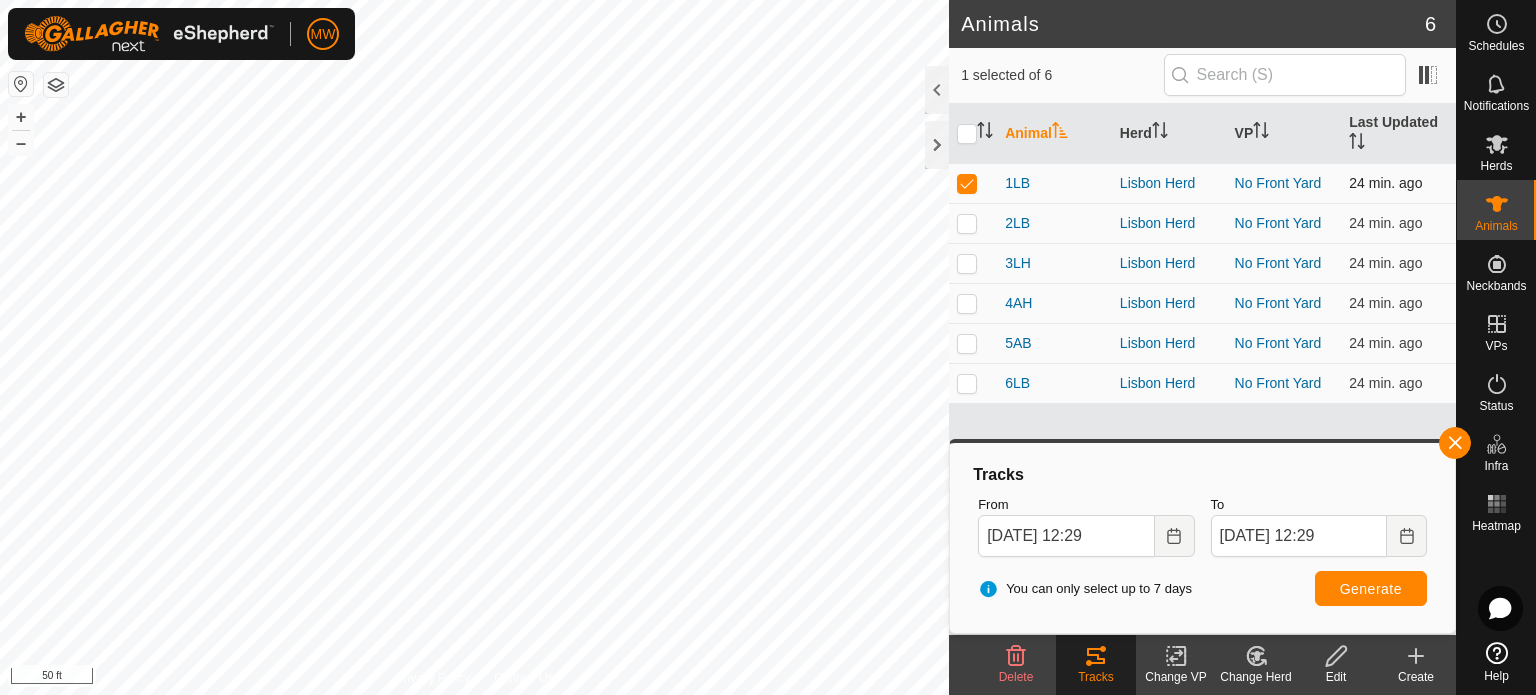 click at bounding box center [967, 183] 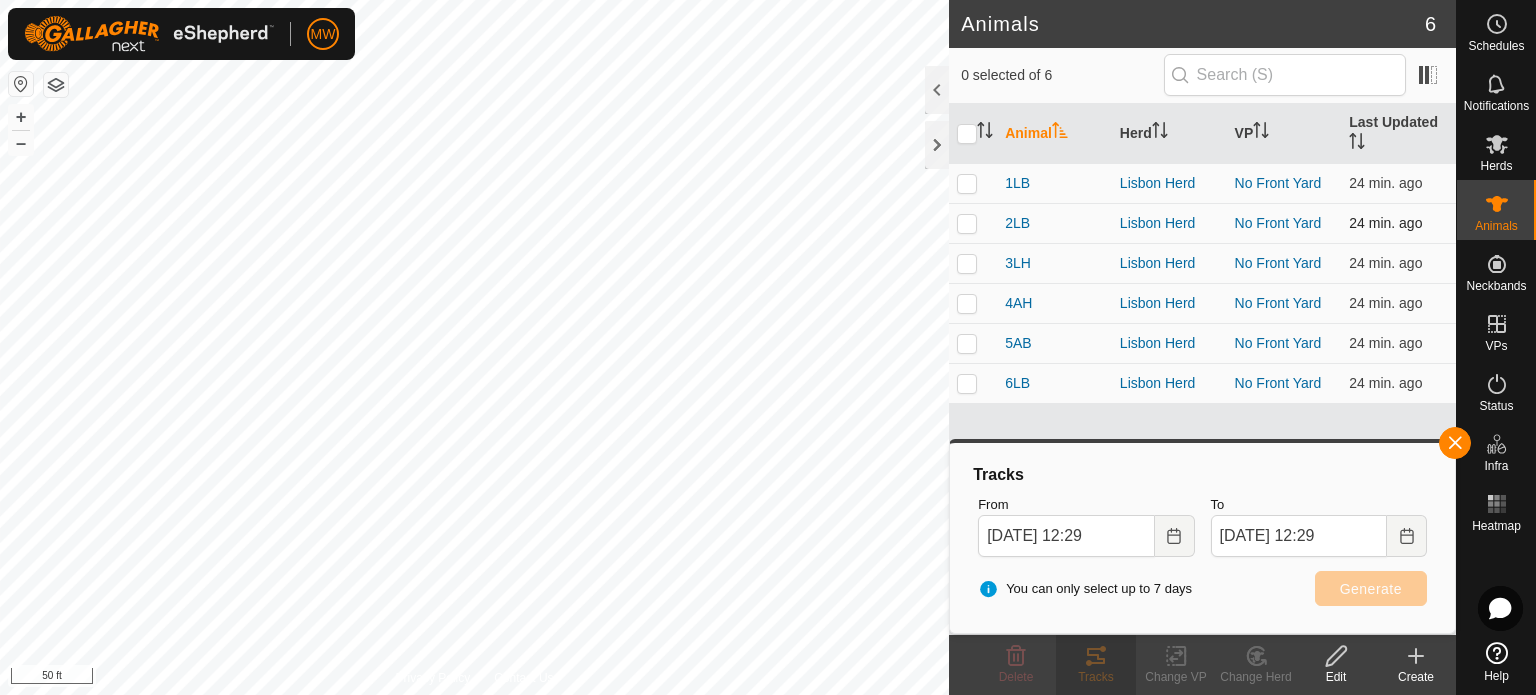 click at bounding box center (967, 223) 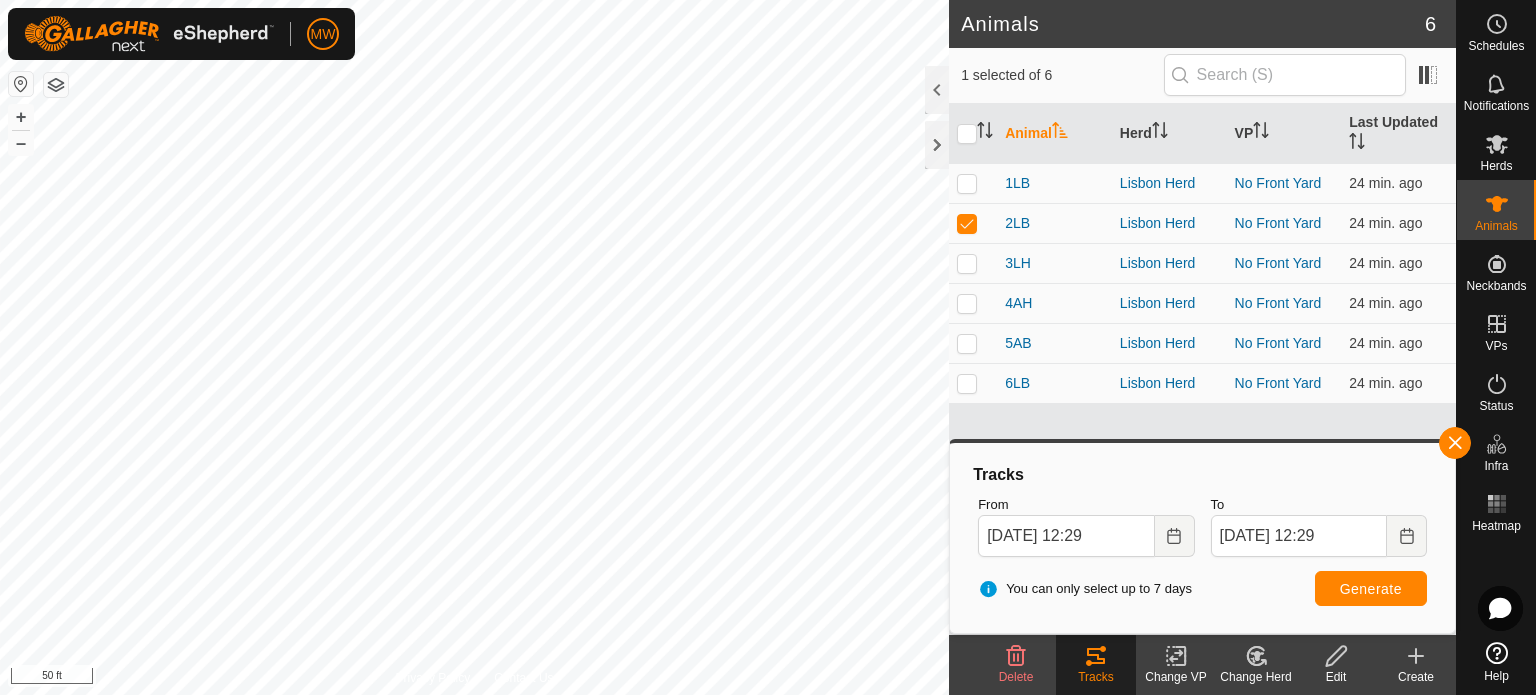 click on "Tracks" 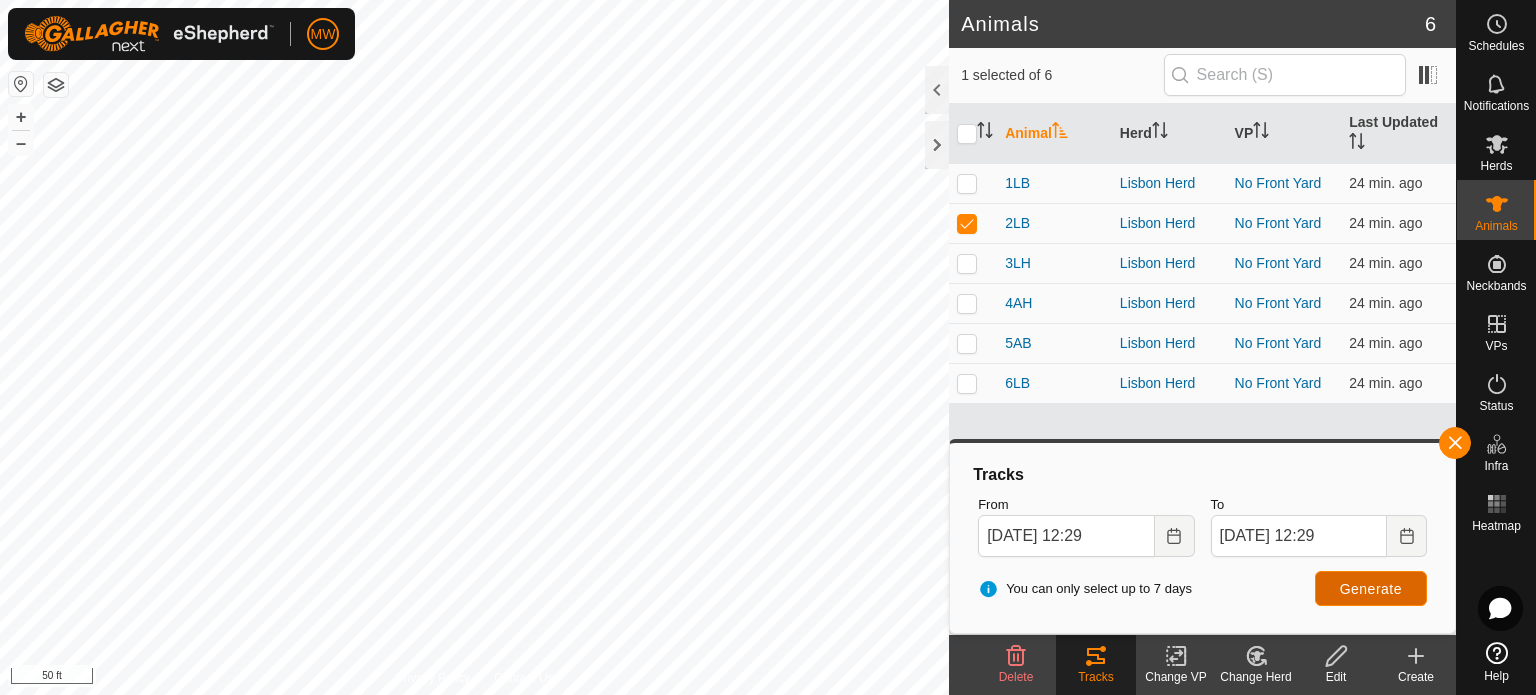 click on "Generate" at bounding box center [1371, 589] 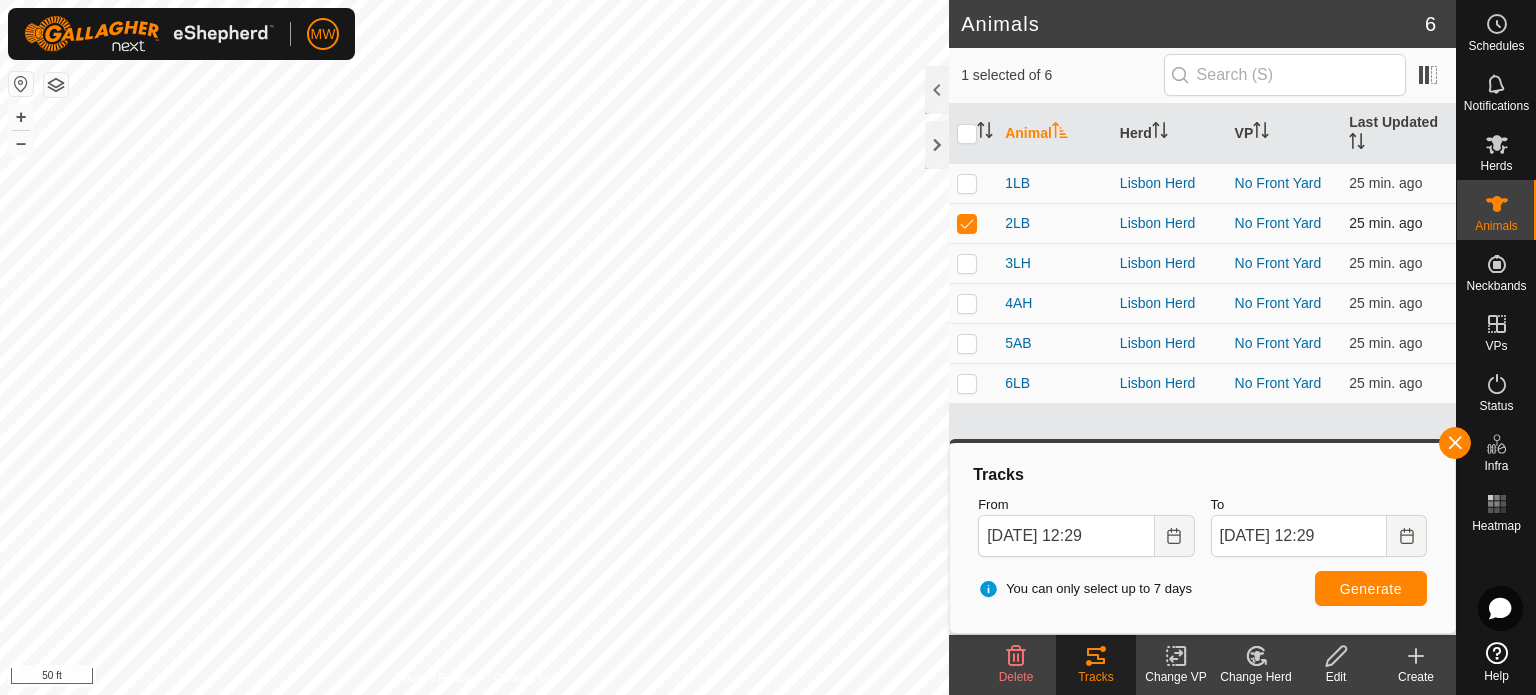 click at bounding box center [967, 223] 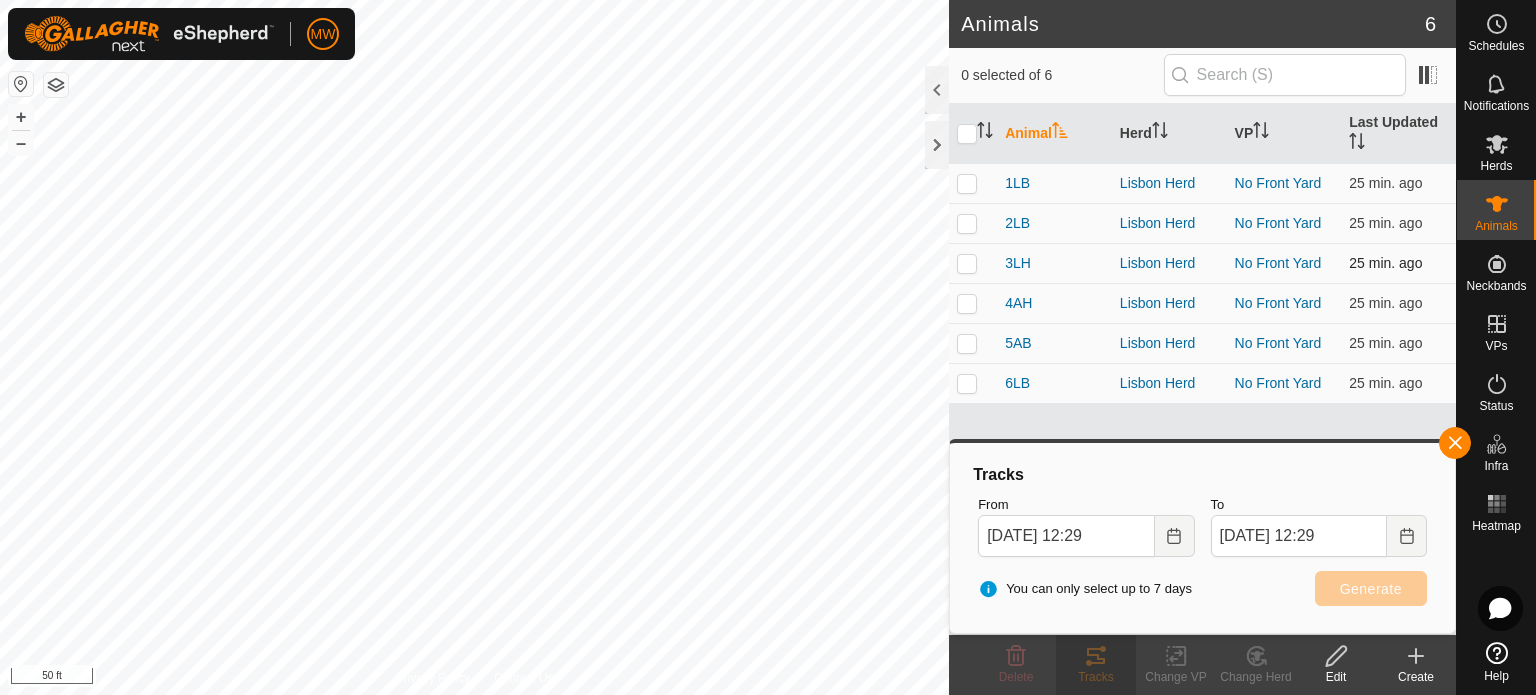 click at bounding box center [967, 263] 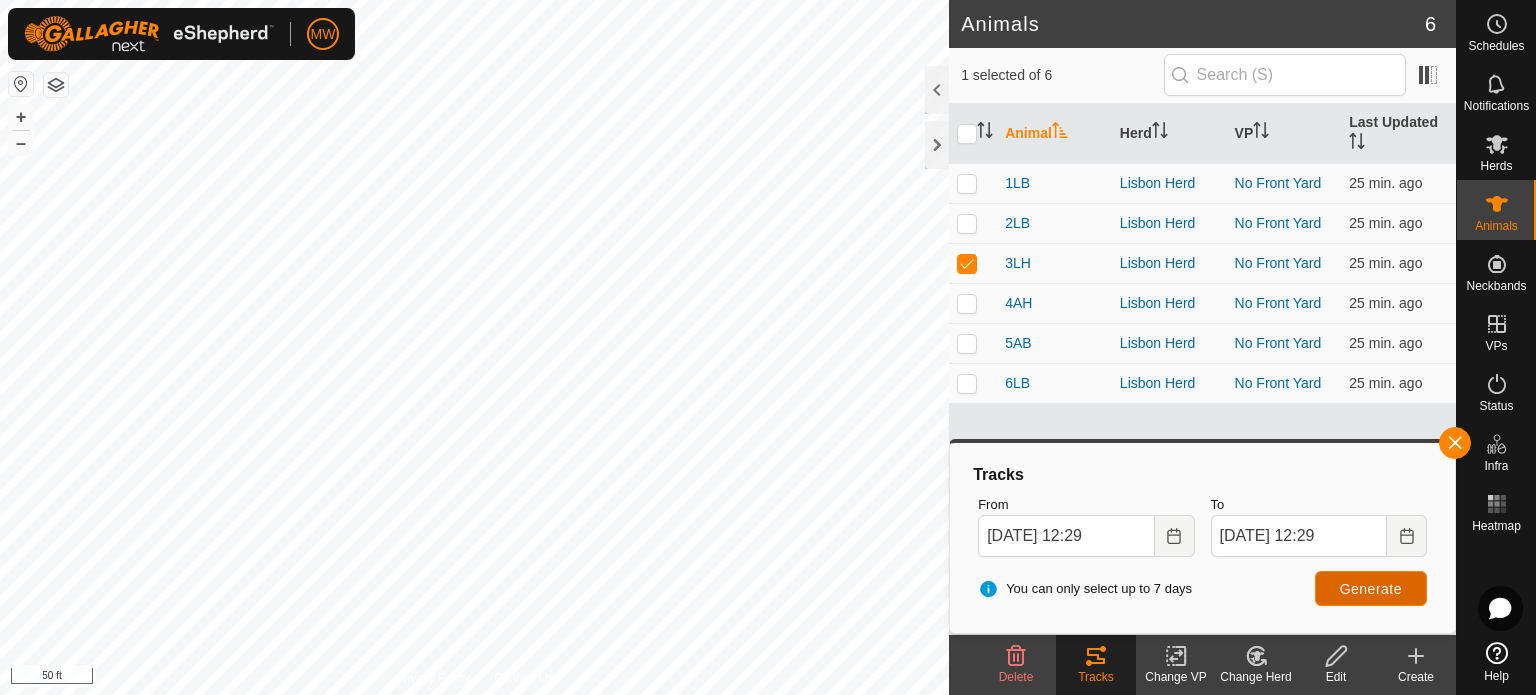 click on "Generate" at bounding box center [1371, 589] 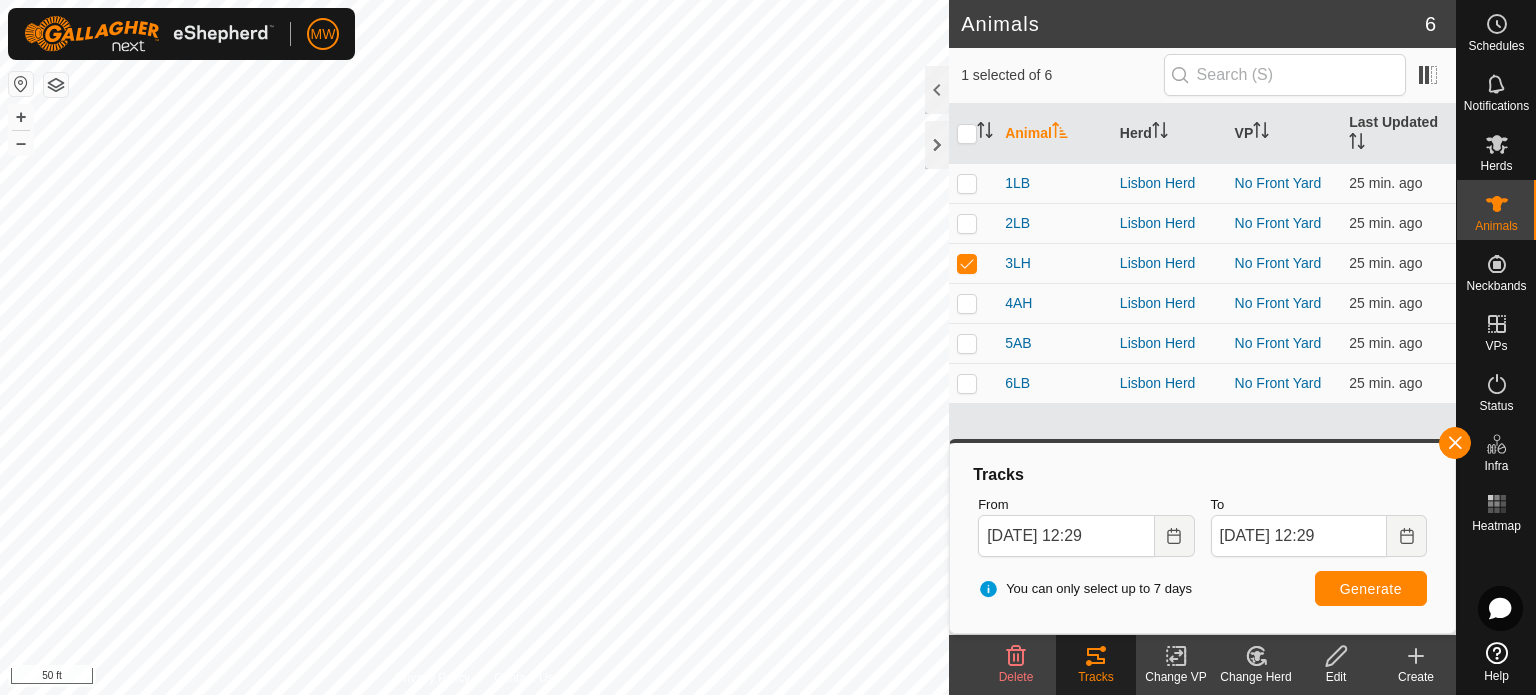 click on "MW Schedules Notifications Herds Animals Neckbands VPs Status Infra Heatmap Help Animals 6  1 selected of 6   Animal   Herd   VP   Last Updated   1LB   [GEOGRAPHIC_DATA] Herd  No Front Yard  25 min. ago  2LB   Lisbon Herd  No Front Yard  25 min. ago  3LH   Lisbon Herd  No Front Yard  25 min. ago  4AH   Lisbon Herd  No Front Yard  25 min. ago  5AB   Lisbon Herd  No Front Yard  25 min. ago  6LB   Lisbon Herd  No Front Yard  25 min. ago Delete  Tracks   Change VP   Change Herd   Edit   Create  Privacy Policy Contact Us
3LH
1609455650
-
[DATE] 6:05:36 PM
+ – ⇧ i 50 ft
Tracks From [DATE] 12:29 To [DATE] 12:29 You can only select up to 7 days Generate" at bounding box center [768, 347] 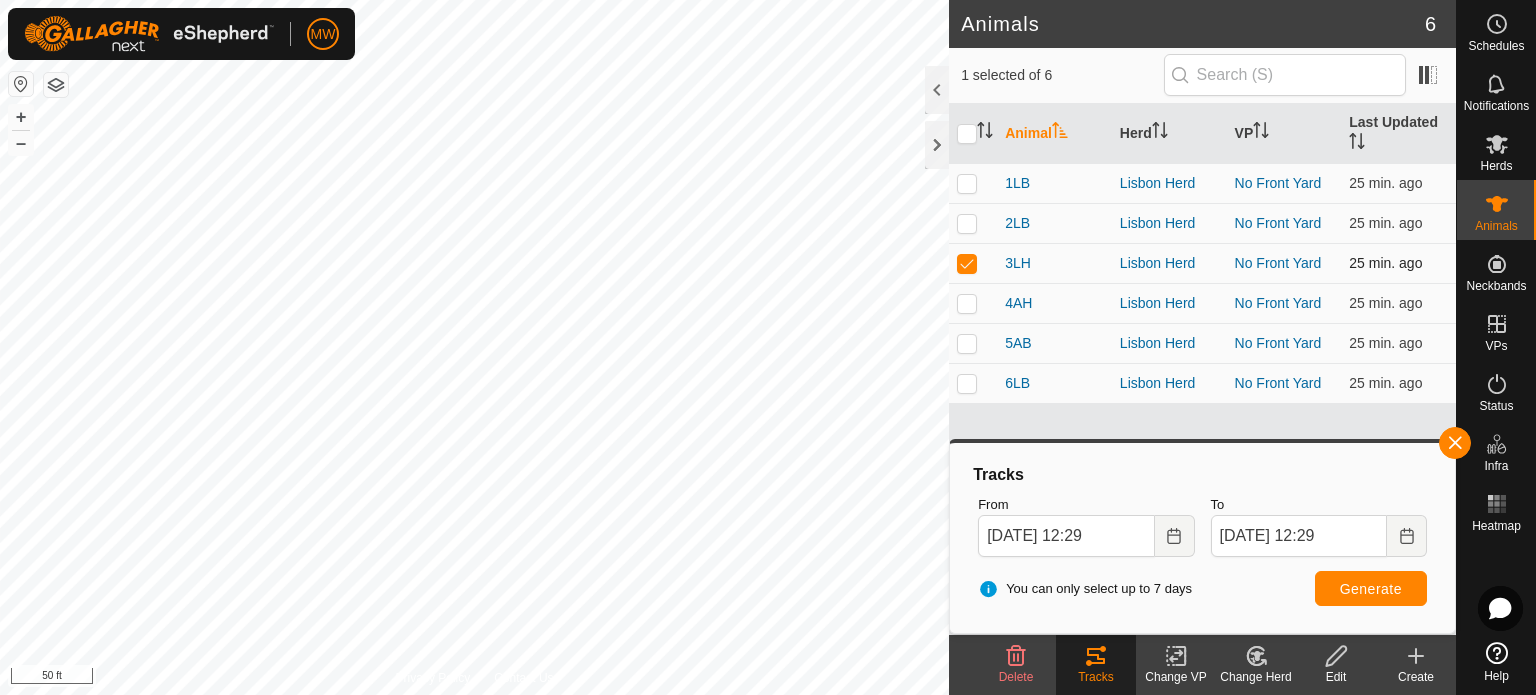 click at bounding box center (973, 263) 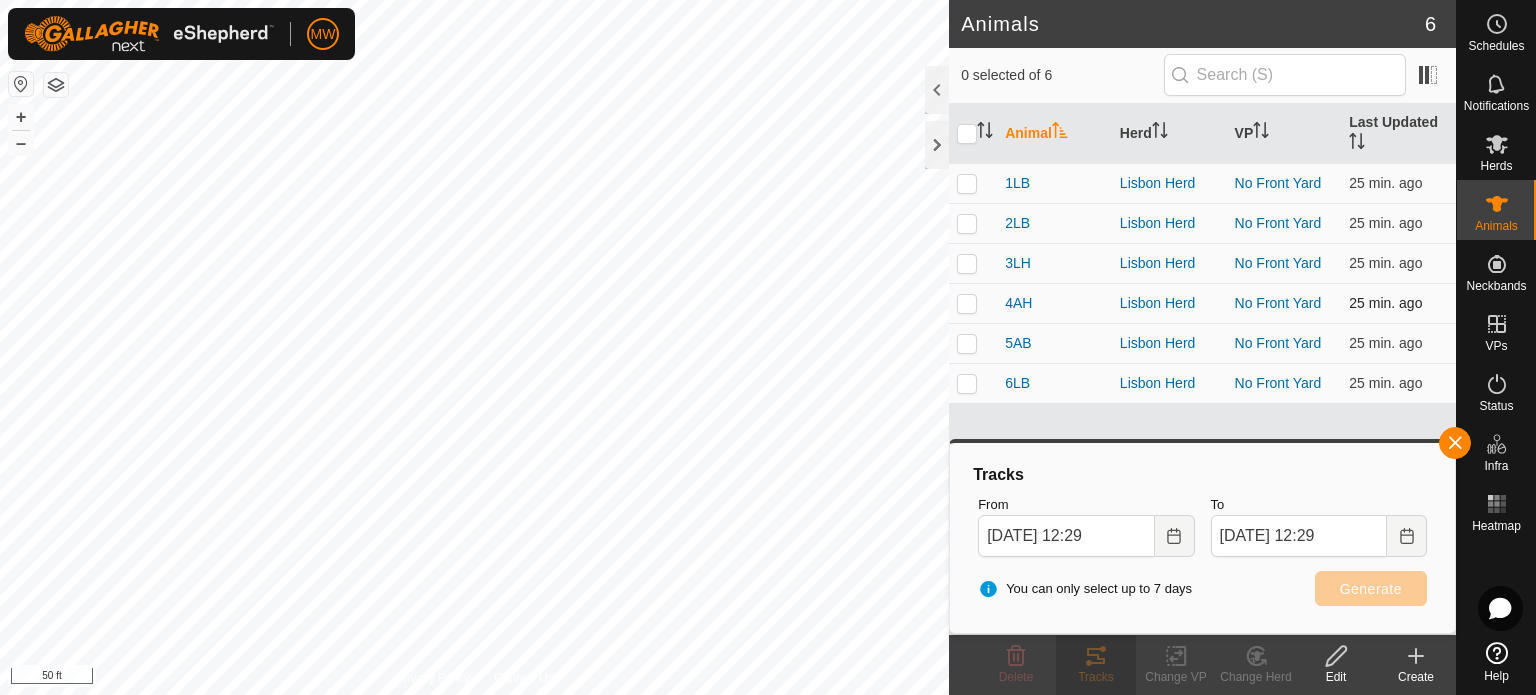 click at bounding box center (967, 303) 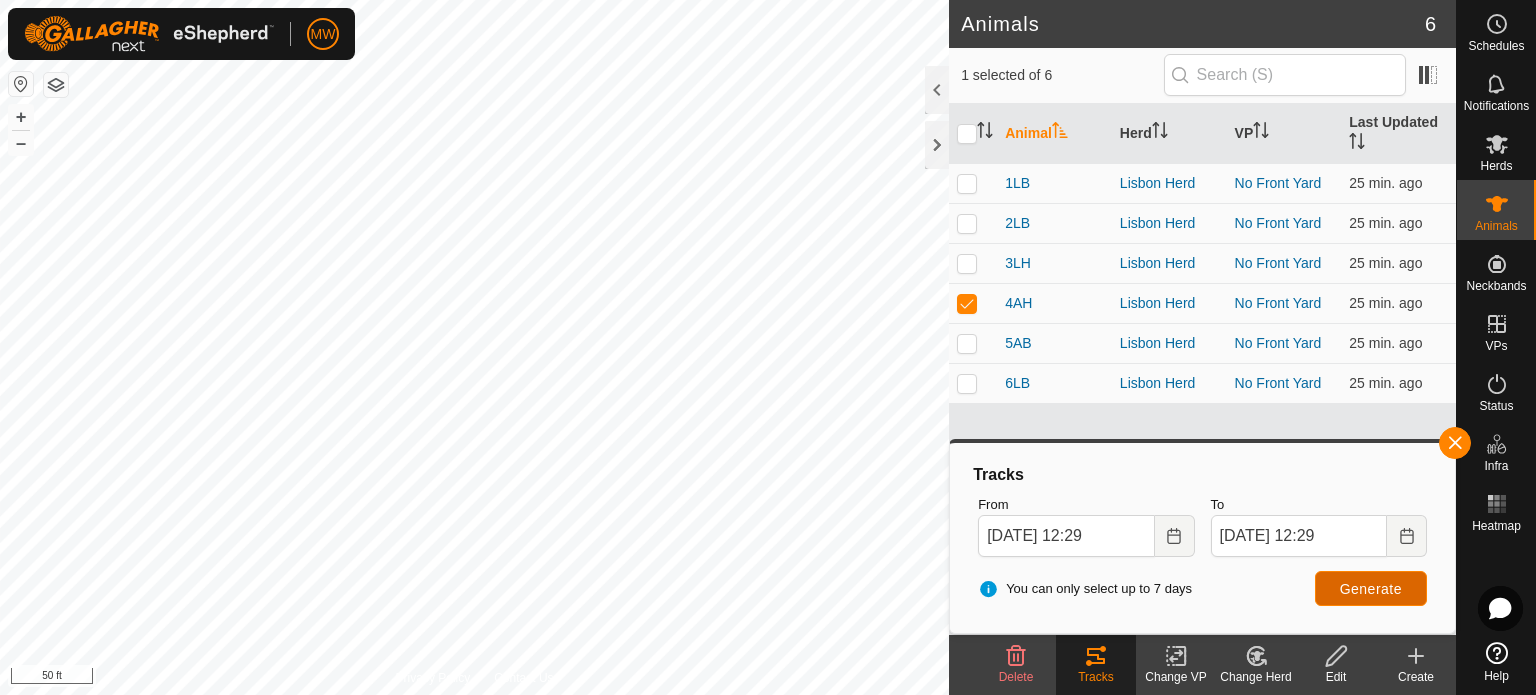 click on "Generate" at bounding box center [1371, 589] 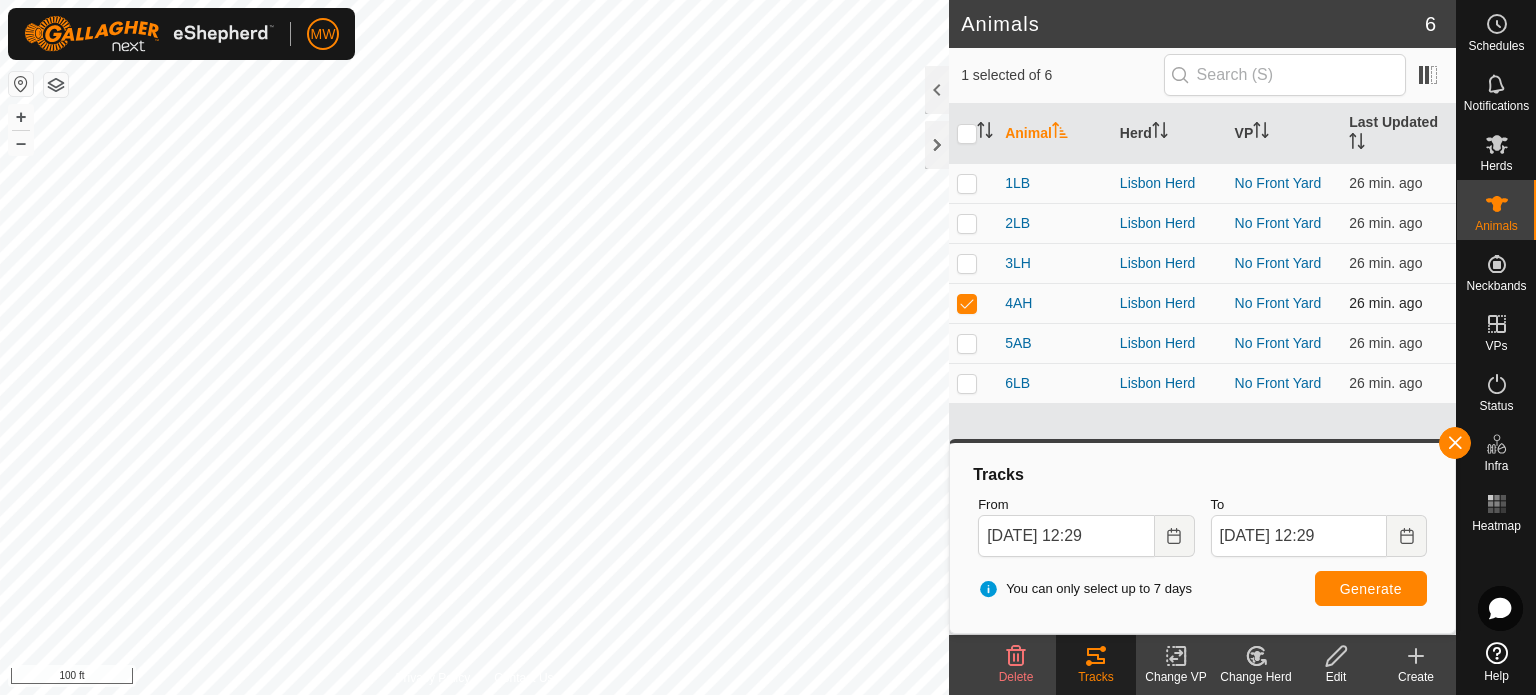 click at bounding box center (973, 303) 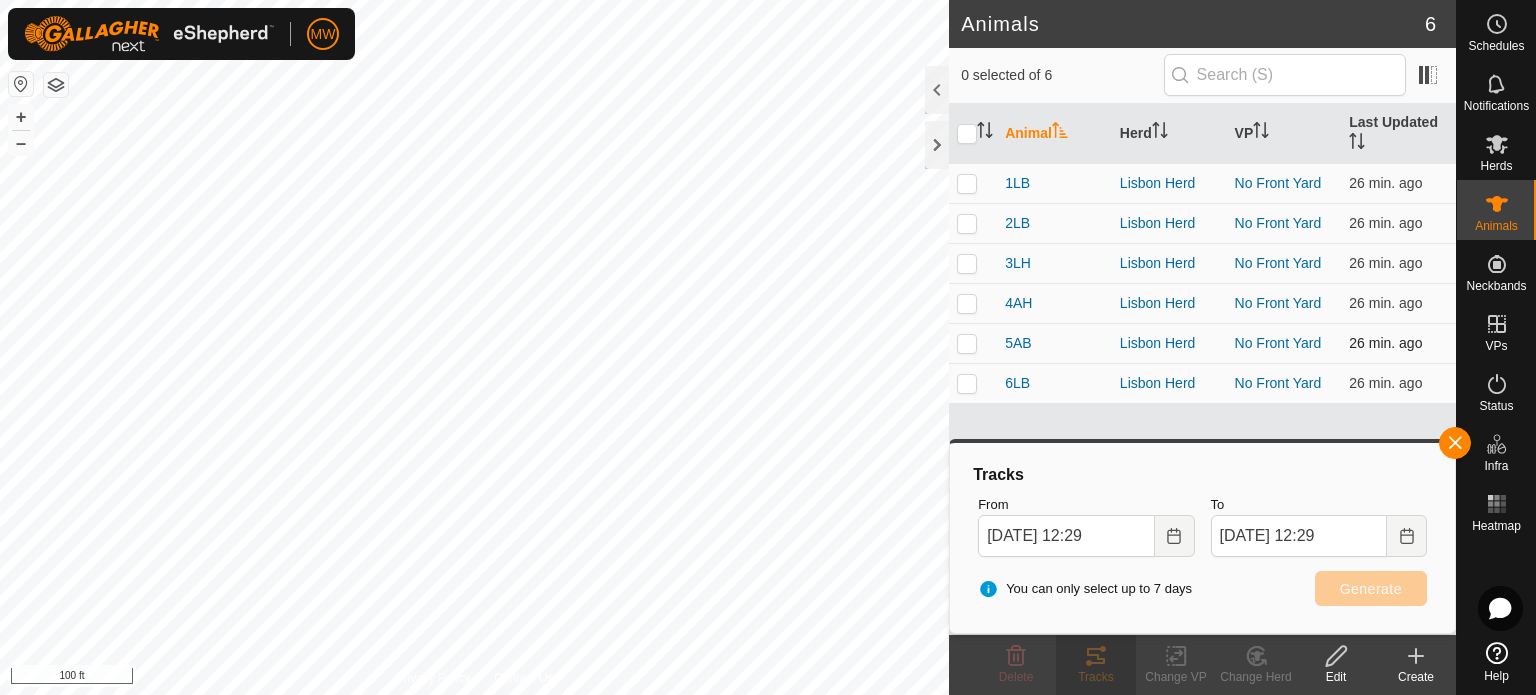 click at bounding box center (967, 343) 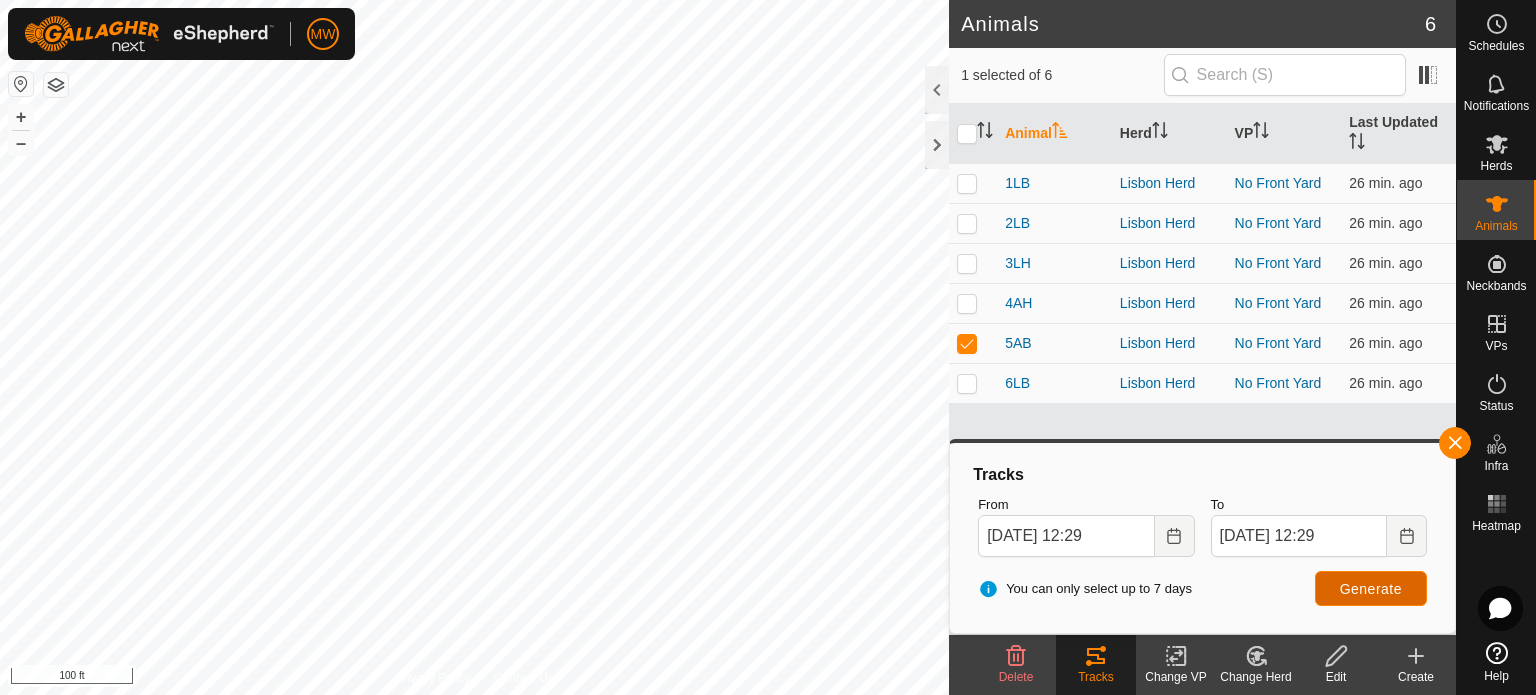 click on "Generate" at bounding box center (1371, 589) 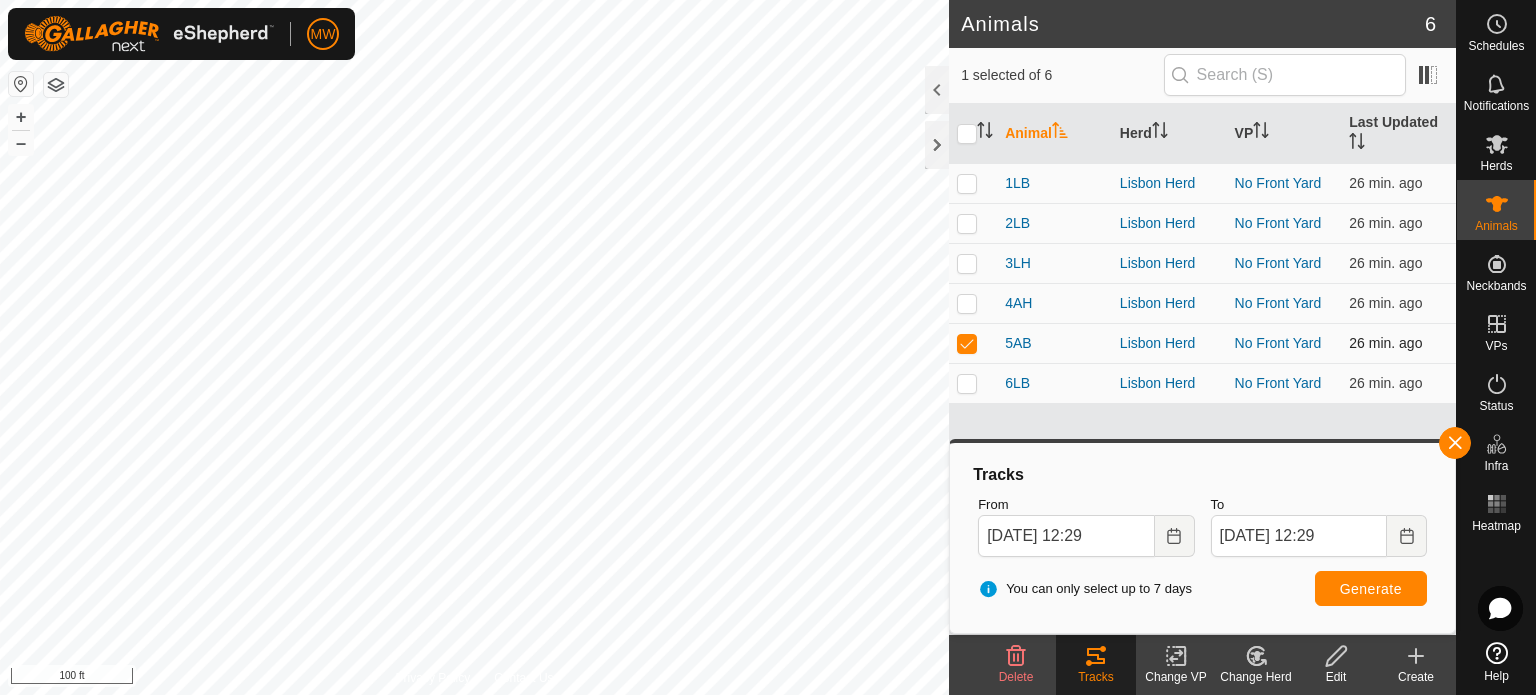 click at bounding box center (967, 343) 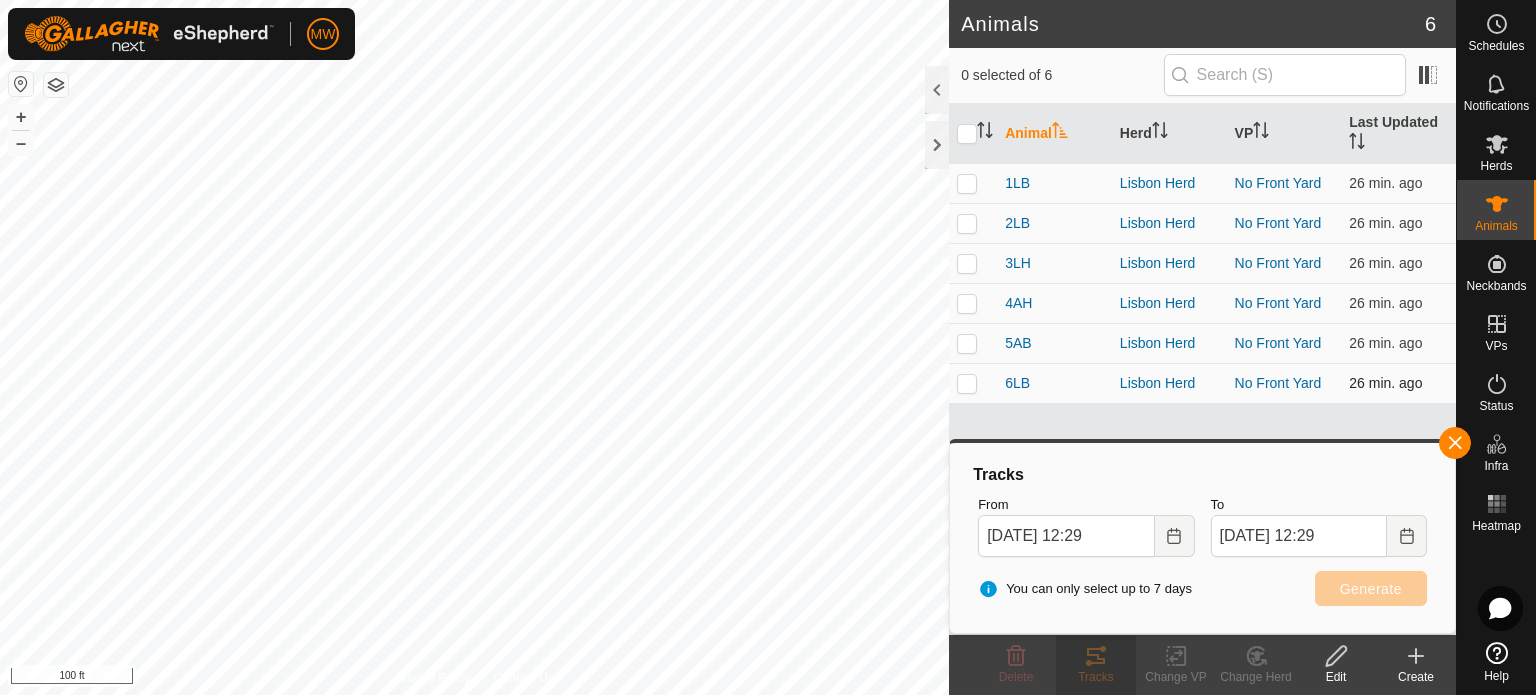 checkbox on "false" 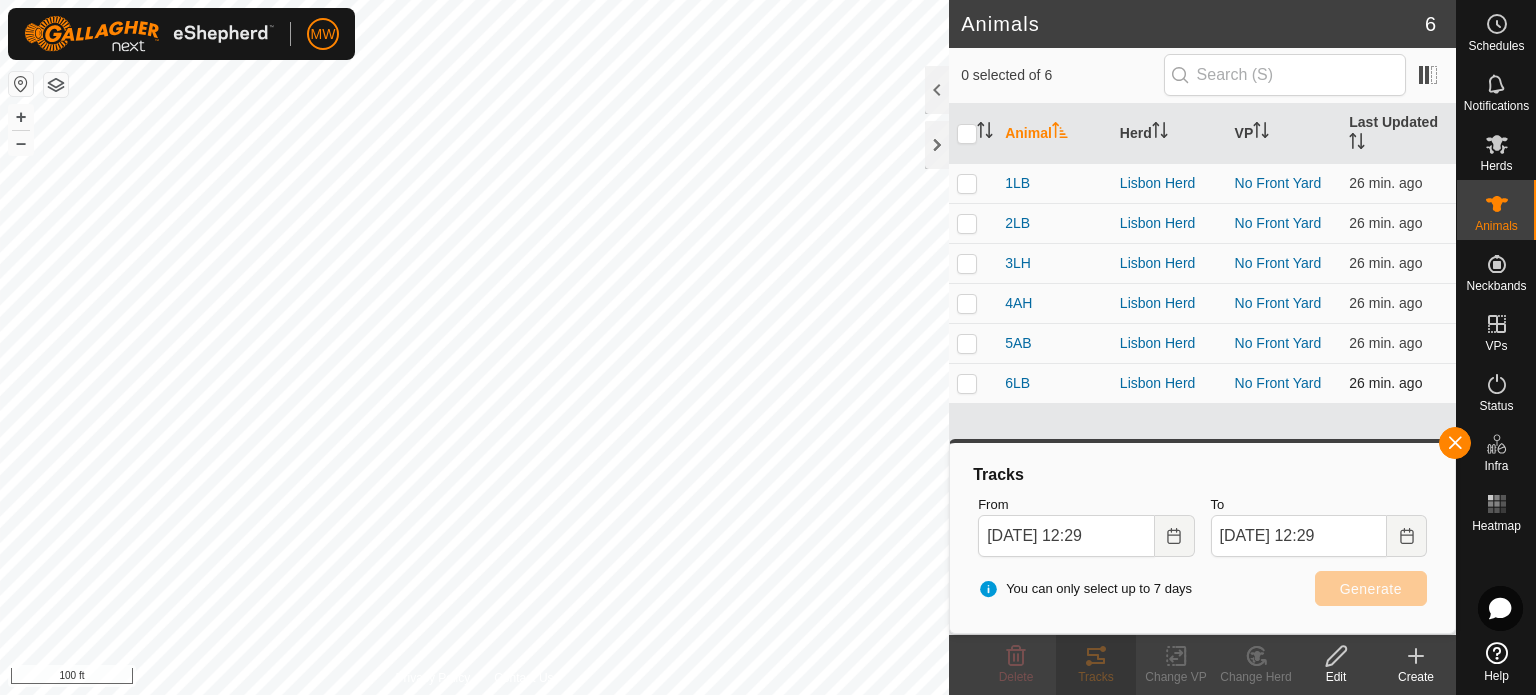 click at bounding box center (973, 383) 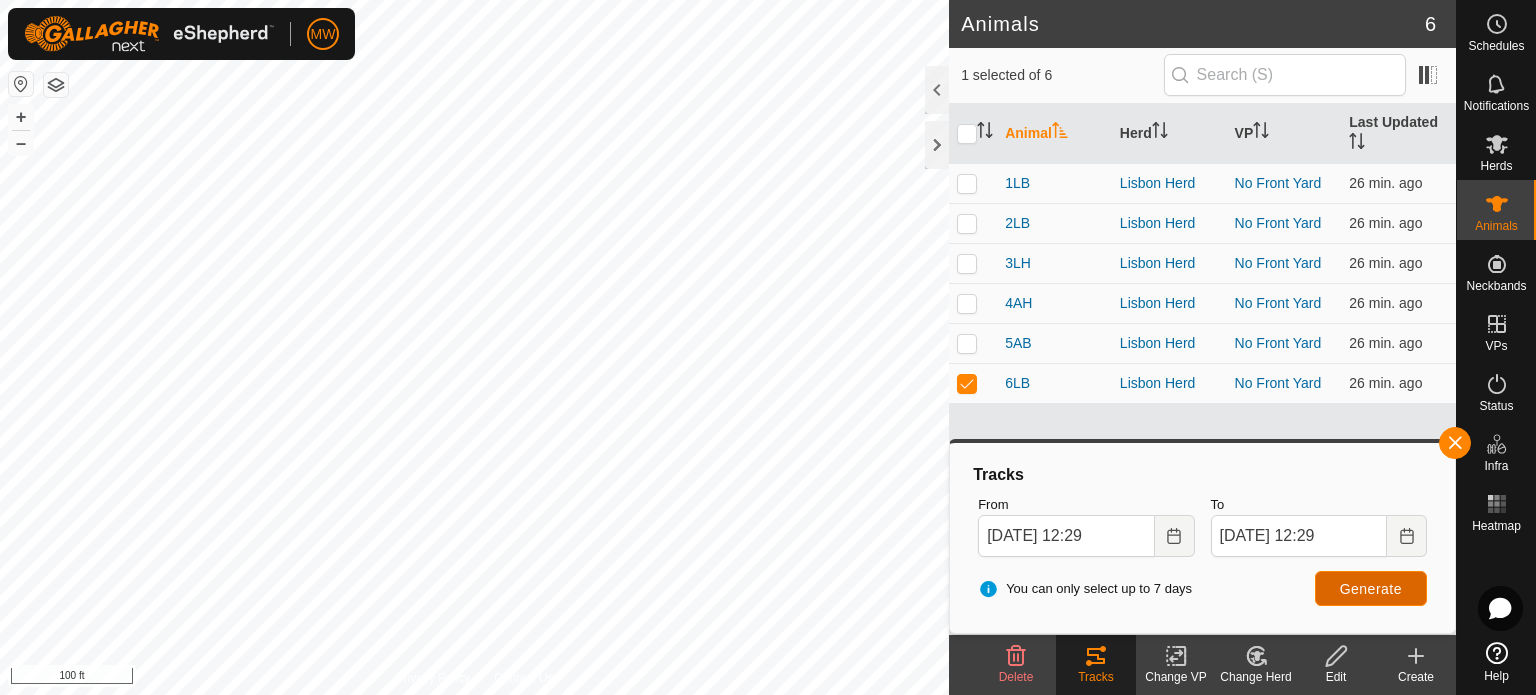 click on "Generate" at bounding box center [1371, 588] 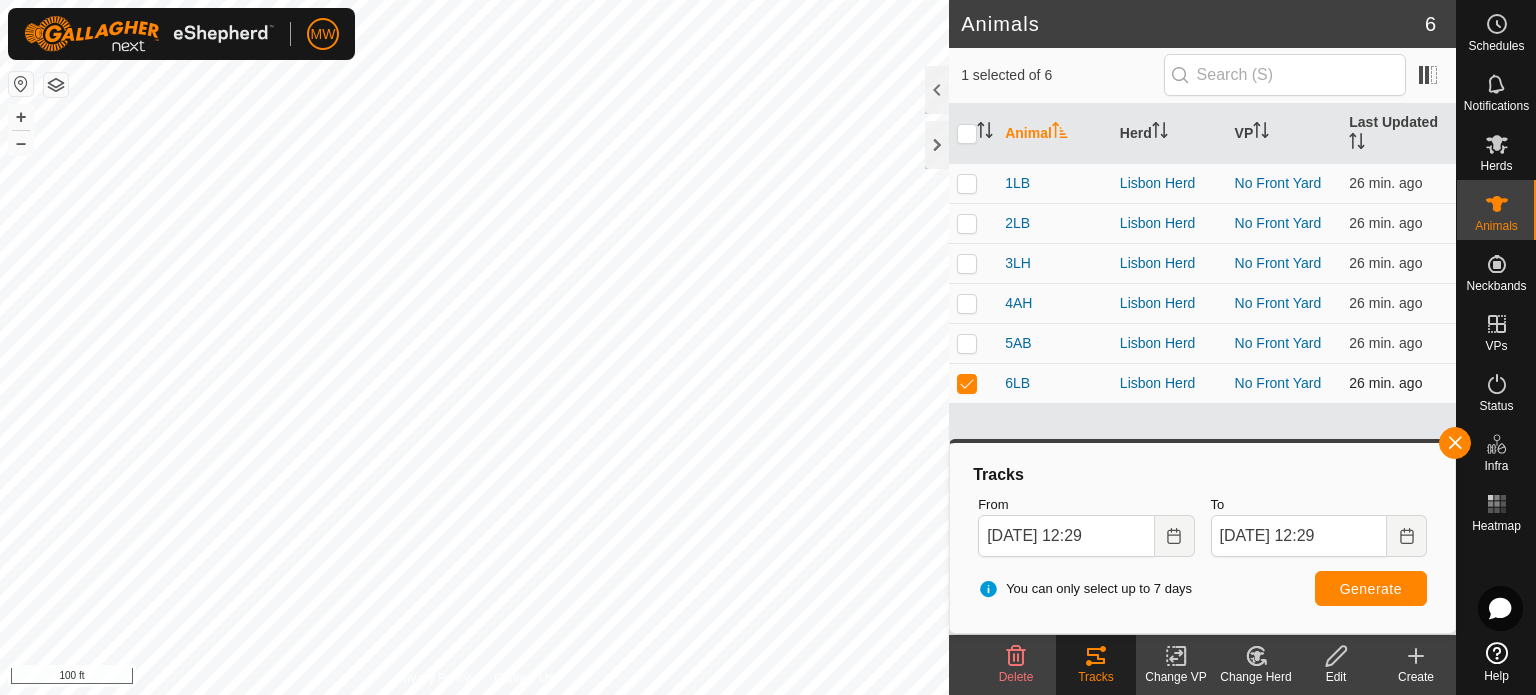 click at bounding box center [973, 383] 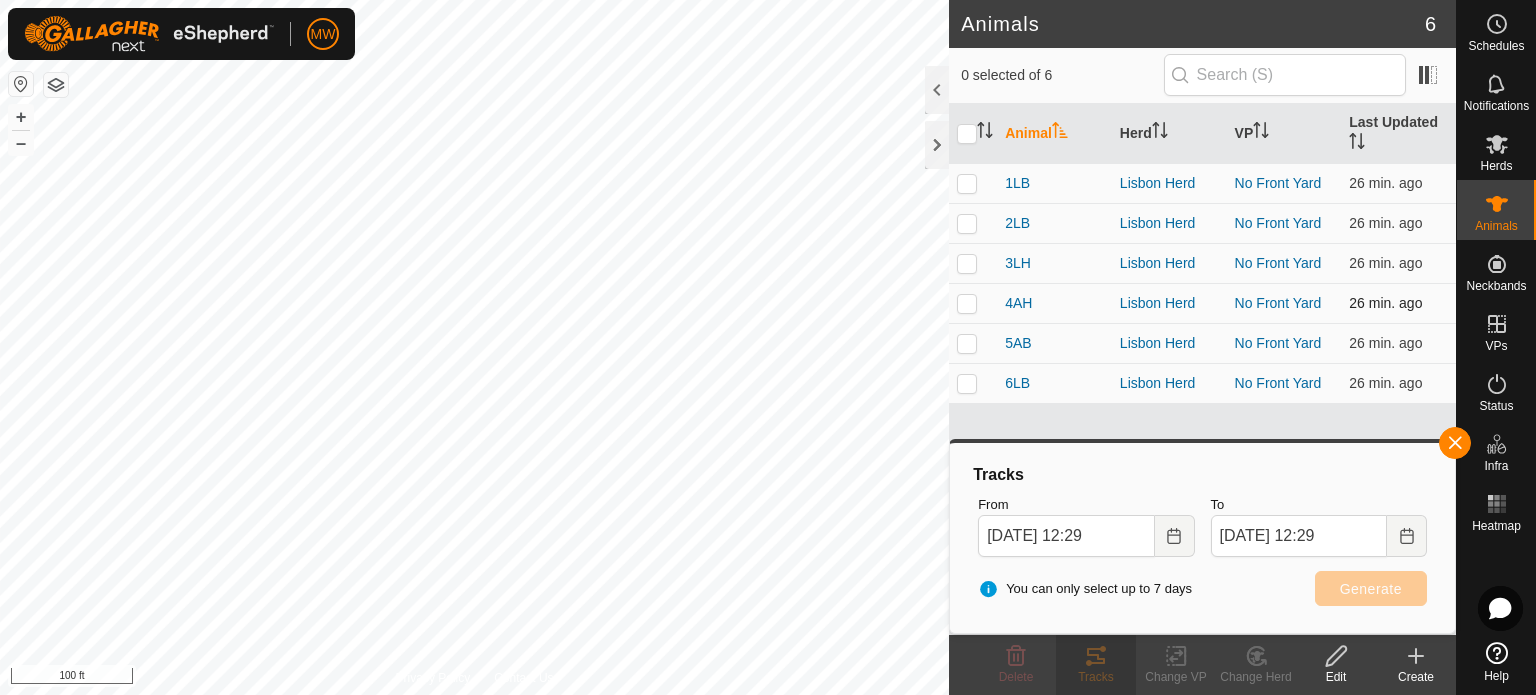 click at bounding box center [967, 303] 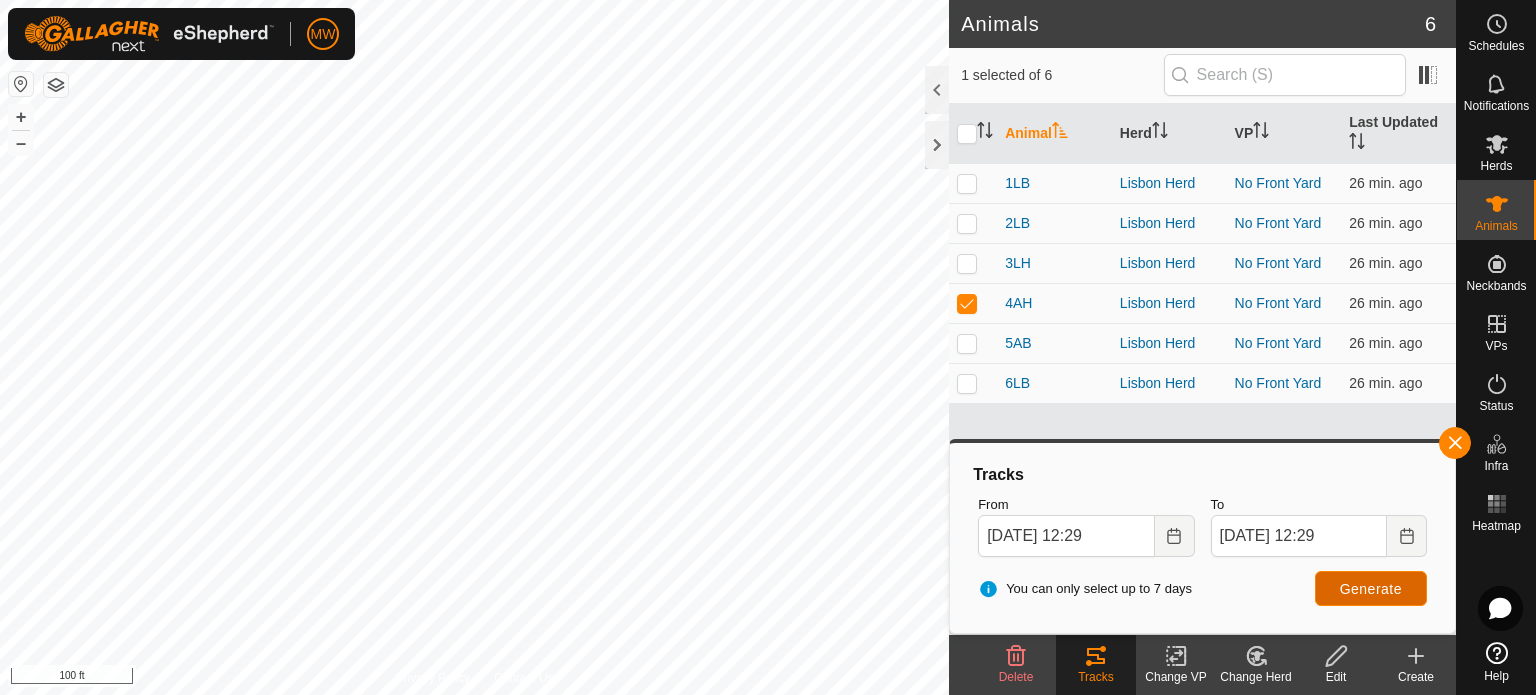 click on "Generate" at bounding box center (1371, 589) 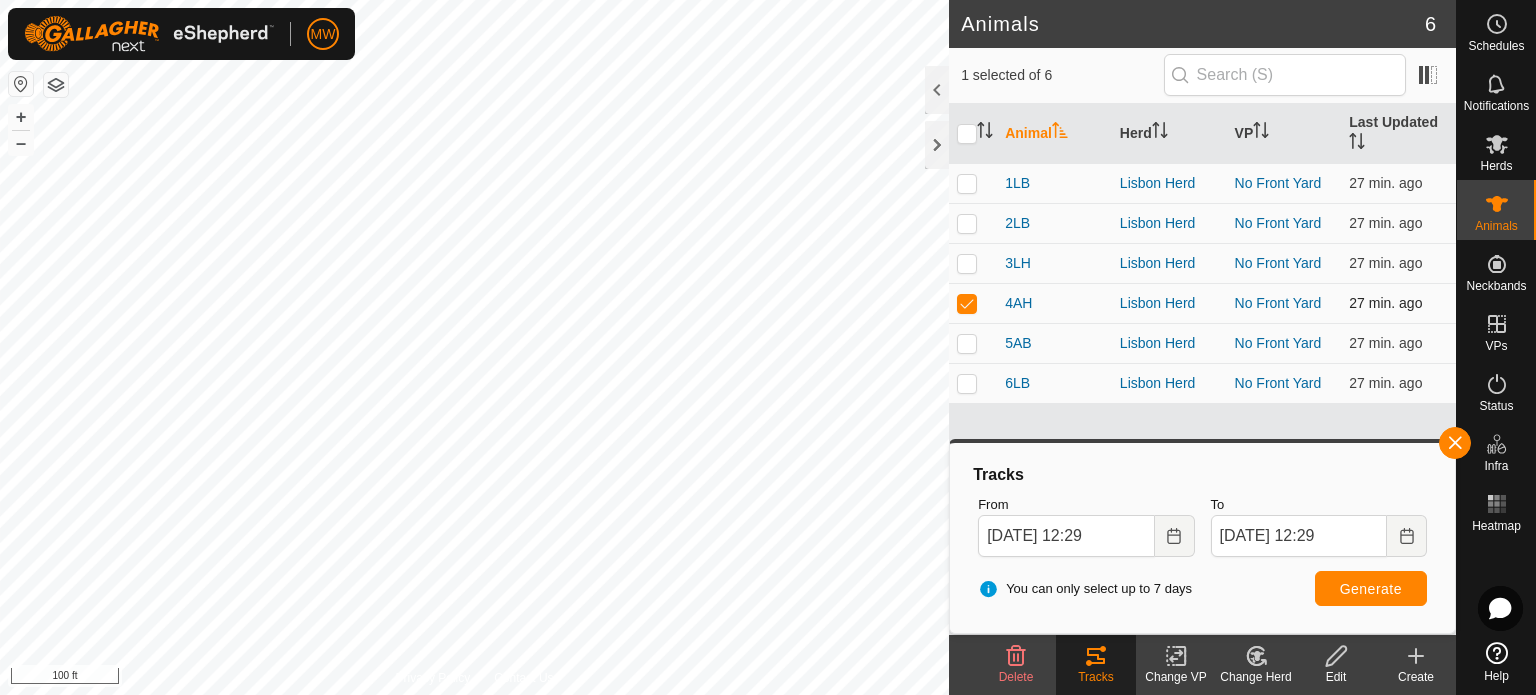 click at bounding box center [967, 303] 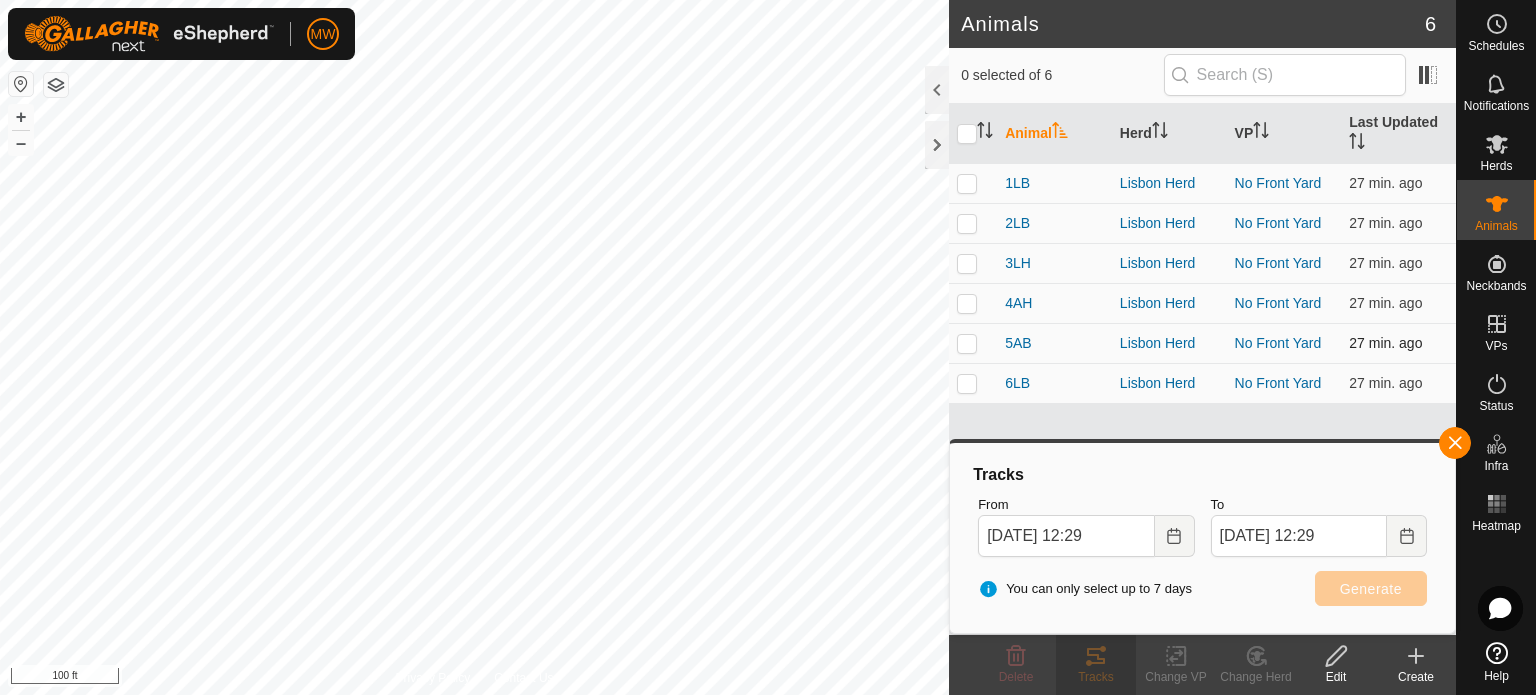 click at bounding box center (973, 343) 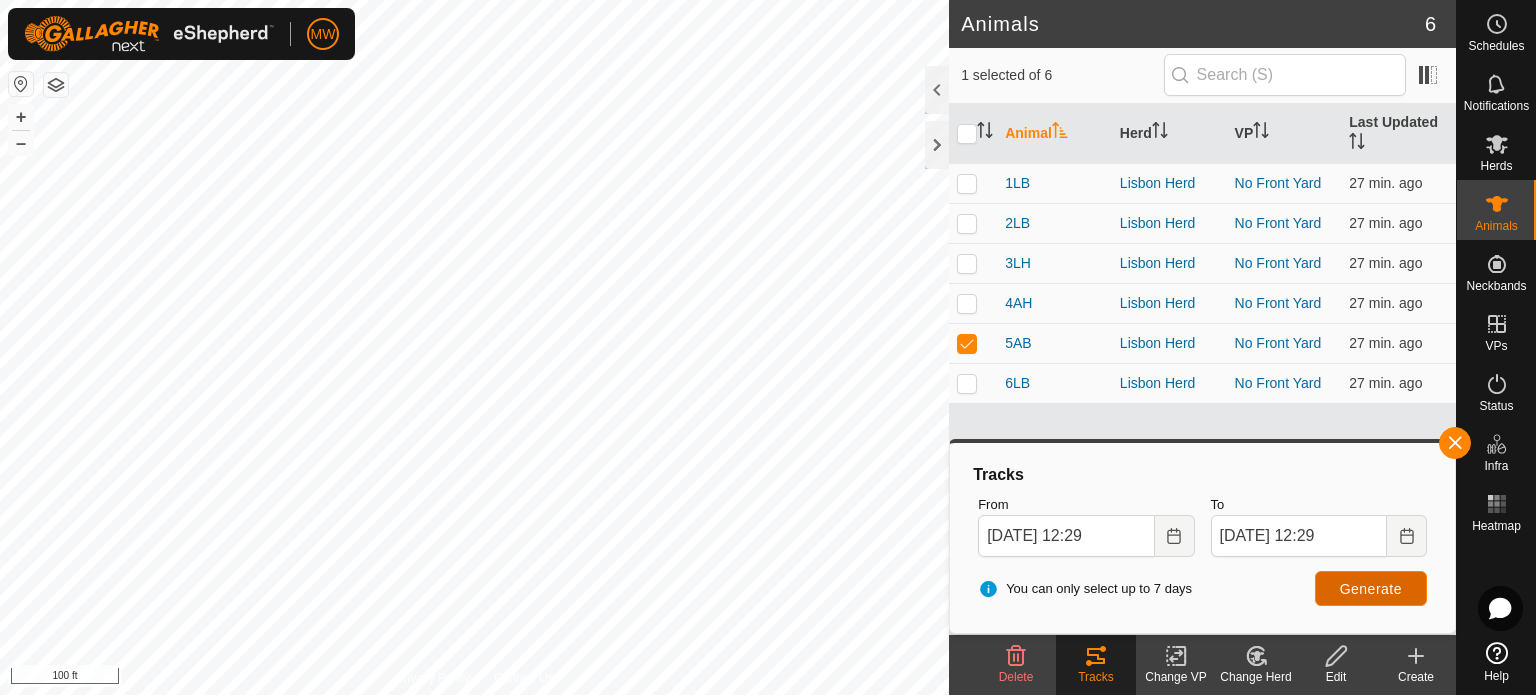 click on "Generate" at bounding box center [1371, 589] 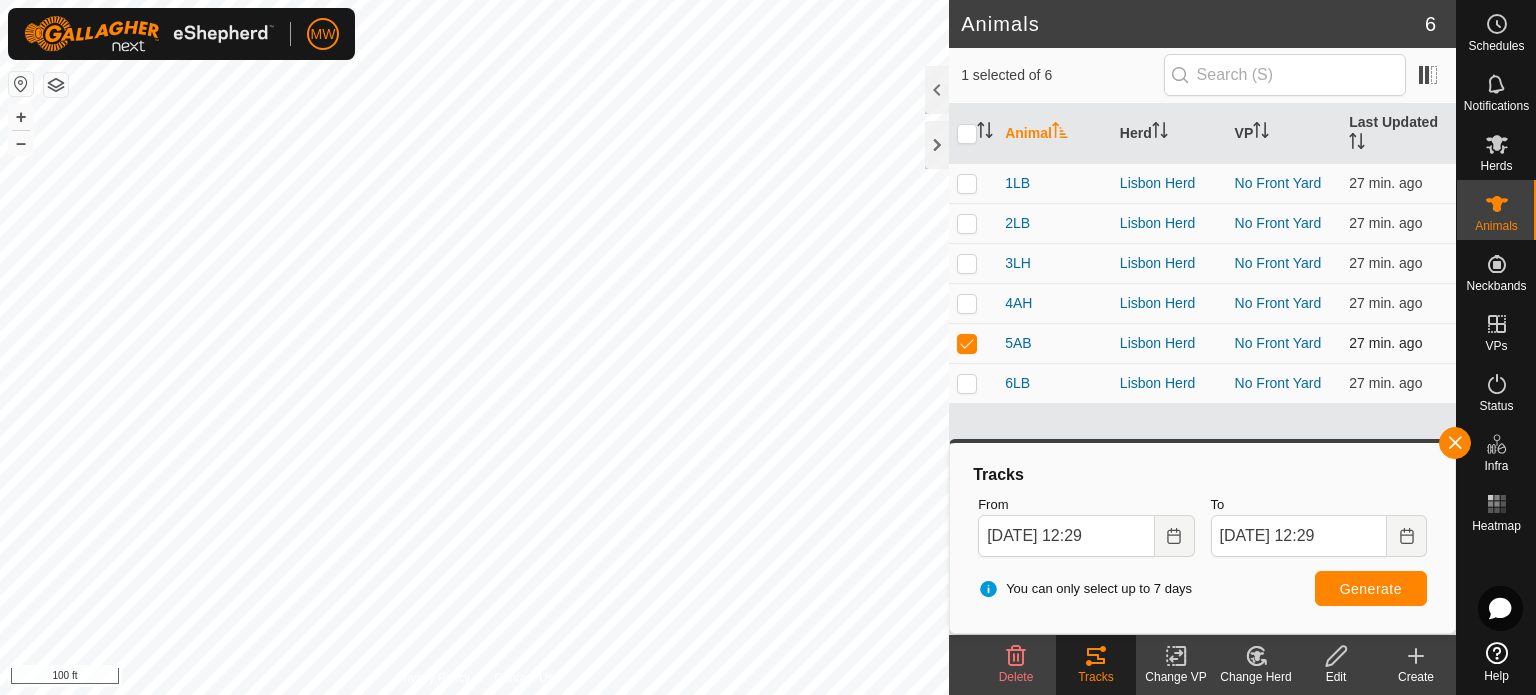 click at bounding box center (973, 343) 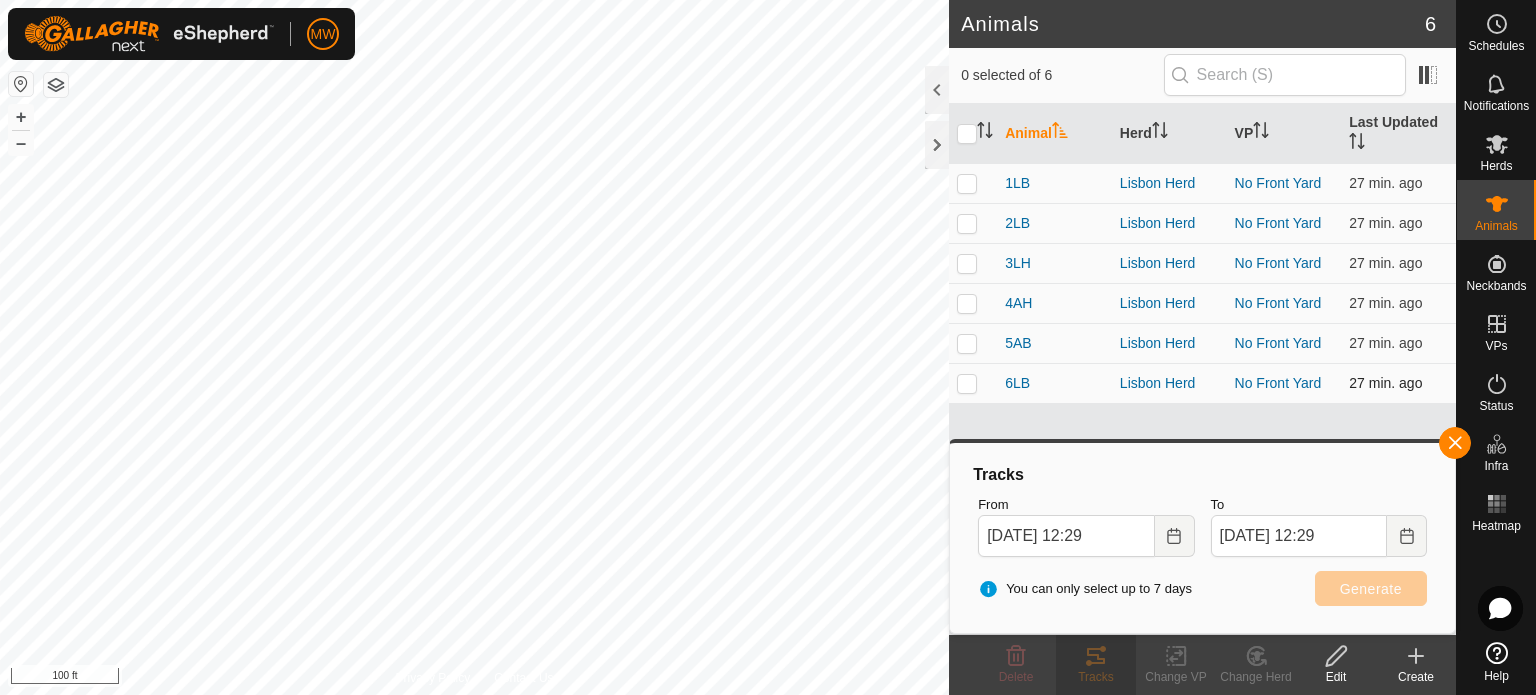 click at bounding box center [967, 383] 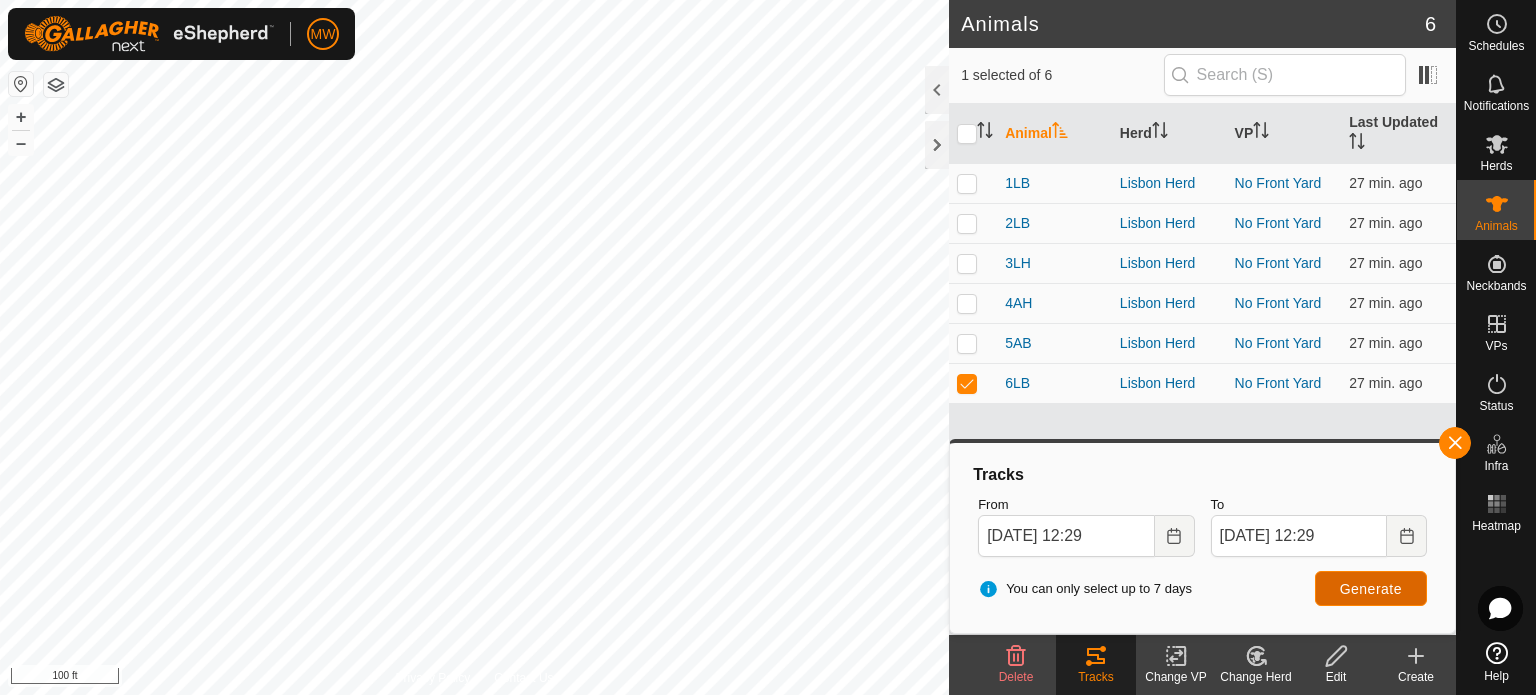 click on "Generate" at bounding box center [1371, 589] 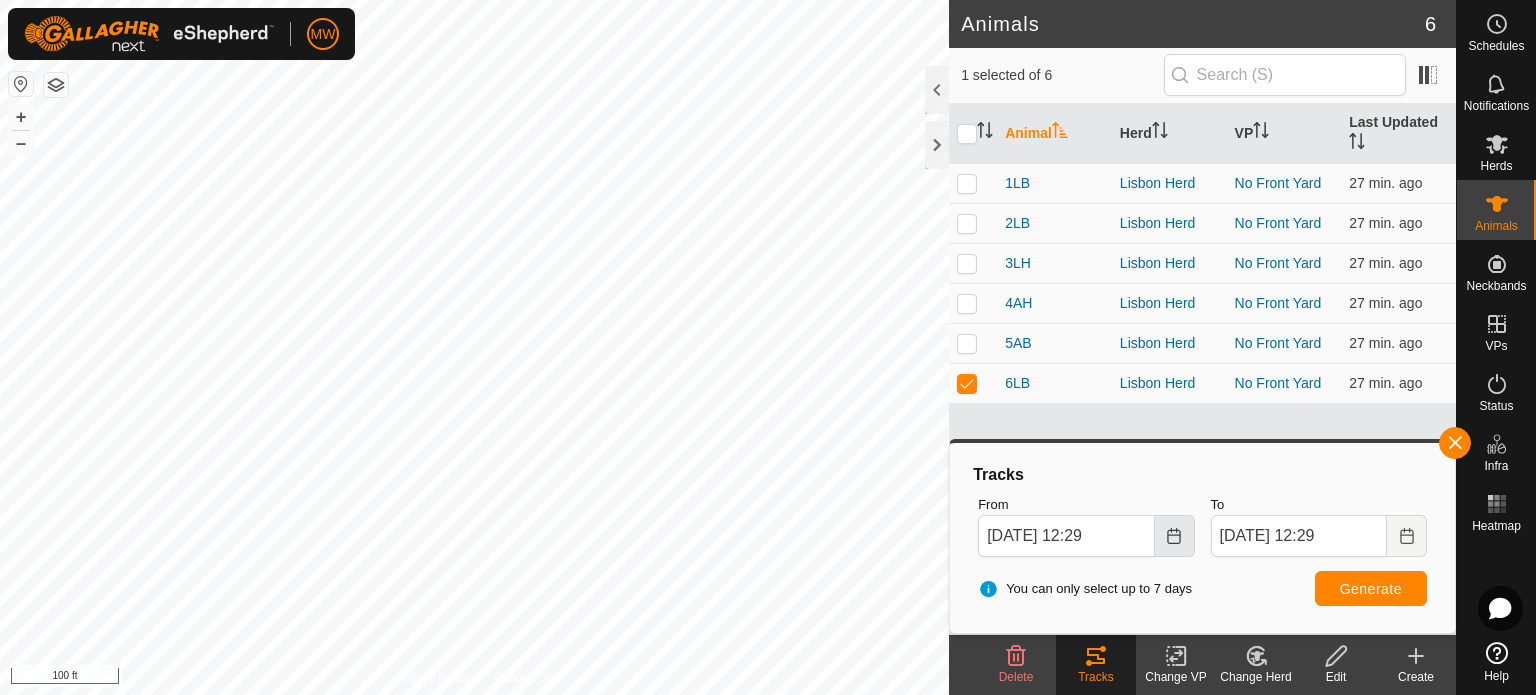 click at bounding box center (1175, 536) 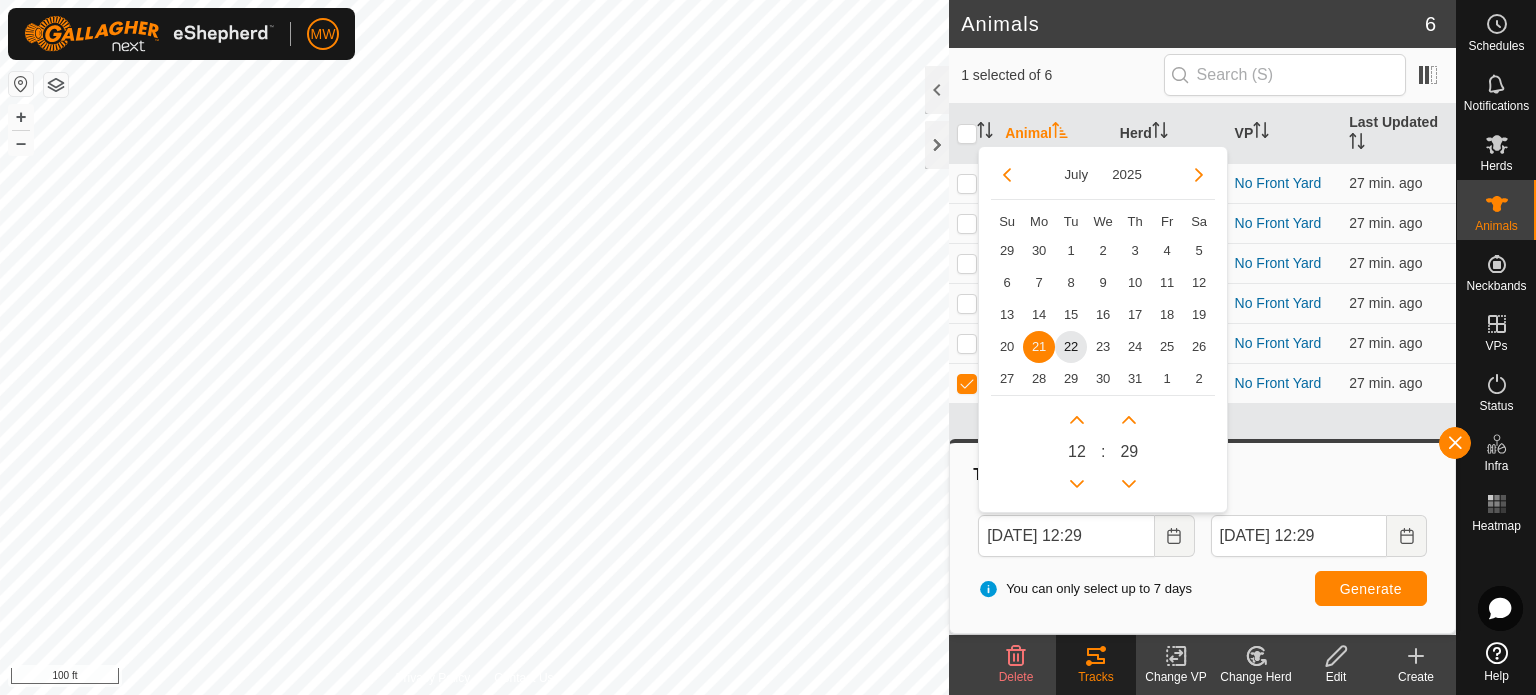 click on "21" at bounding box center (1039, 347) 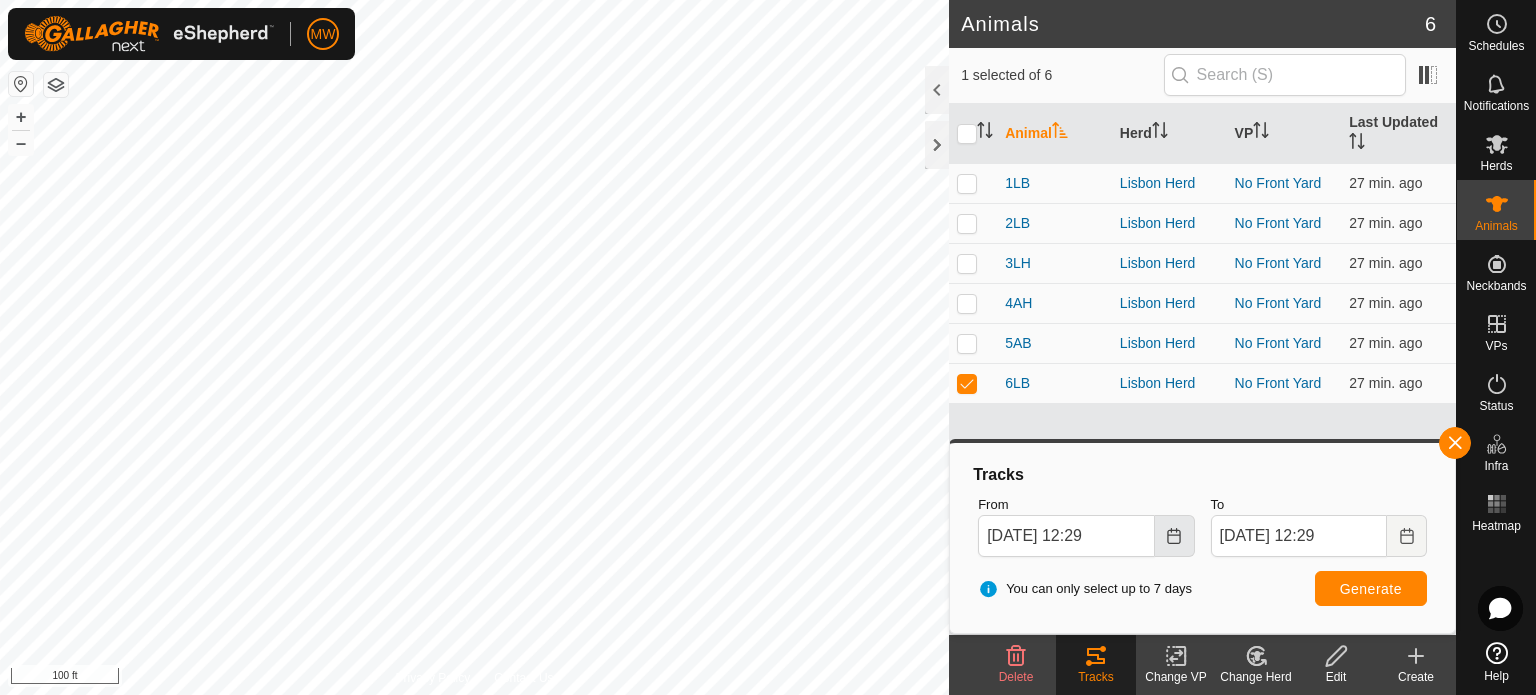 click 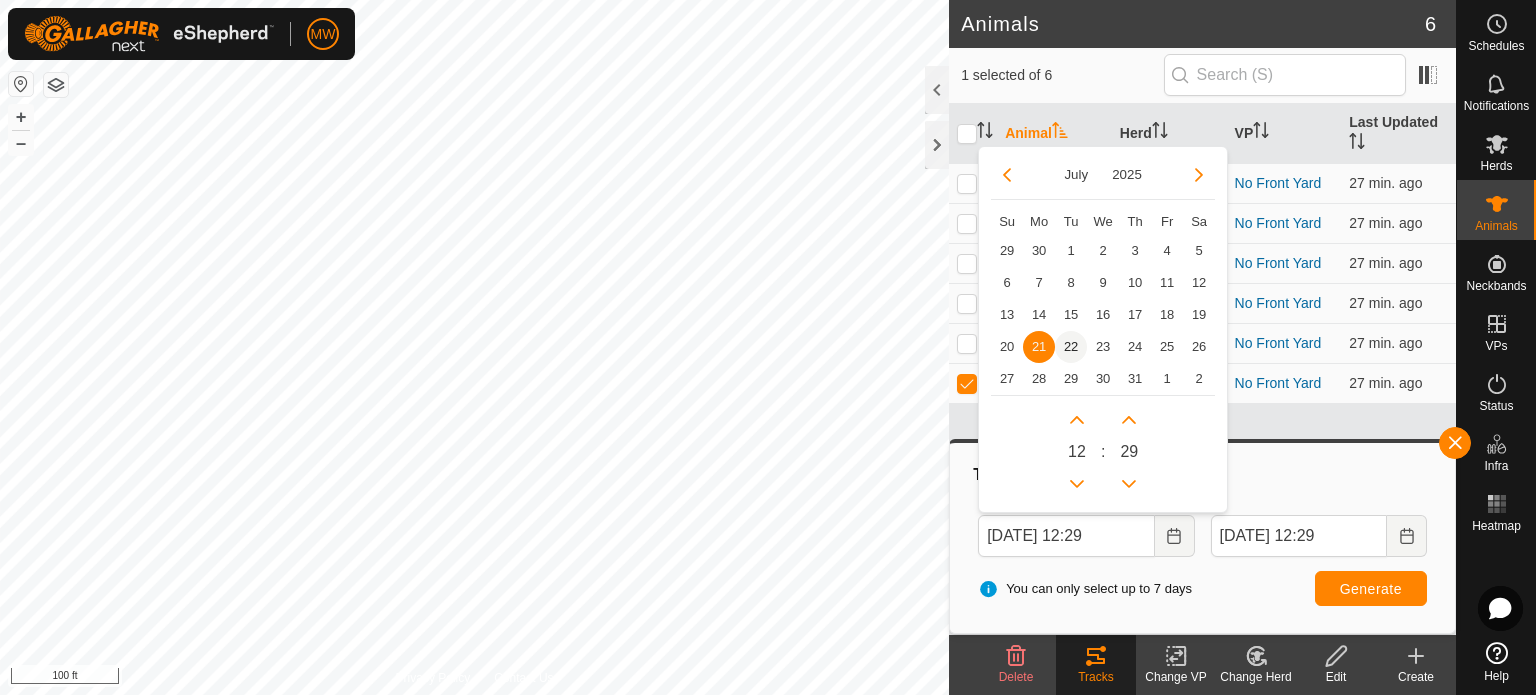 click on "22" at bounding box center [1071, 347] 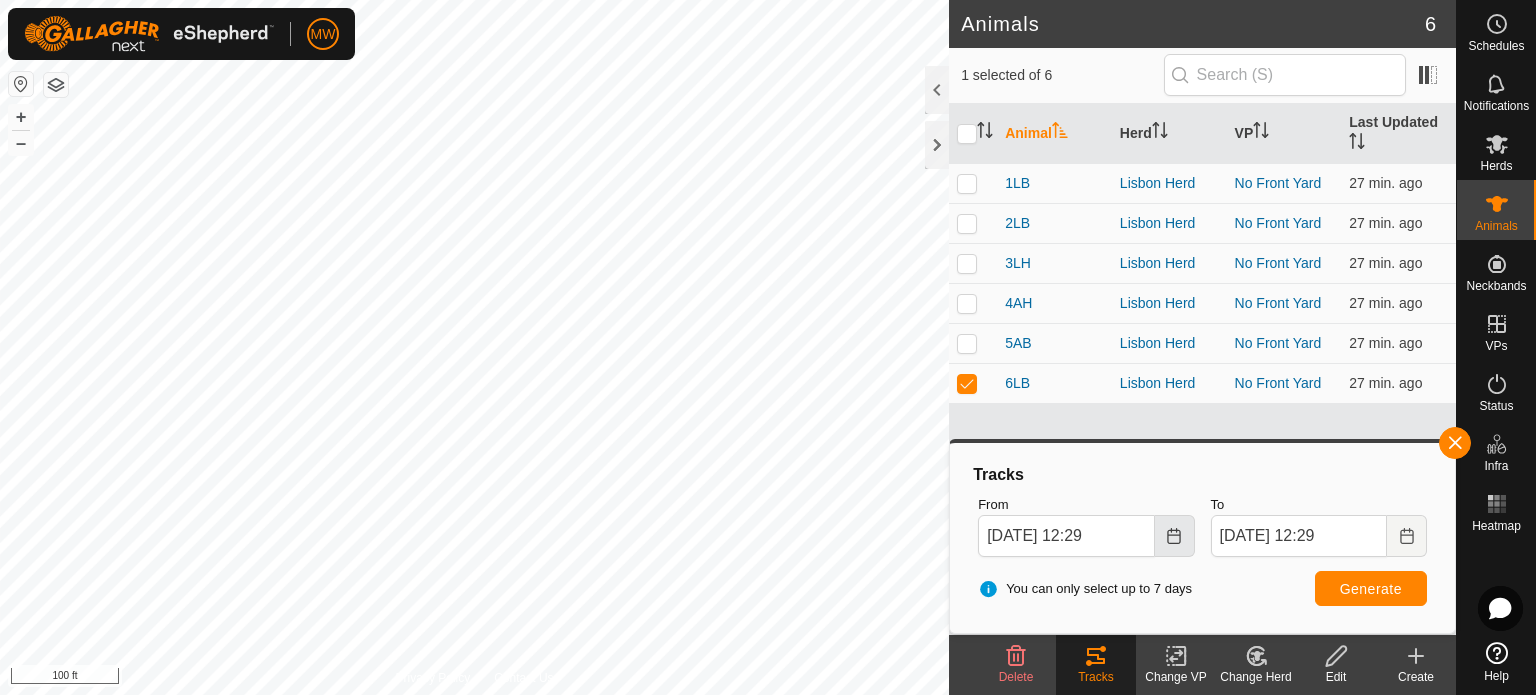 click at bounding box center (1175, 536) 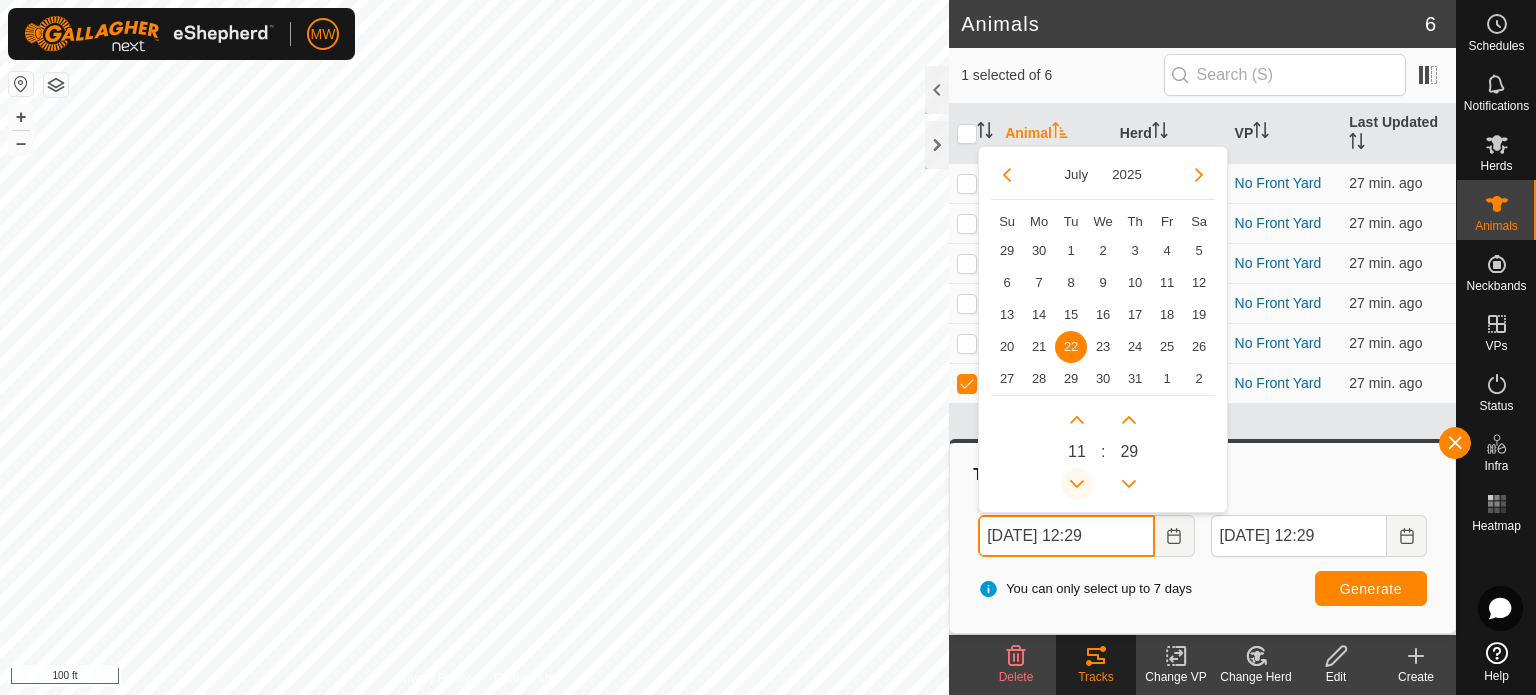 click at bounding box center (1077, 484) 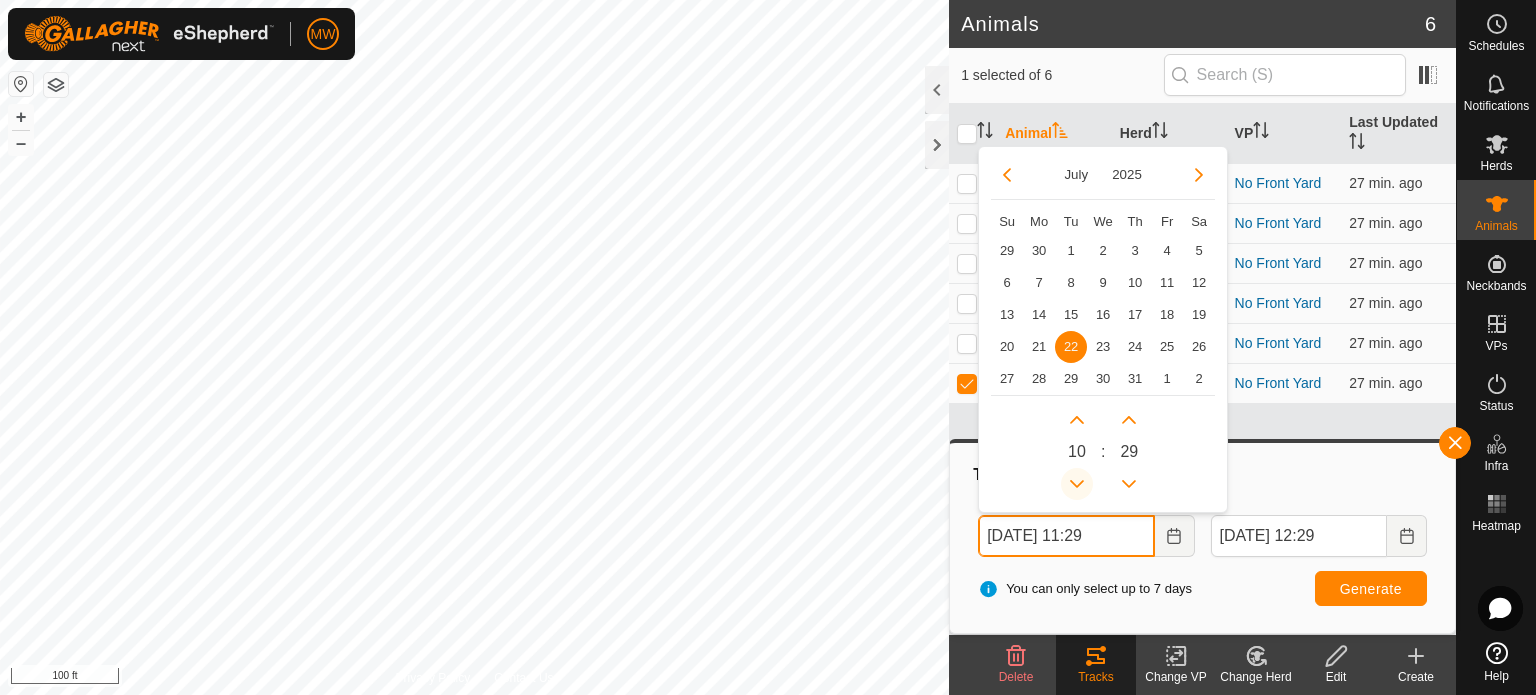 click at bounding box center (1077, 484) 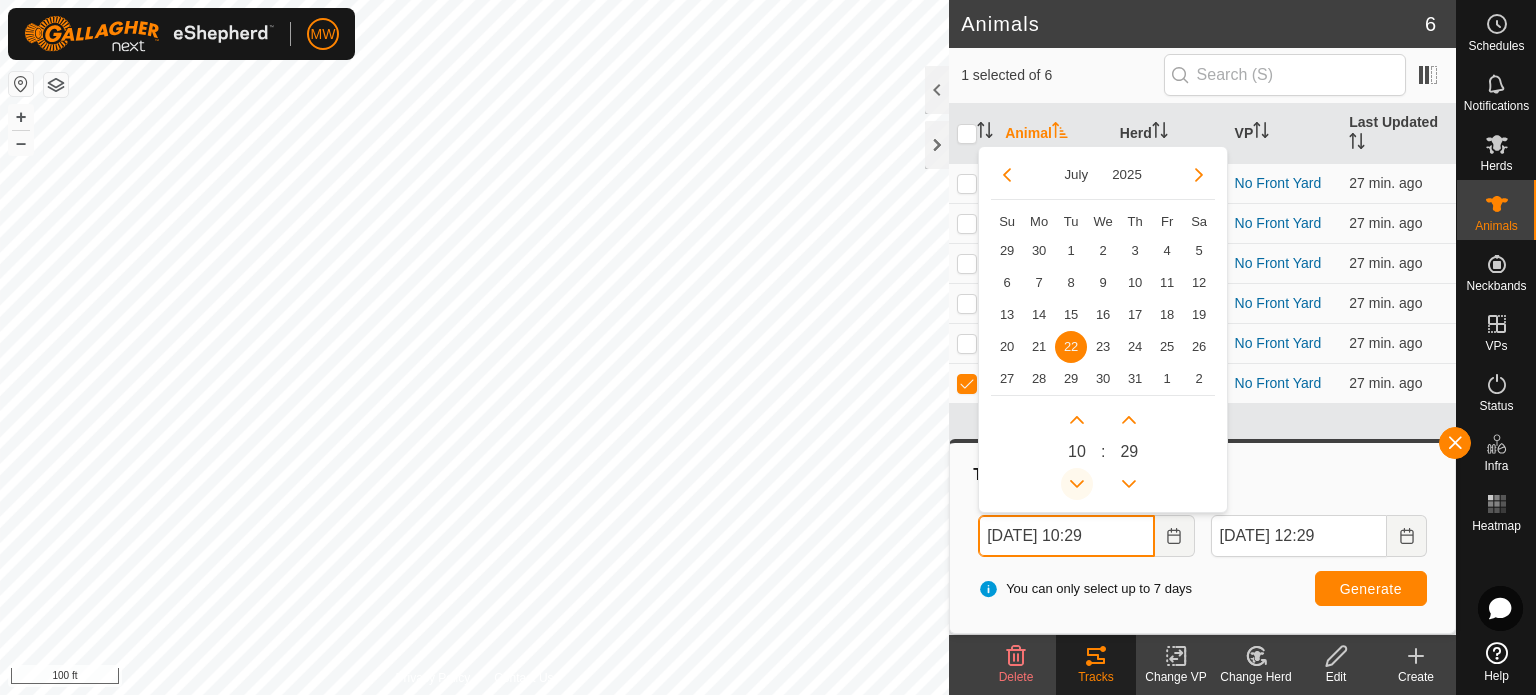 click 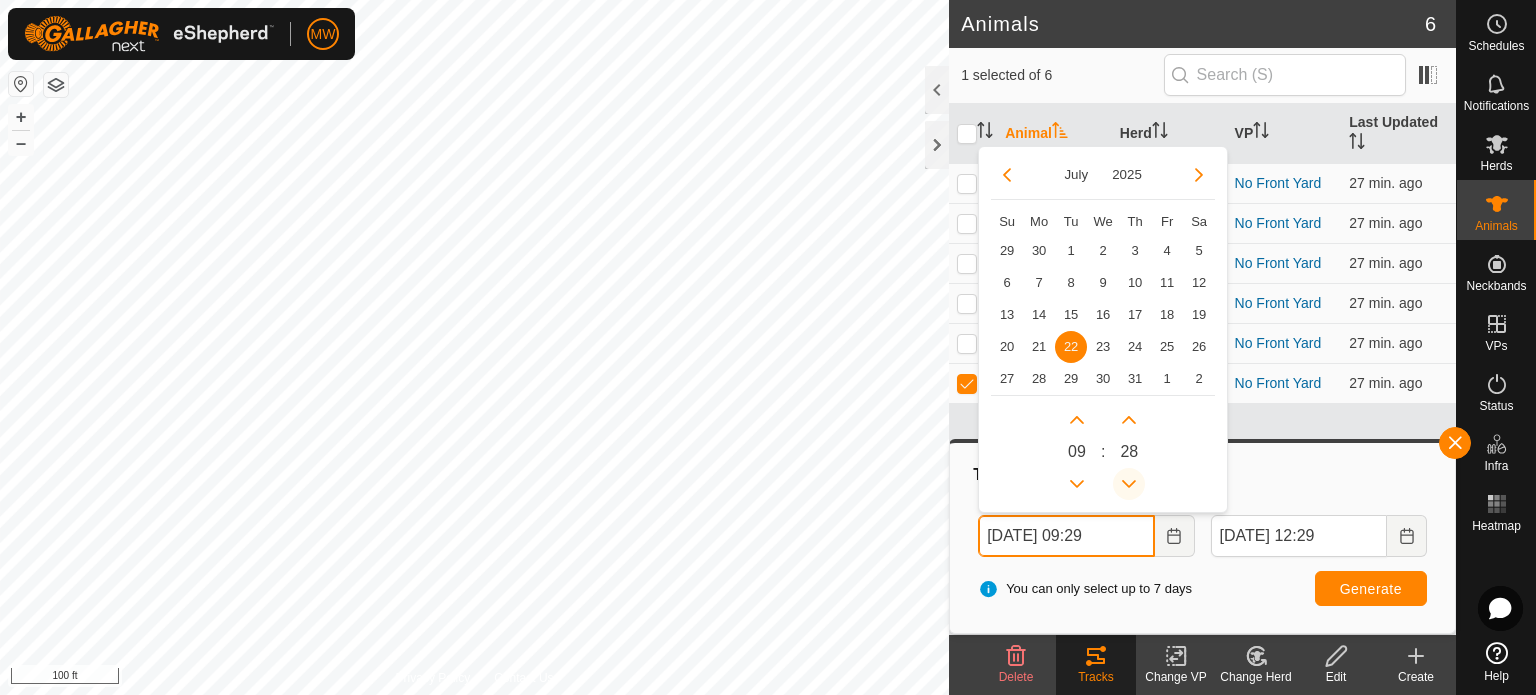 click at bounding box center [1129, 484] 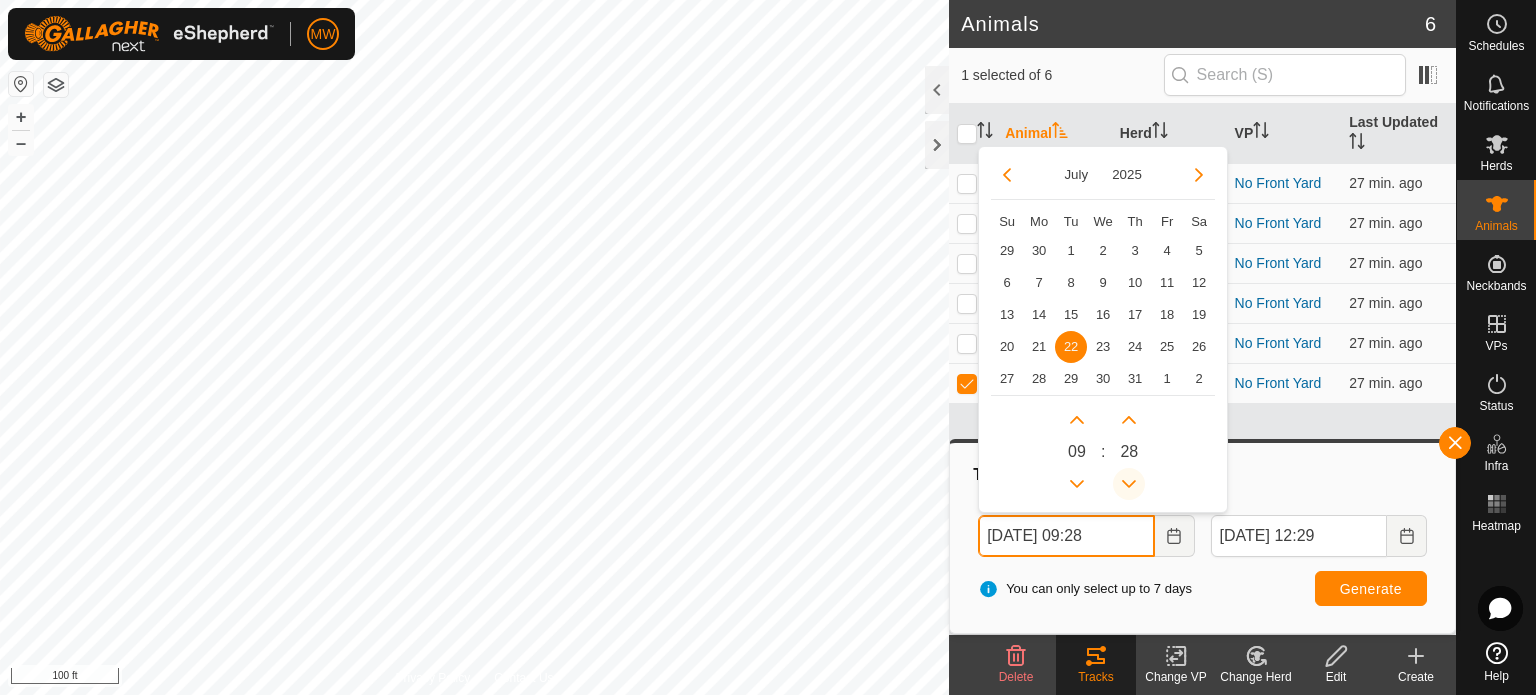 click at bounding box center [1132, 481] 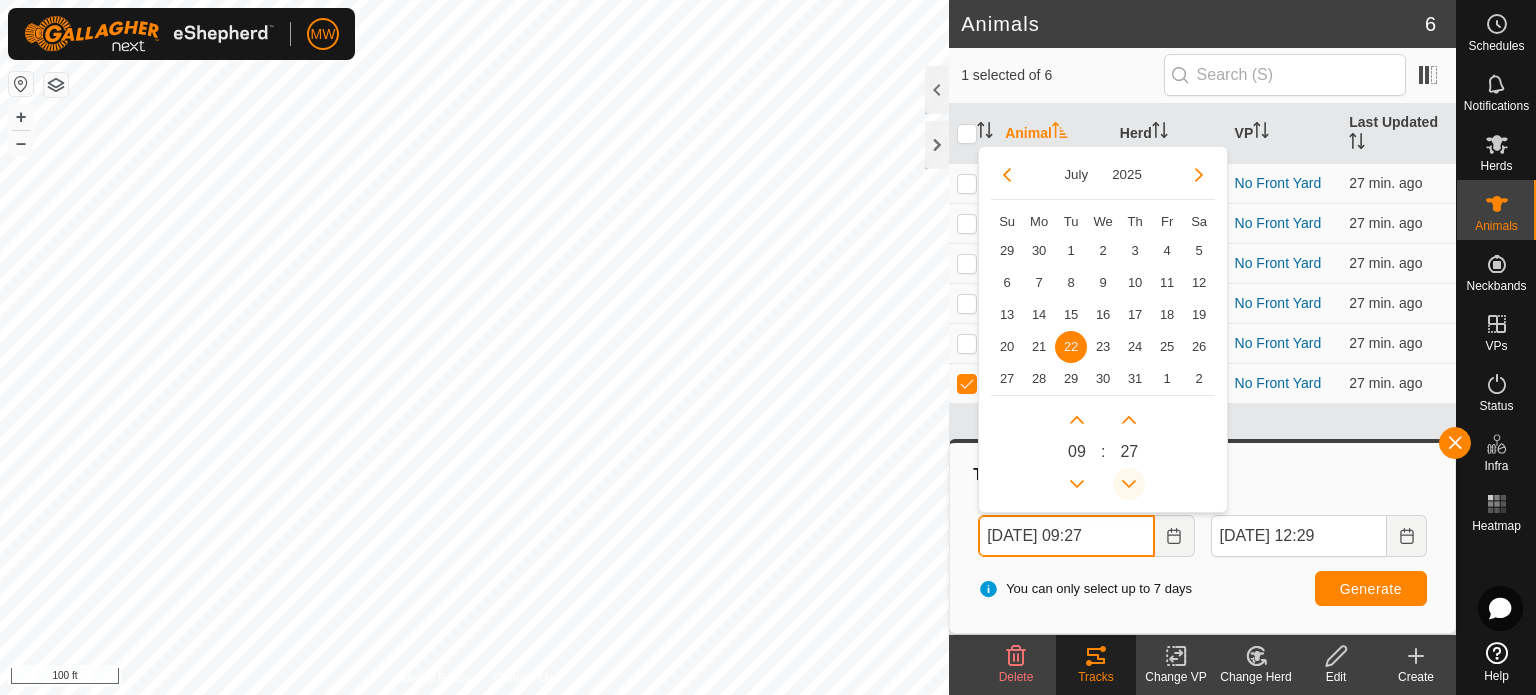 click at bounding box center (1132, 481) 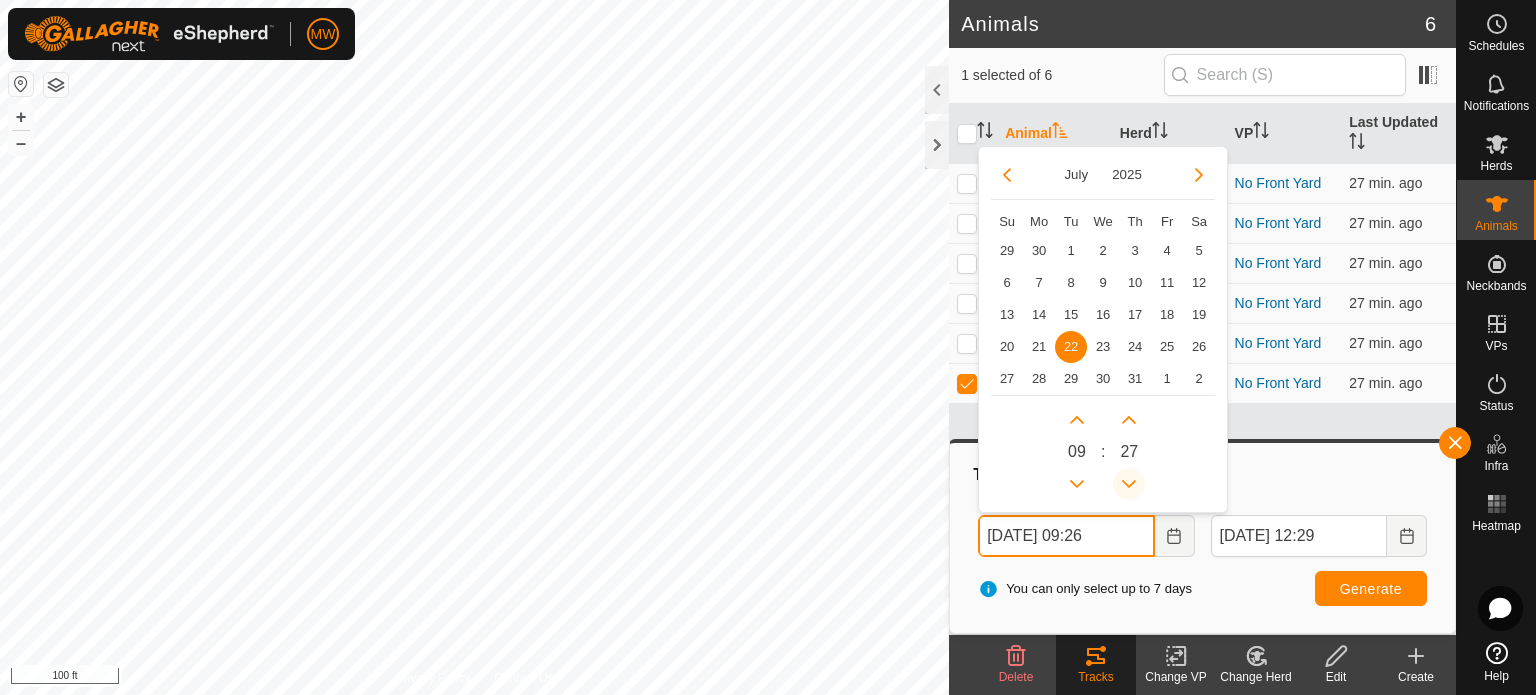 click at bounding box center (1129, 484) 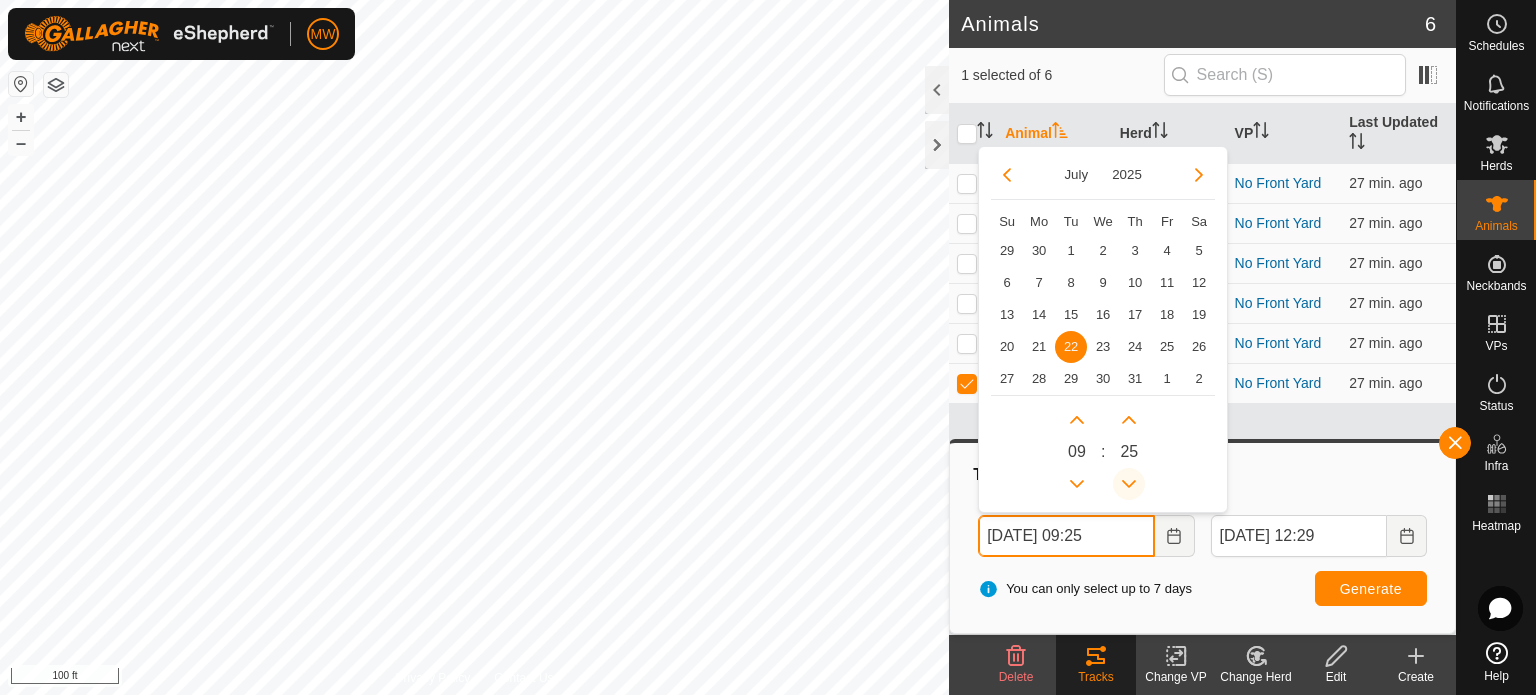 click at bounding box center (1129, 484) 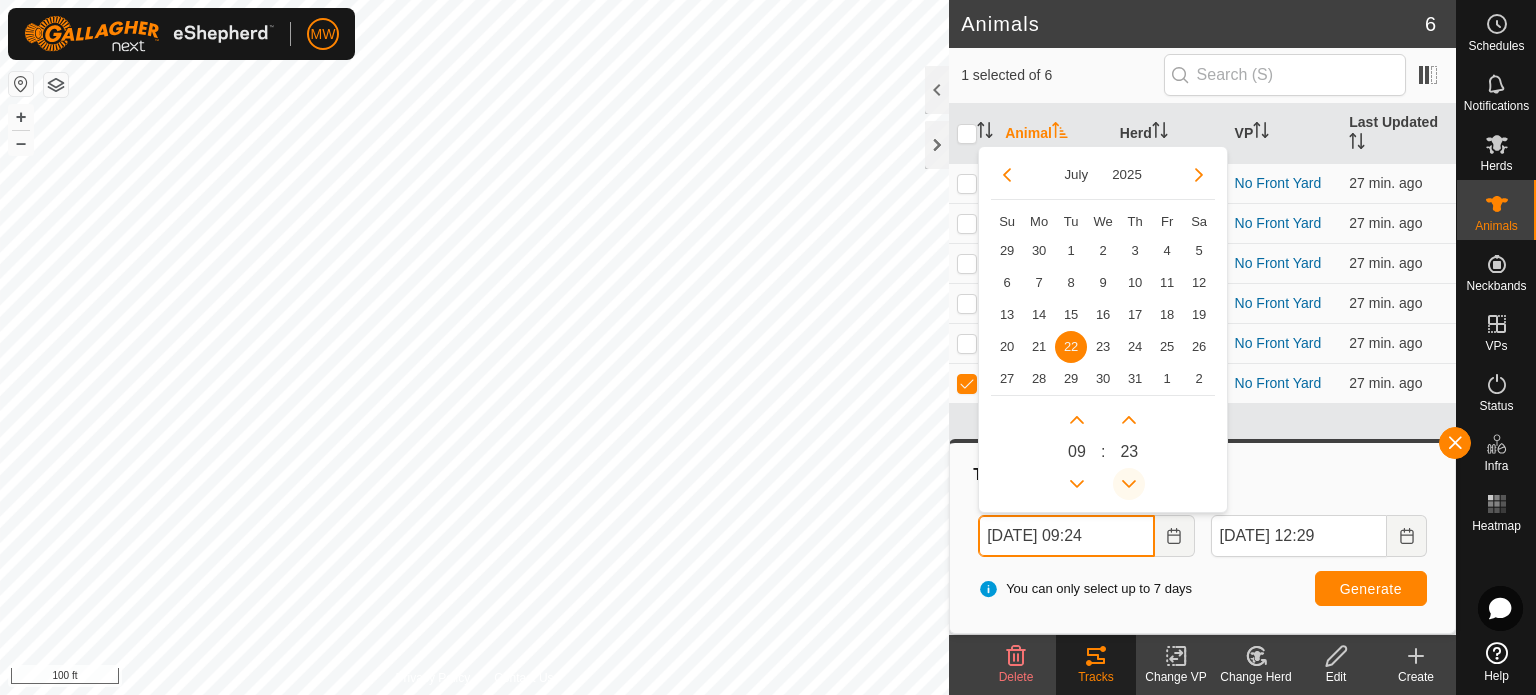 click 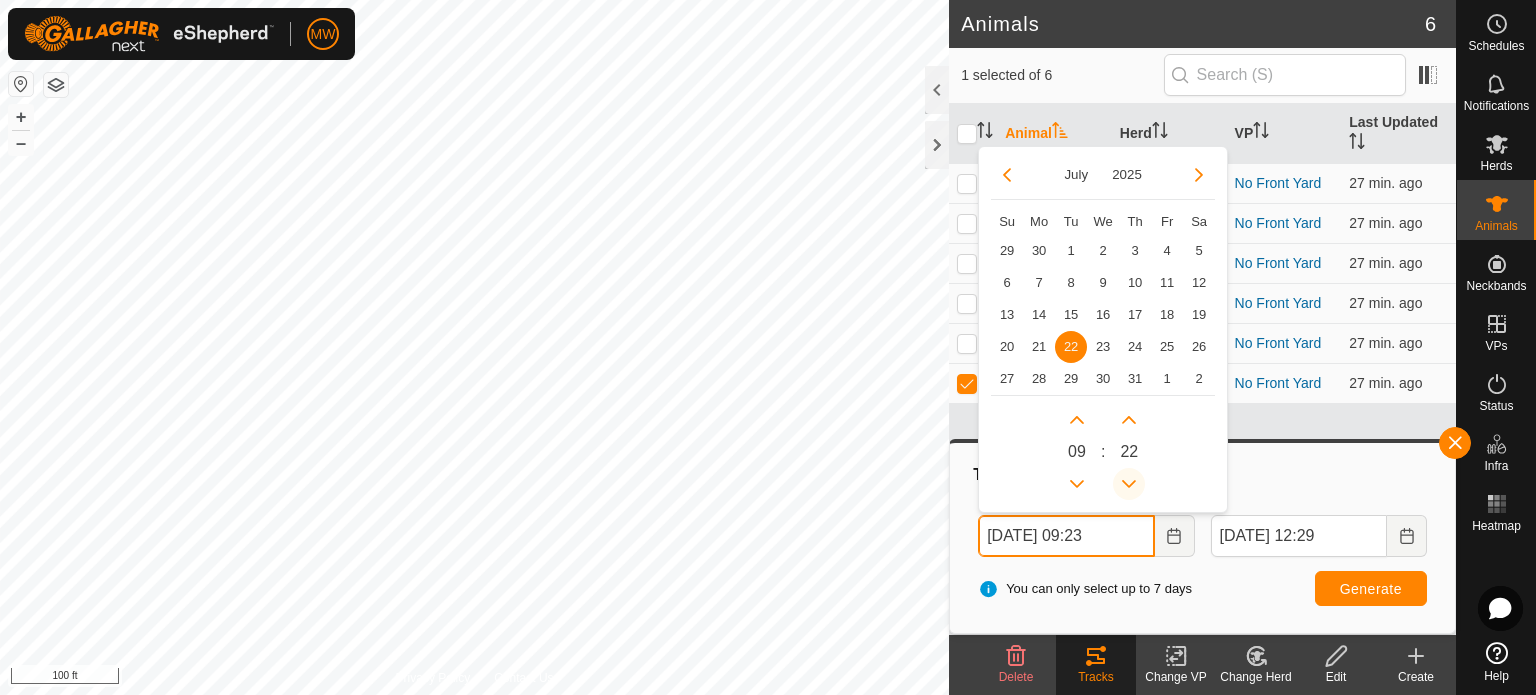 click 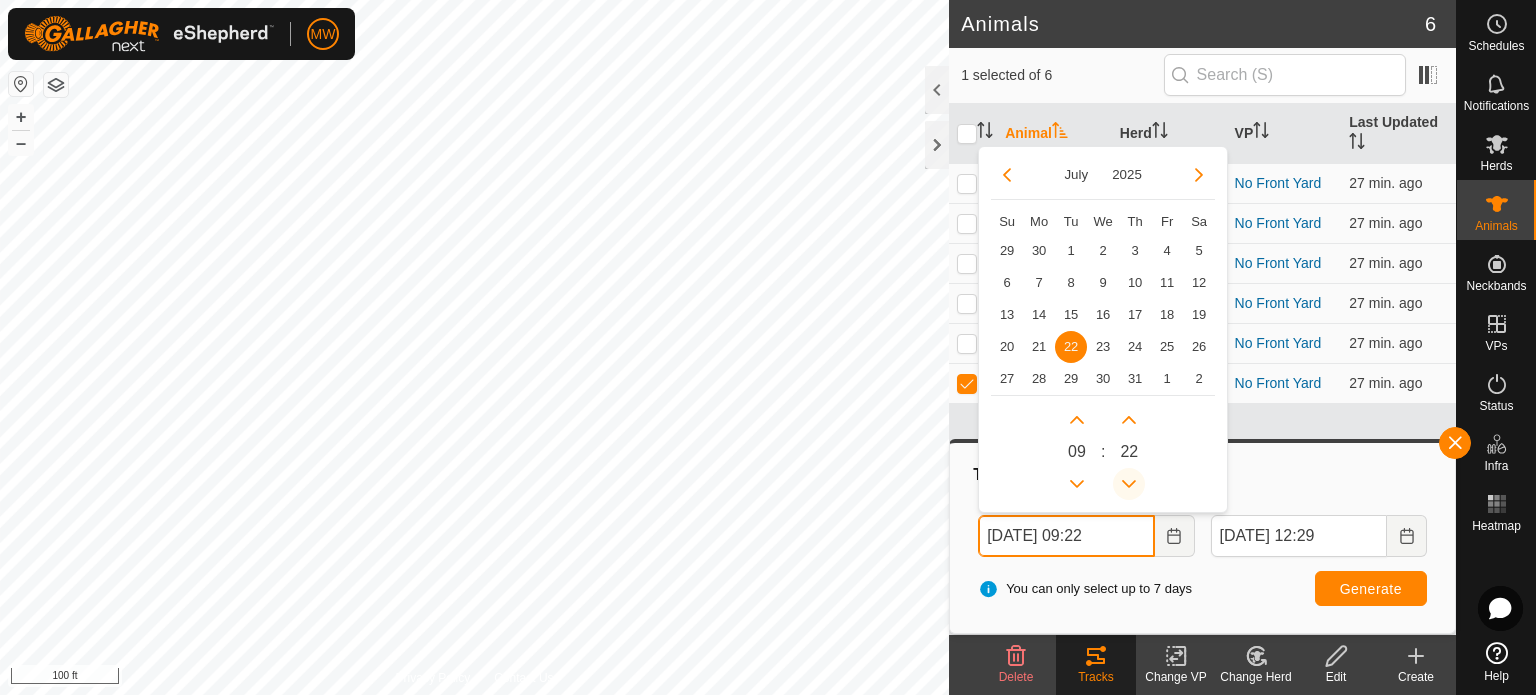 click 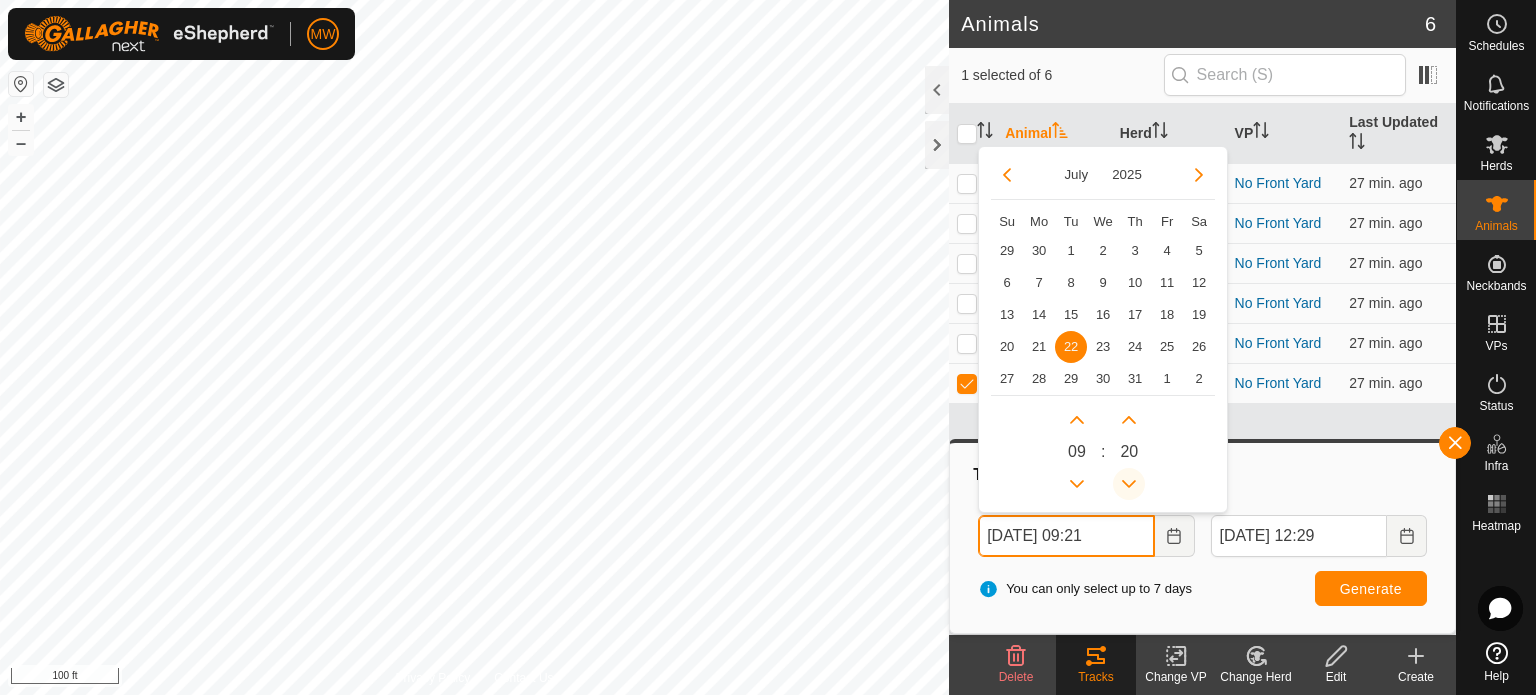 click at bounding box center [1129, 484] 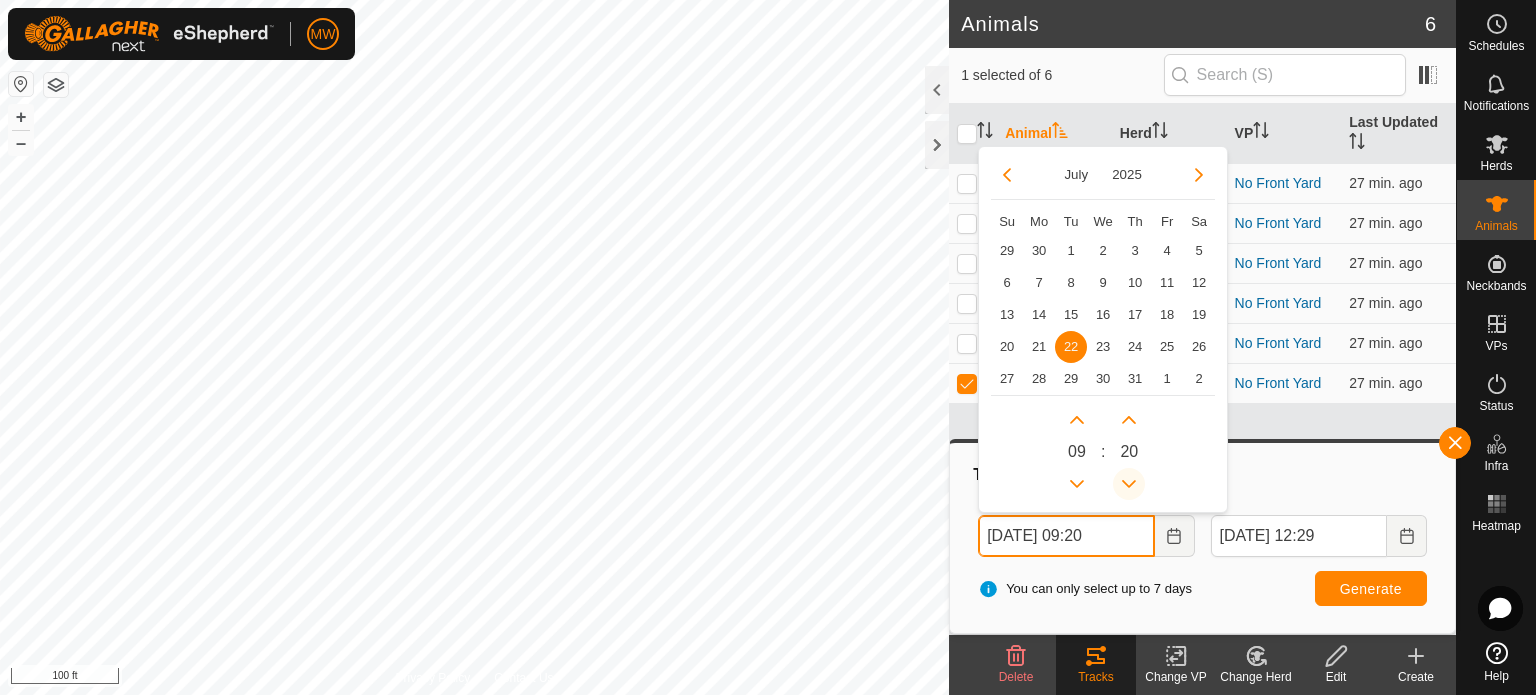 click at bounding box center [1129, 484] 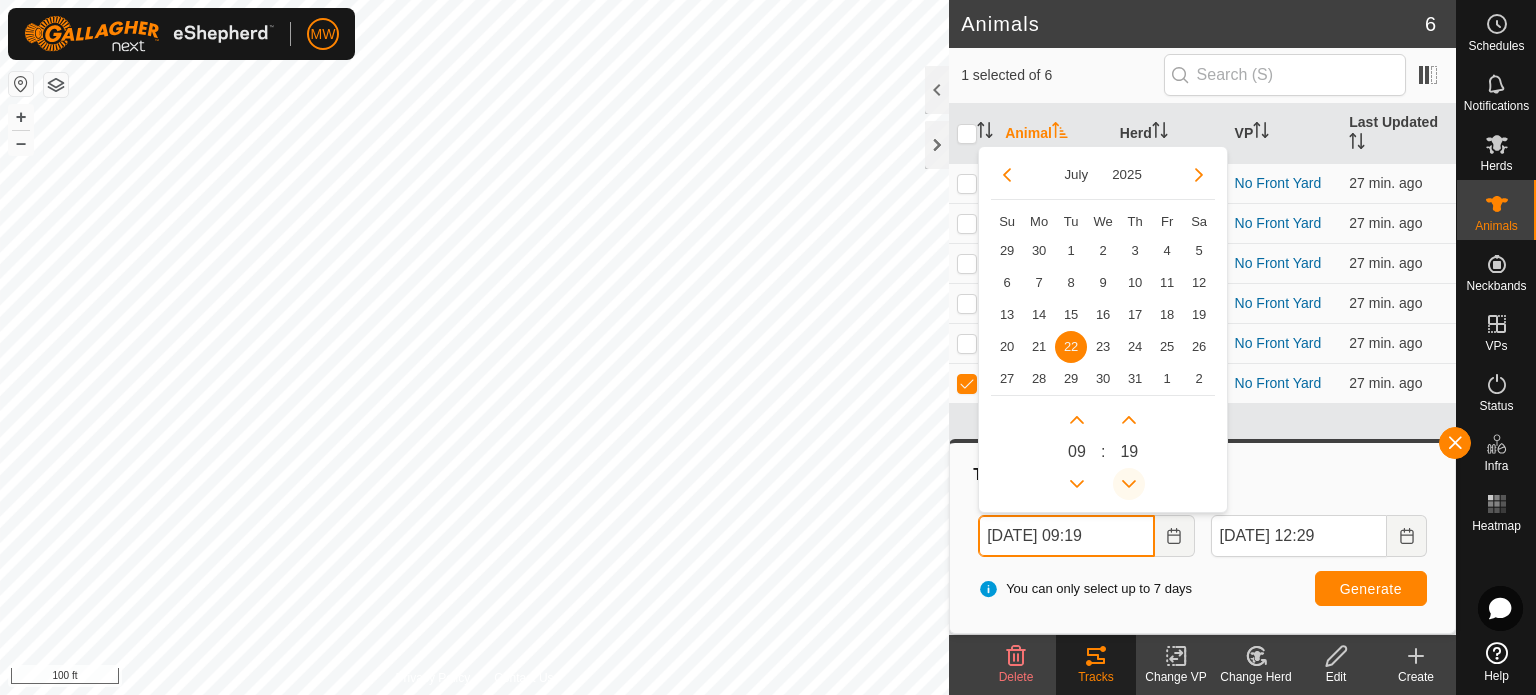 click at bounding box center (1129, 484) 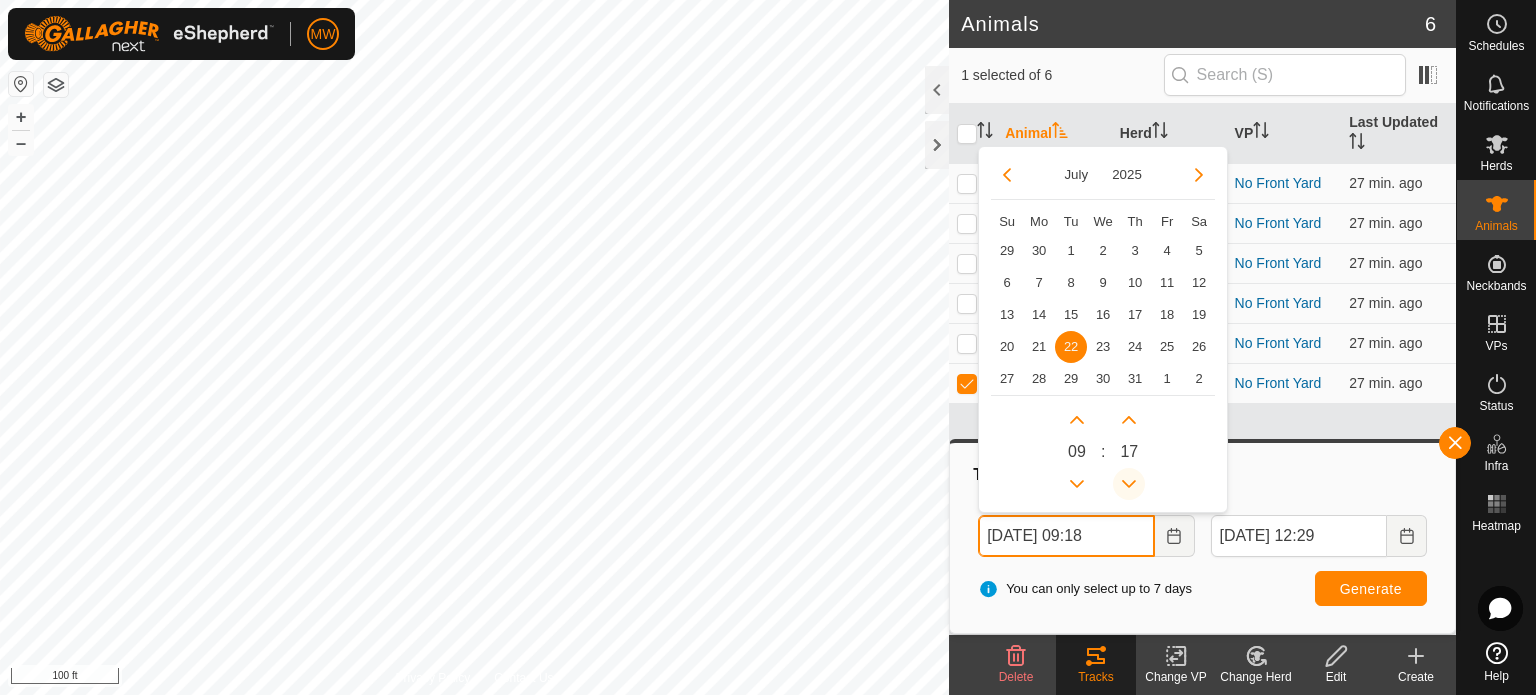 click at bounding box center (1129, 484) 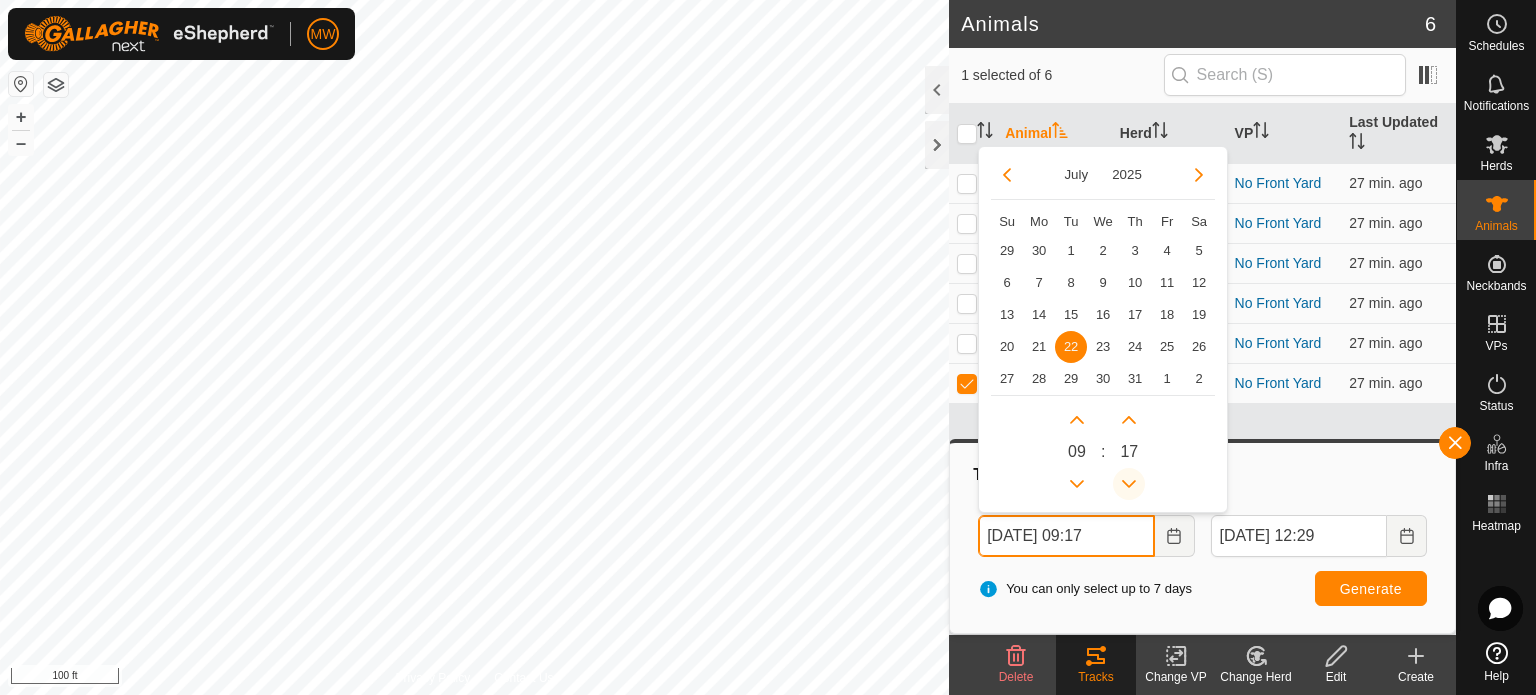 click at bounding box center [1129, 484] 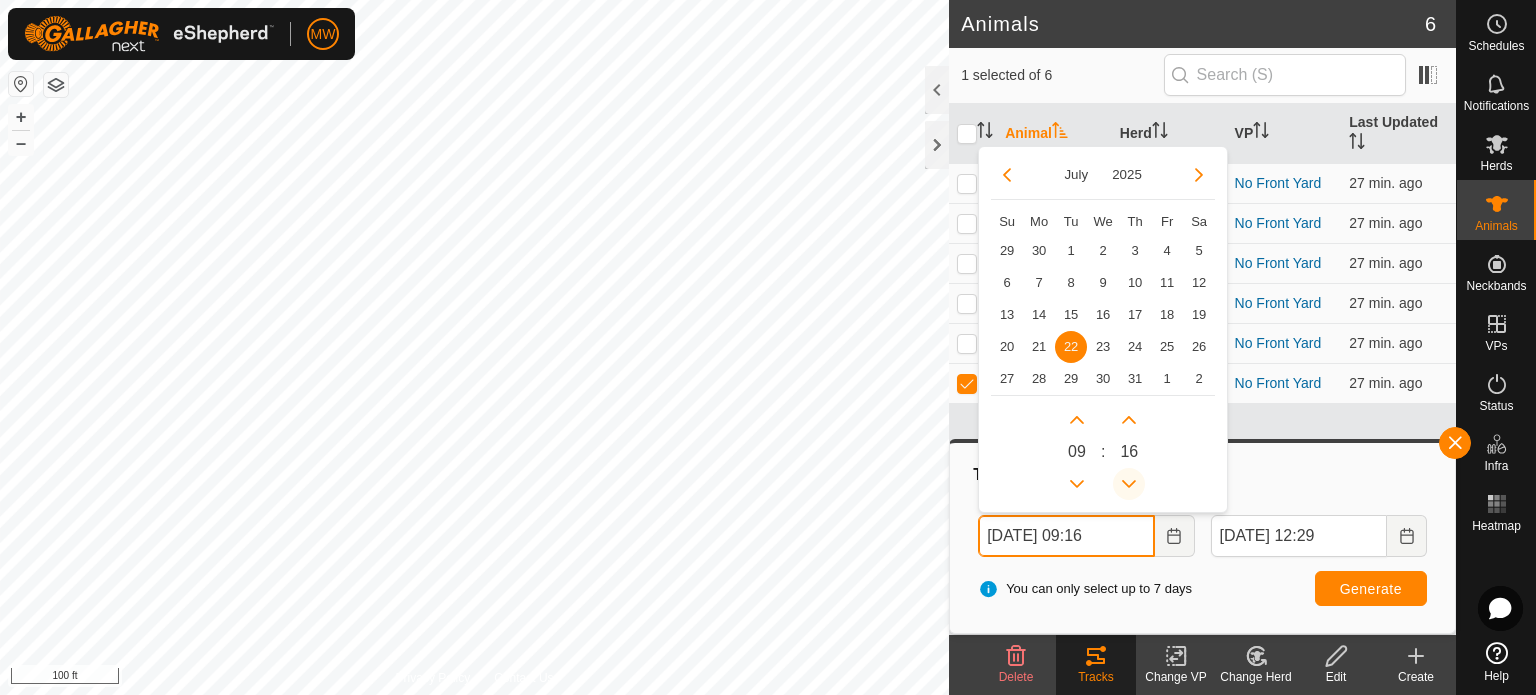 click at bounding box center [1129, 484] 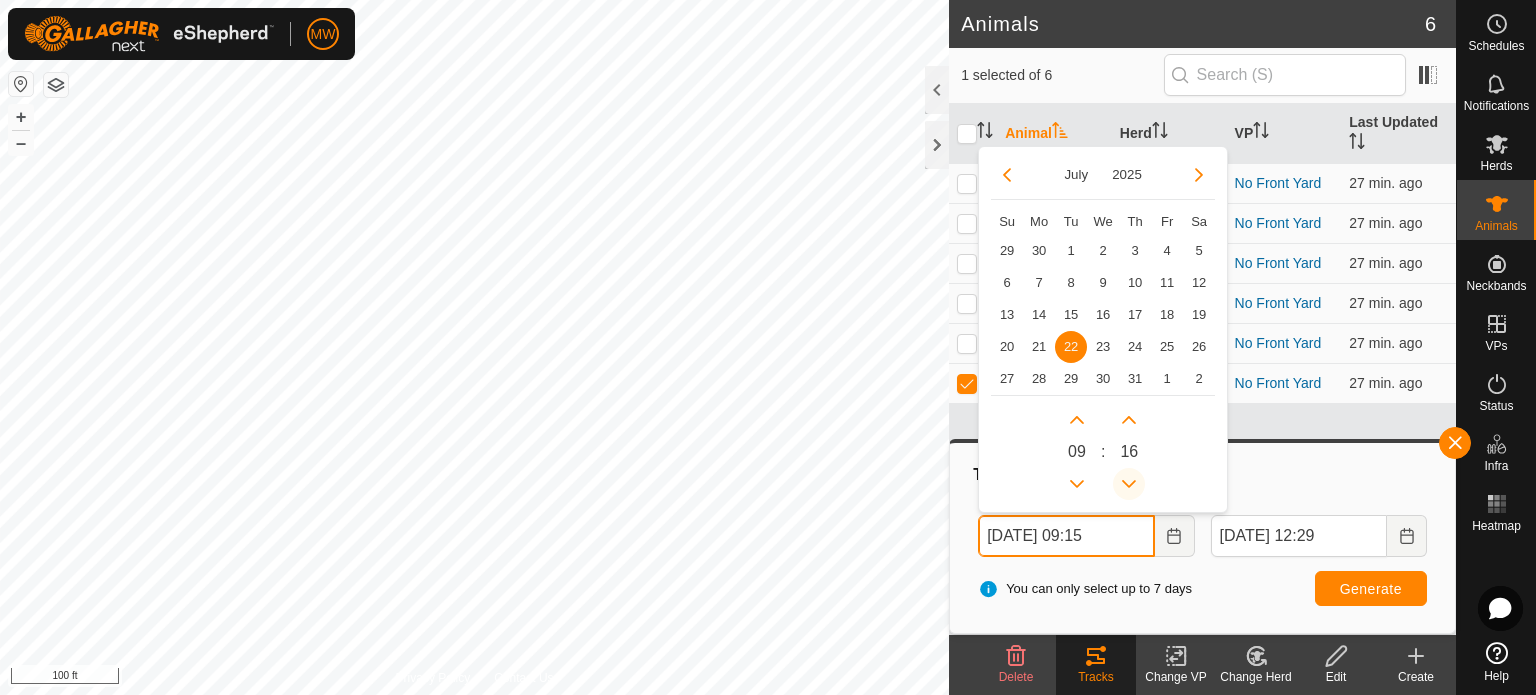 click at bounding box center [1129, 484] 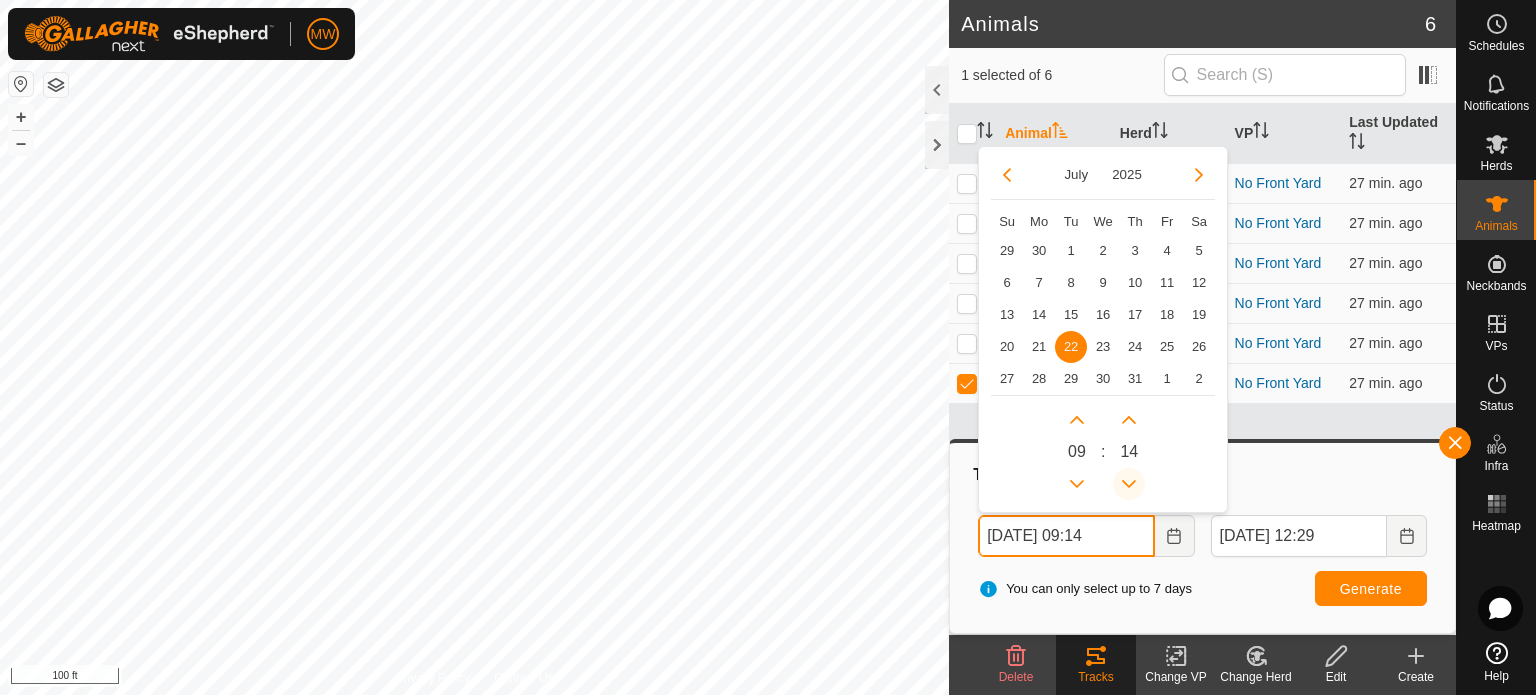click at bounding box center (1129, 484) 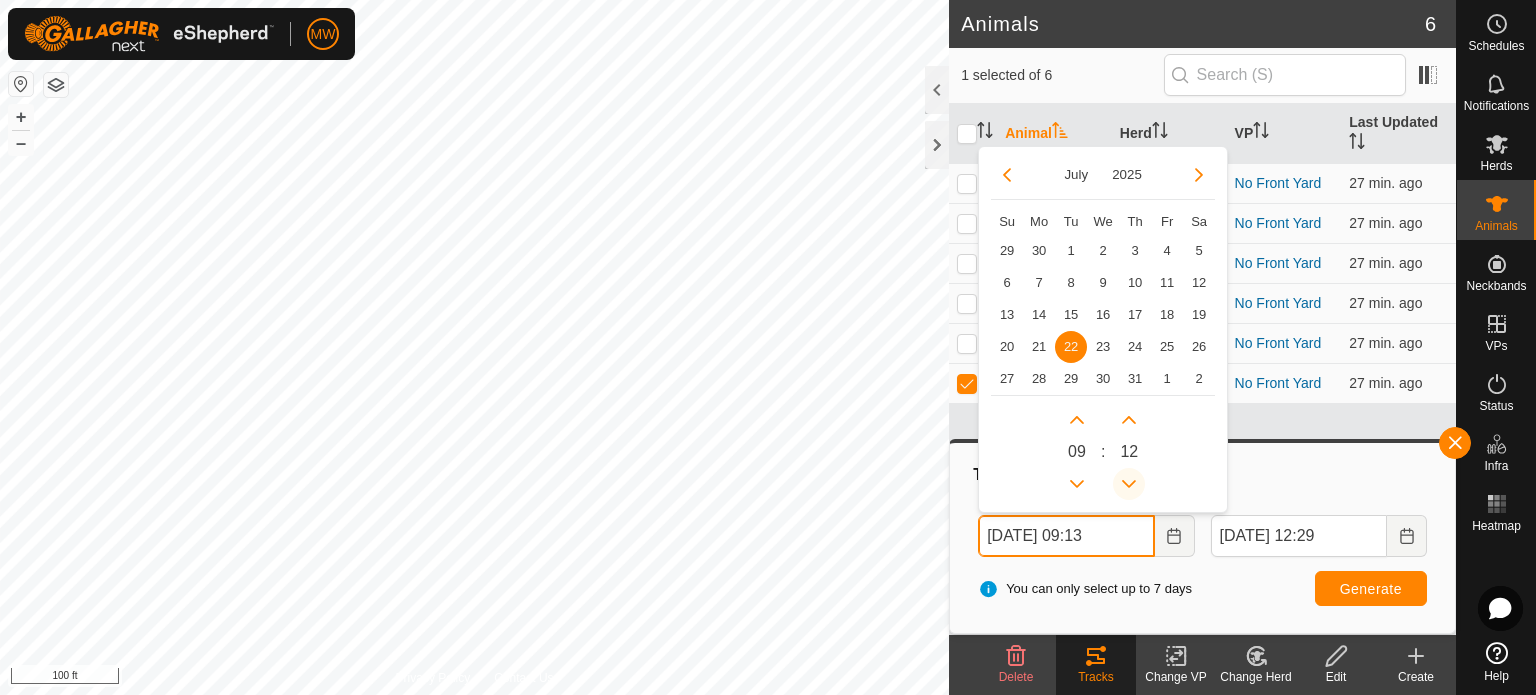 click at bounding box center (1129, 484) 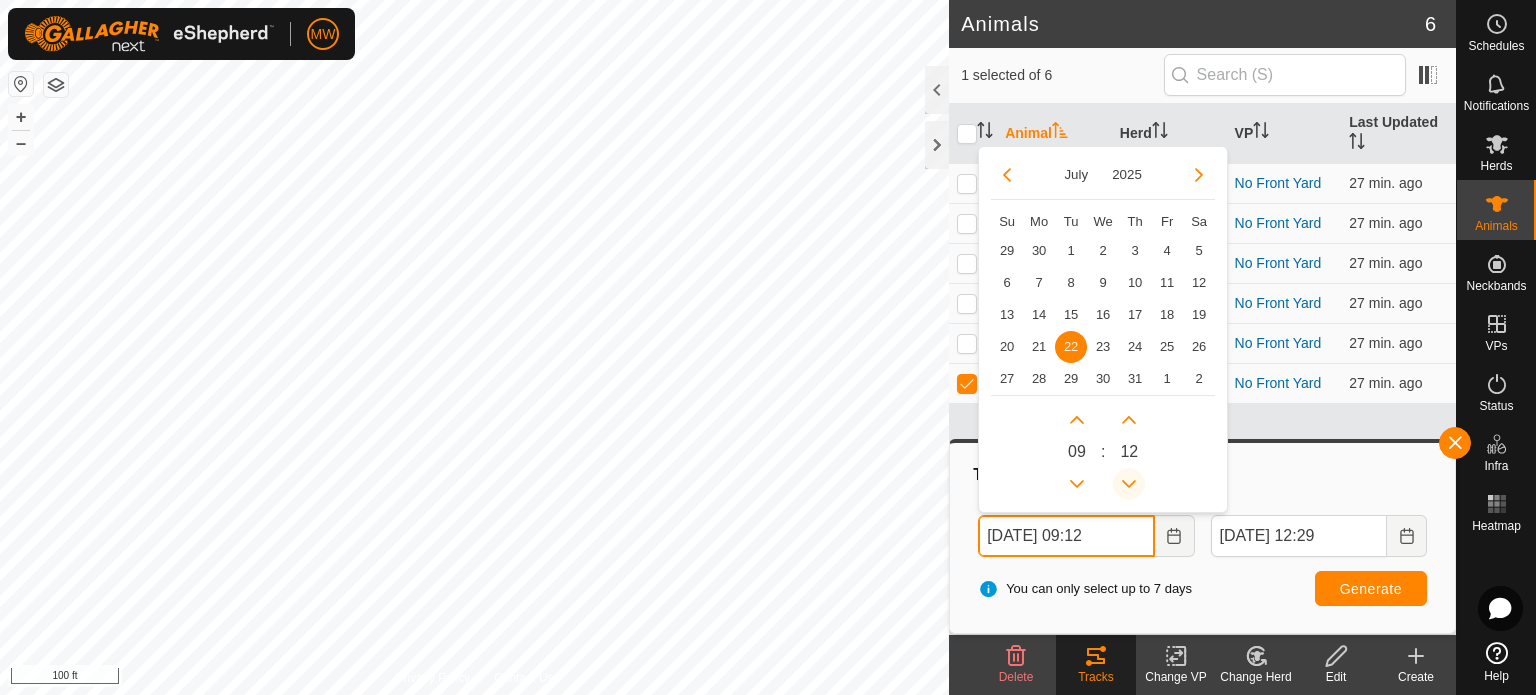 click at bounding box center [1129, 484] 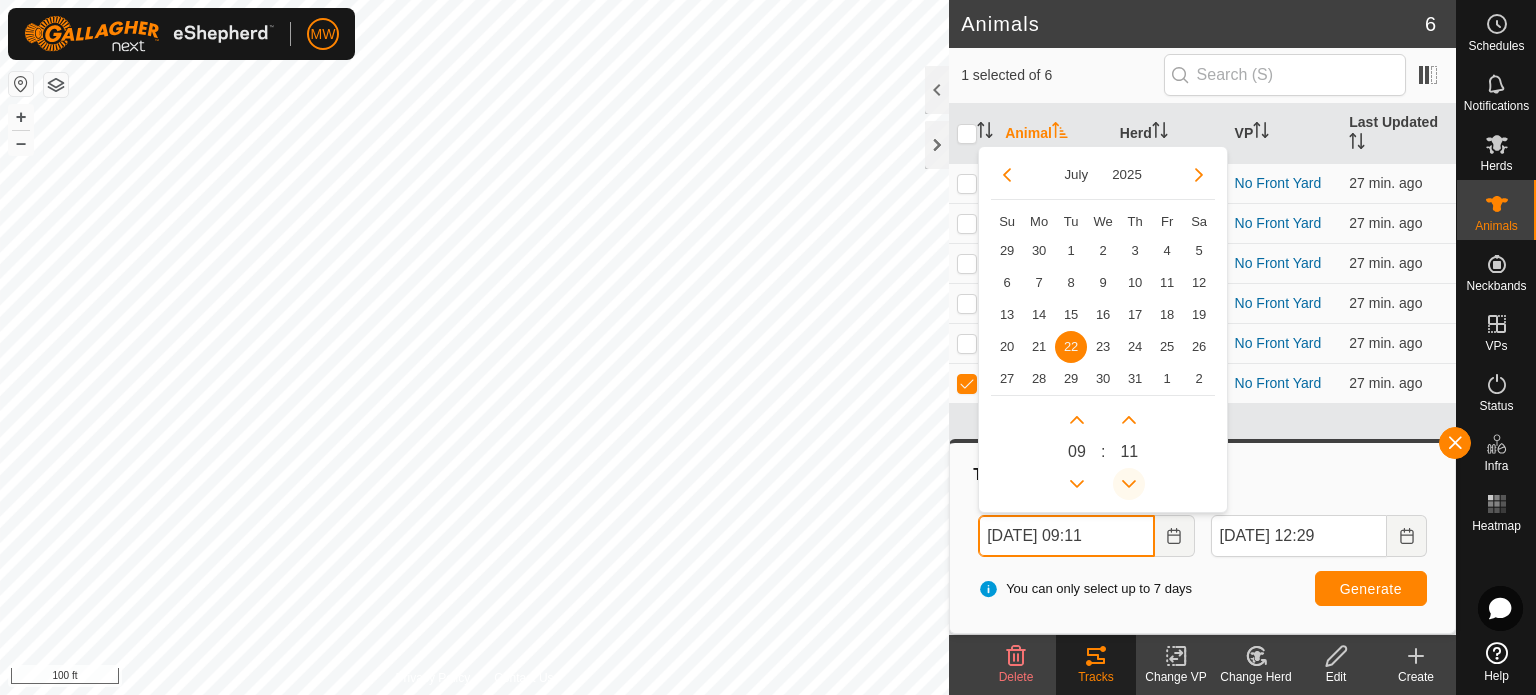 click at bounding box center (1129, 484) 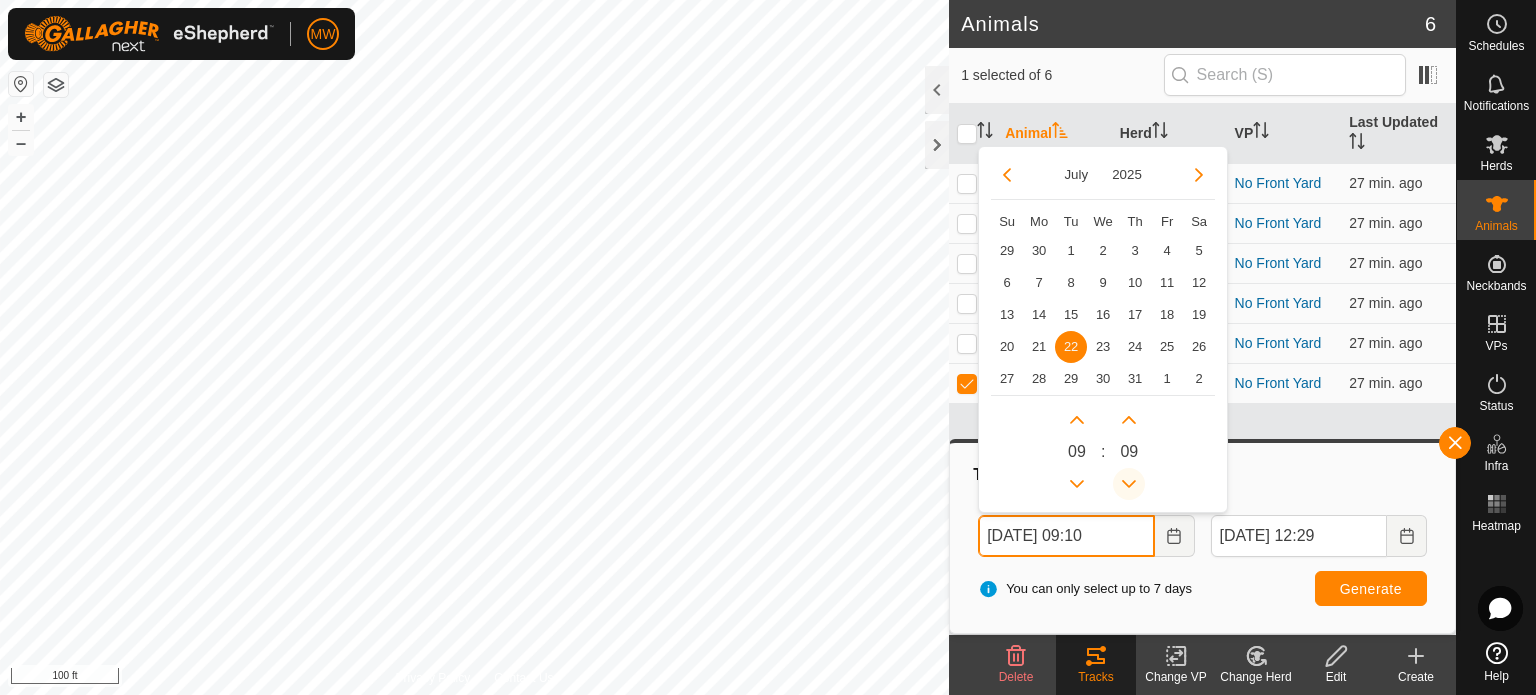 click at bounding box center [1129, 484] 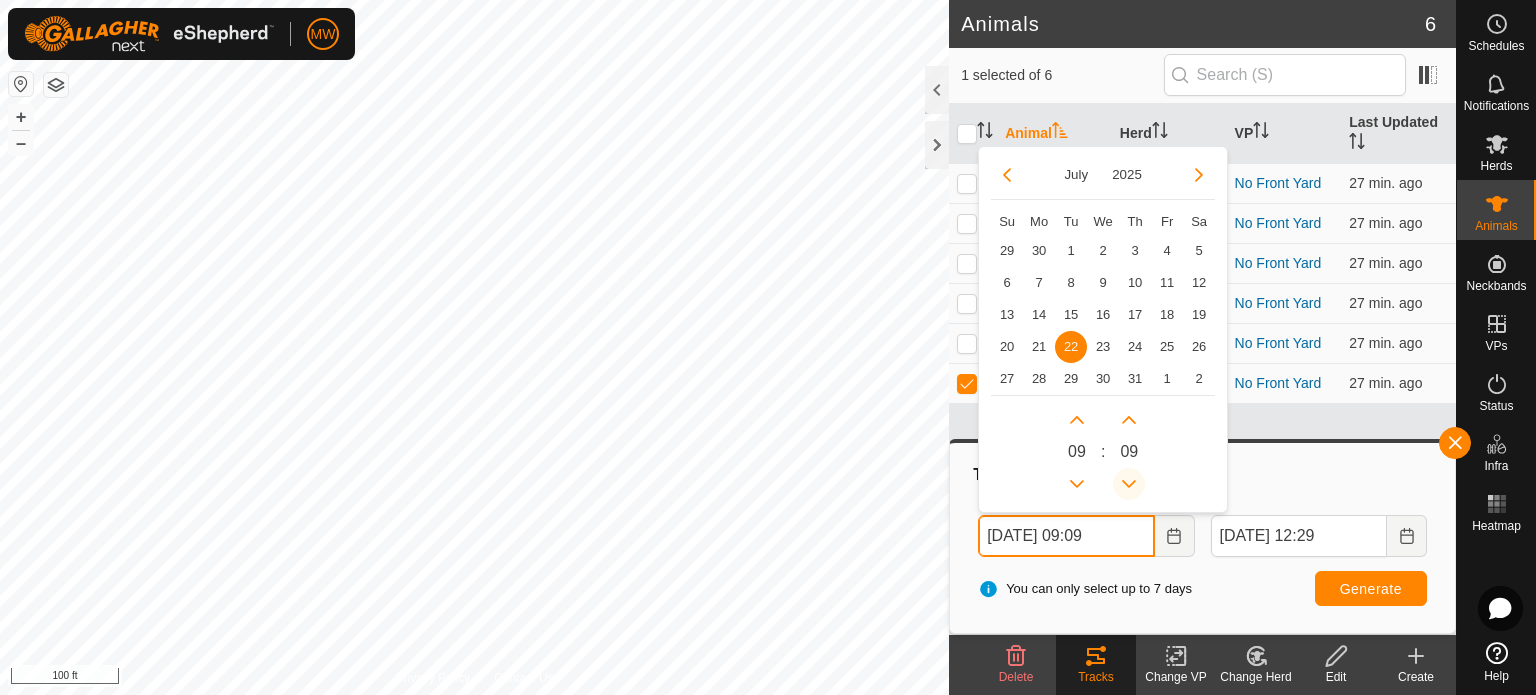 click at bounding box center (1129, 484) 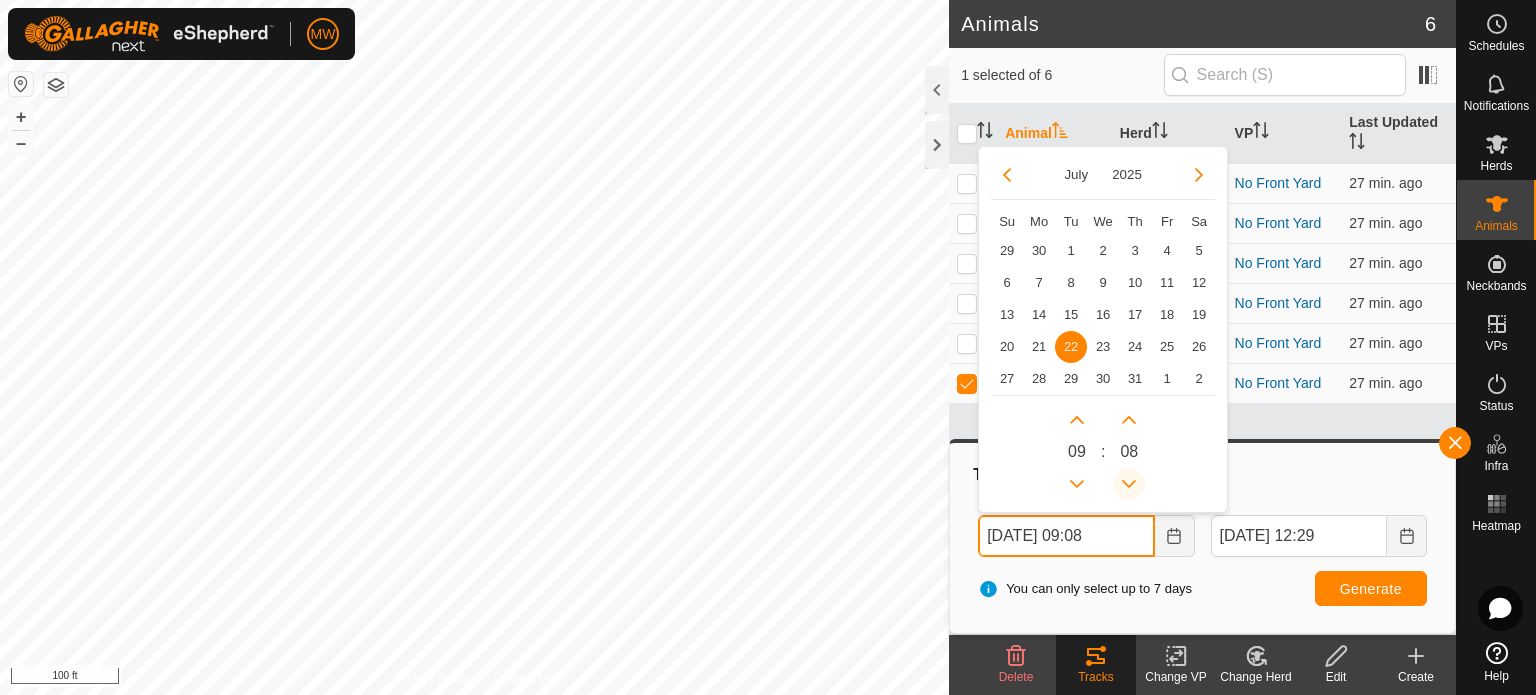 click at bounding box center [1129, 484] 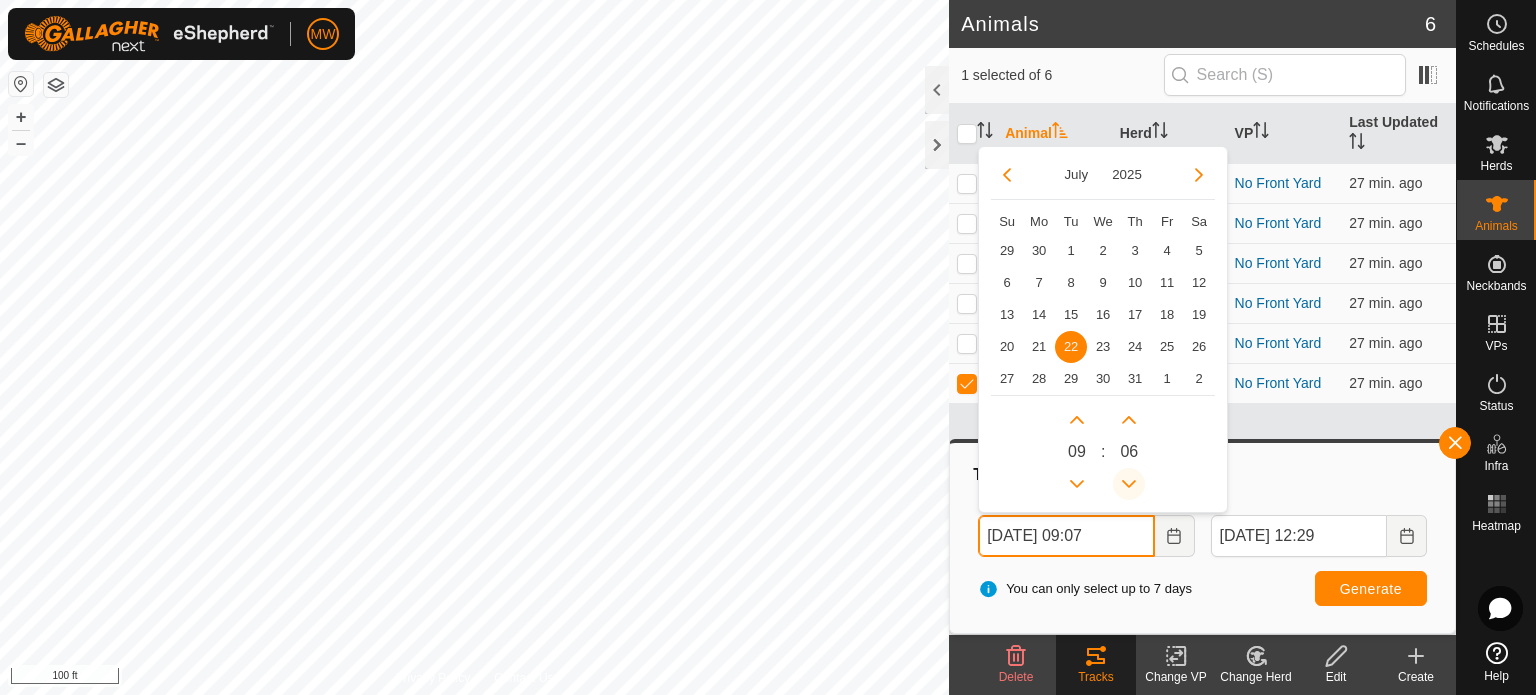click at bounding box center [1129, 484] 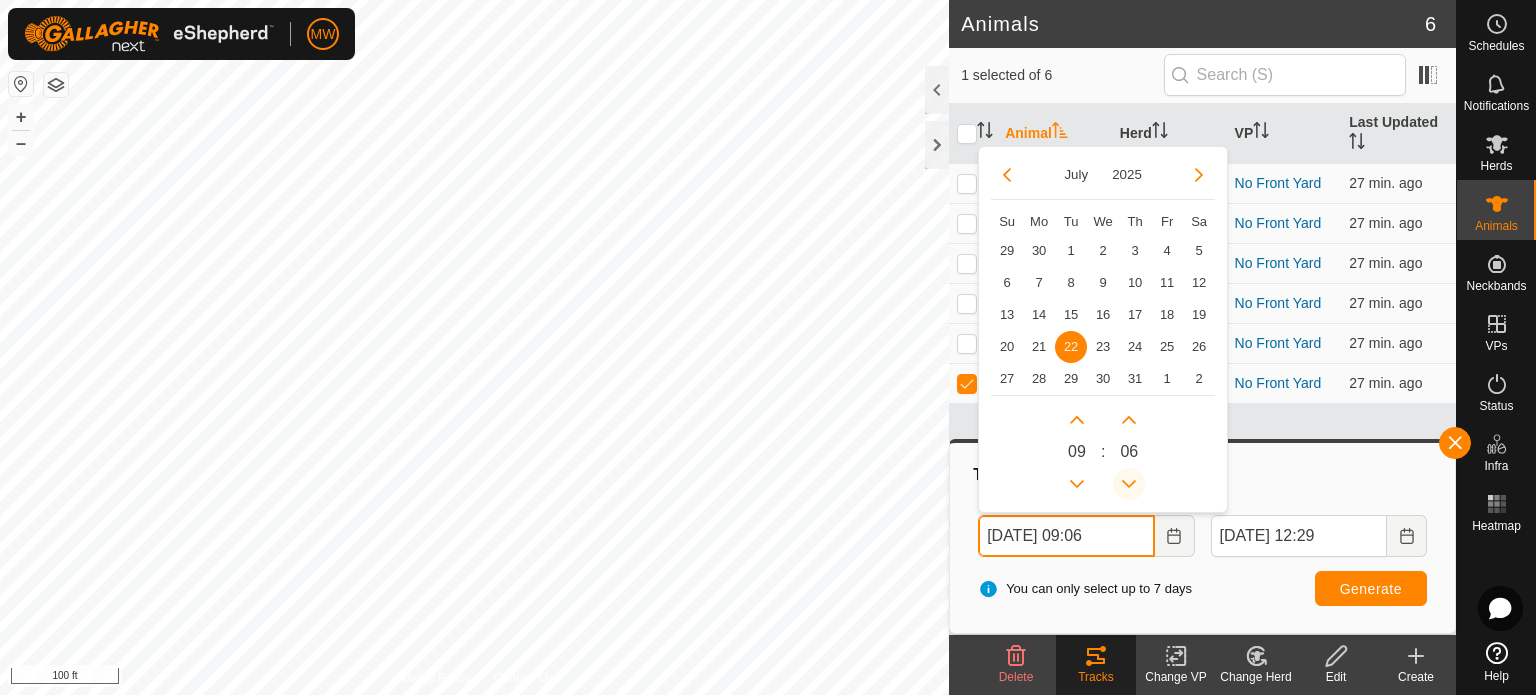 click at bounding box center [1129, 484] 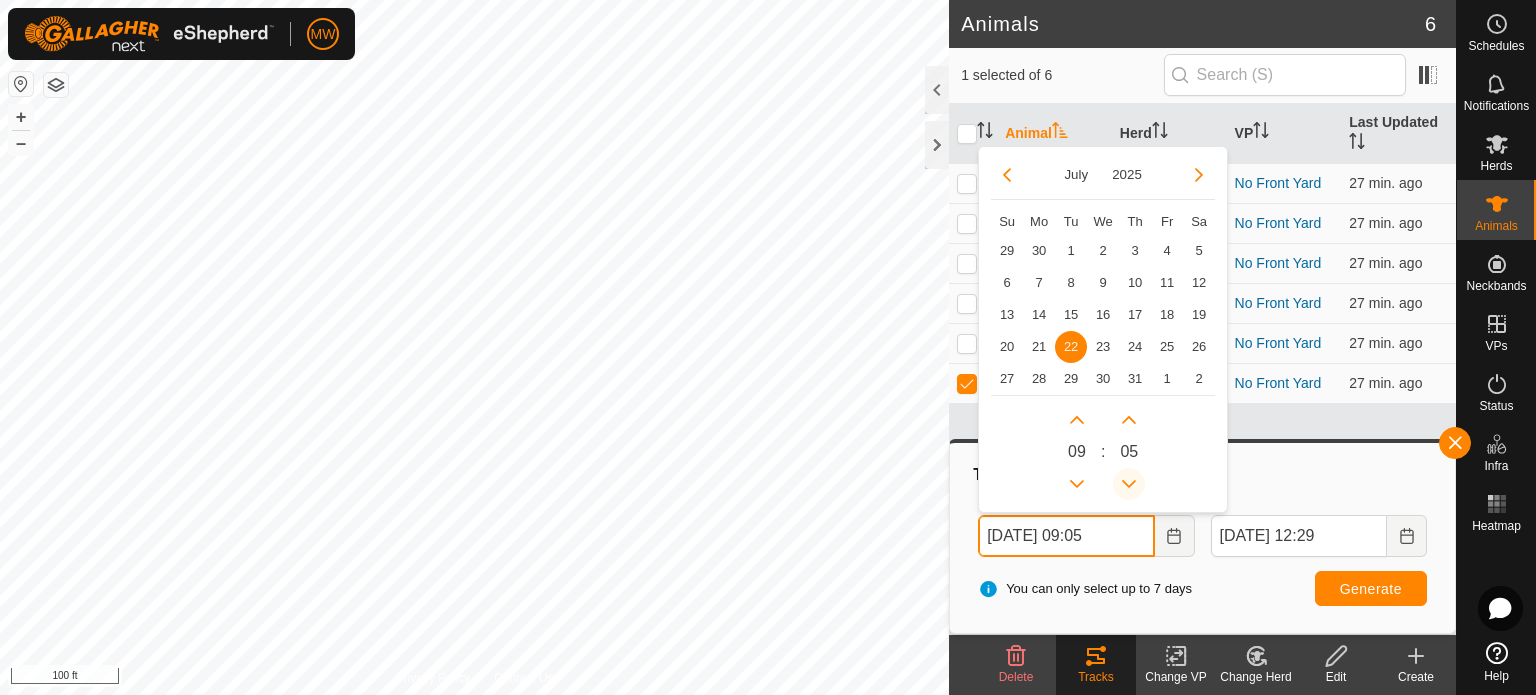 click at bounding box center [1129, 484] 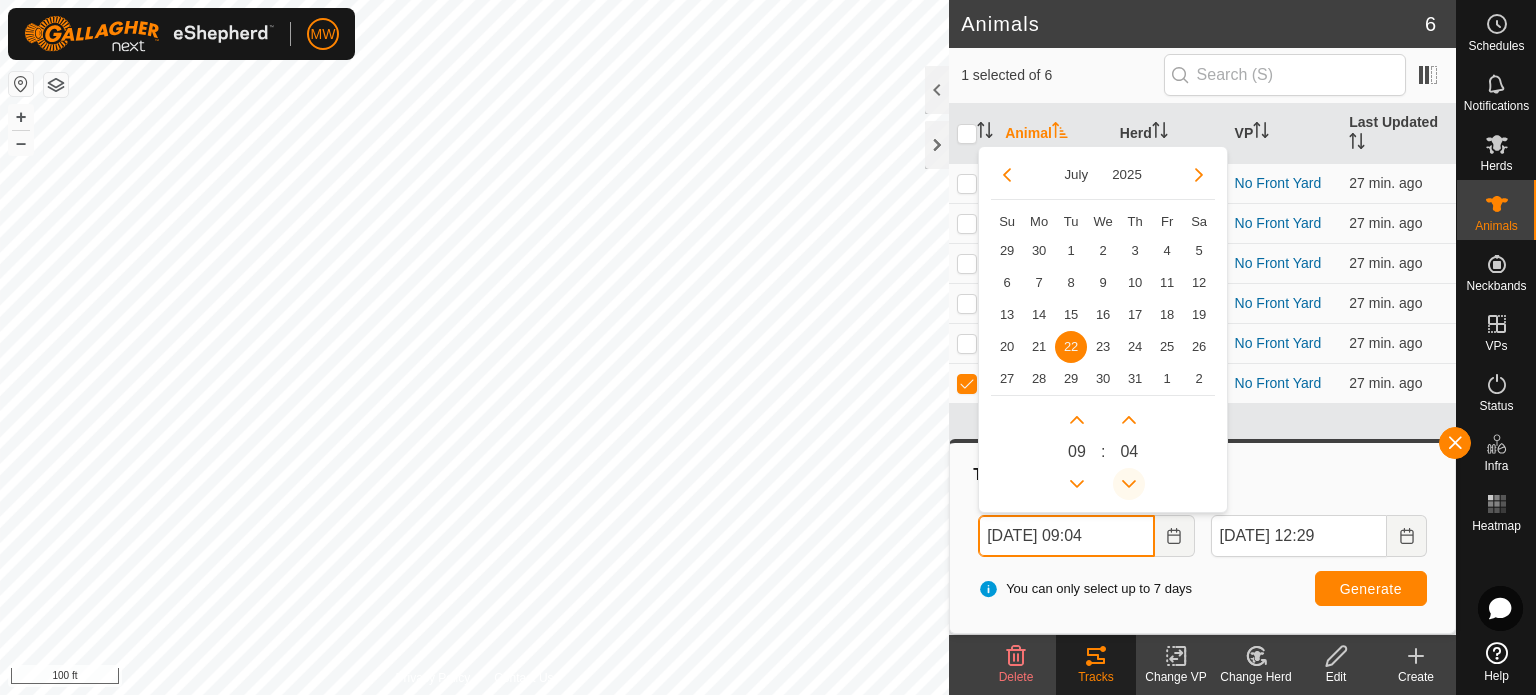 click at bounding box center (1129, 484) 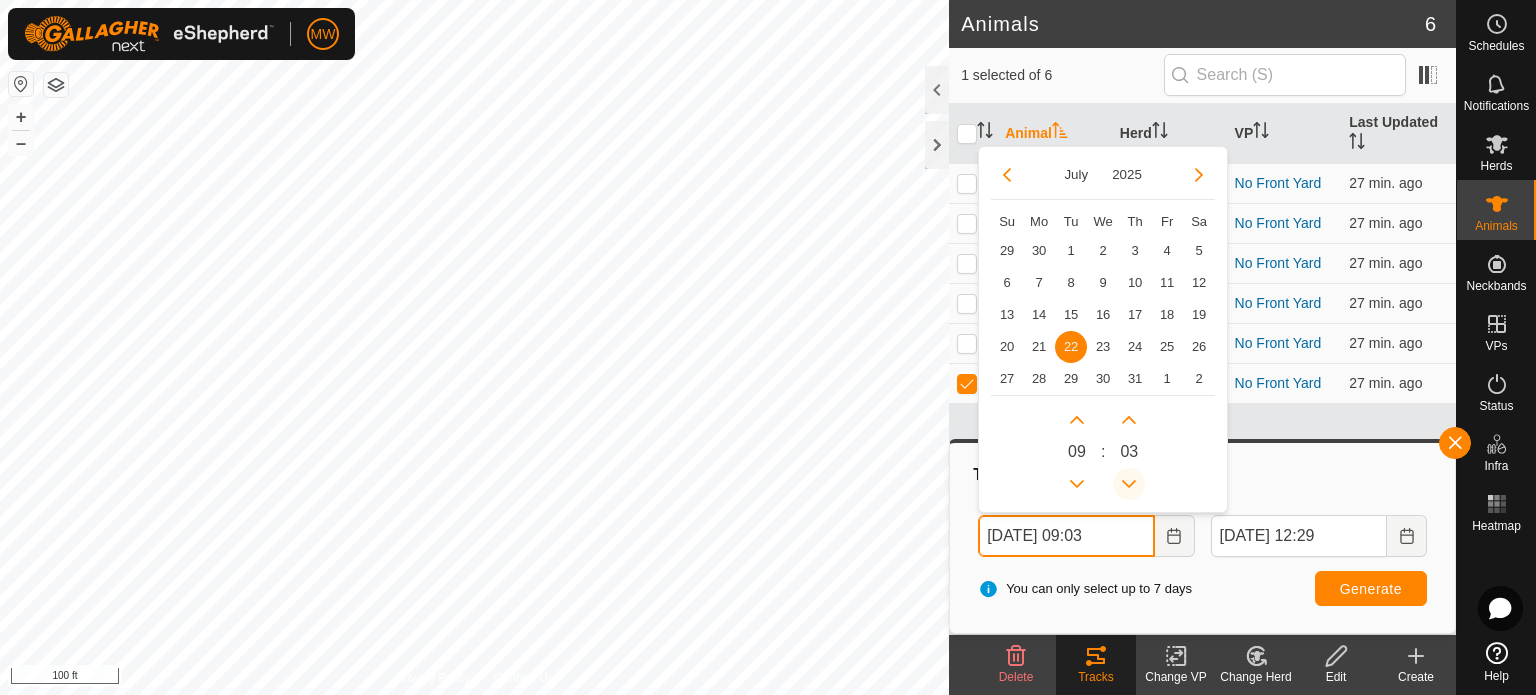 click 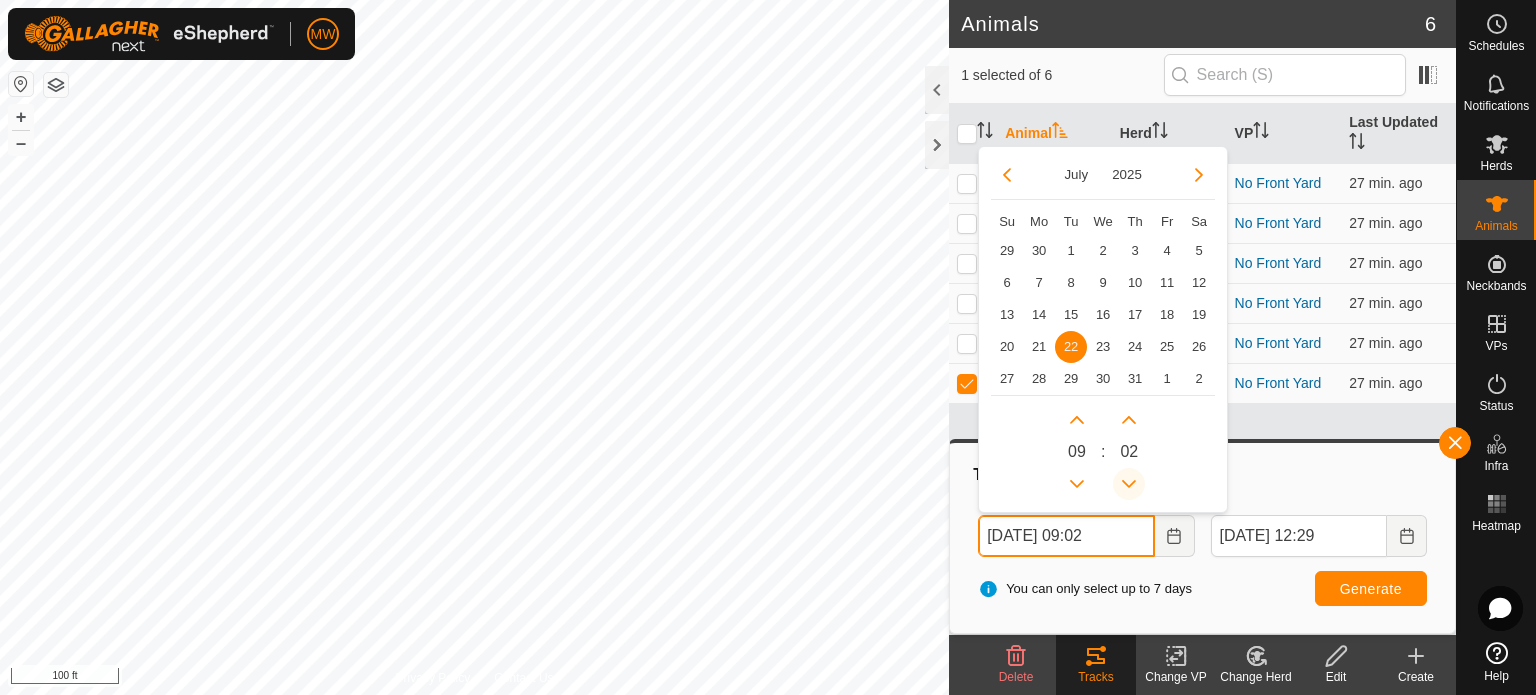 click at bounding box center (1129, 484) 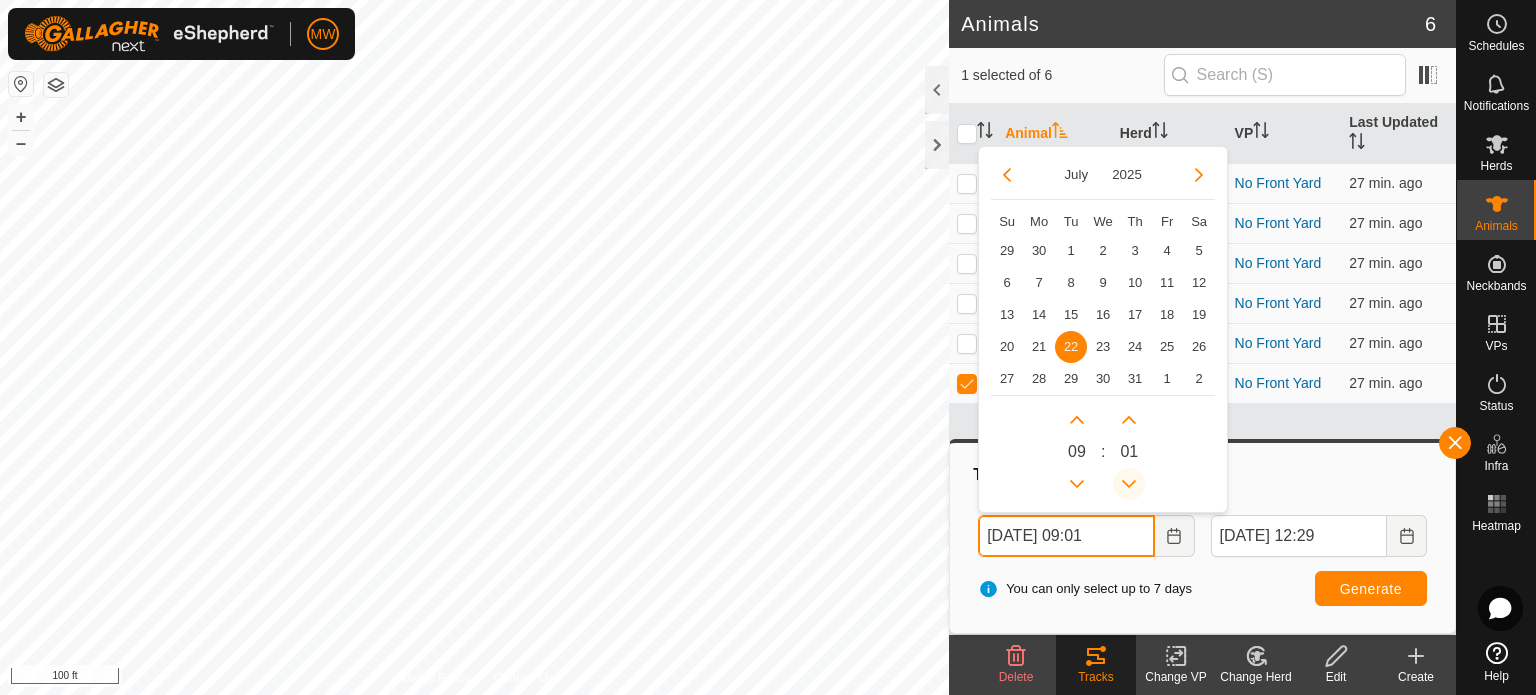 click at bounding box center (1129, 484) 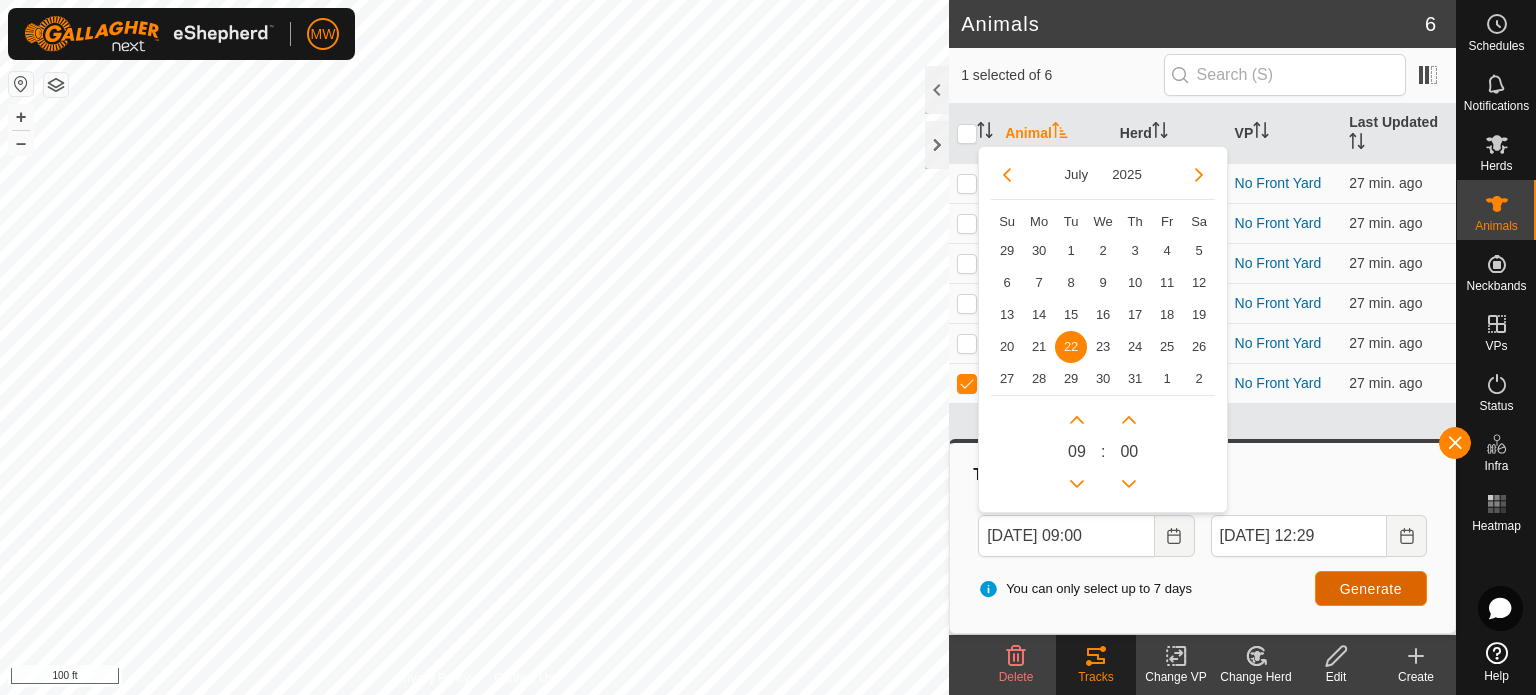 click on "Generate" at bounding box center [1371, 589] 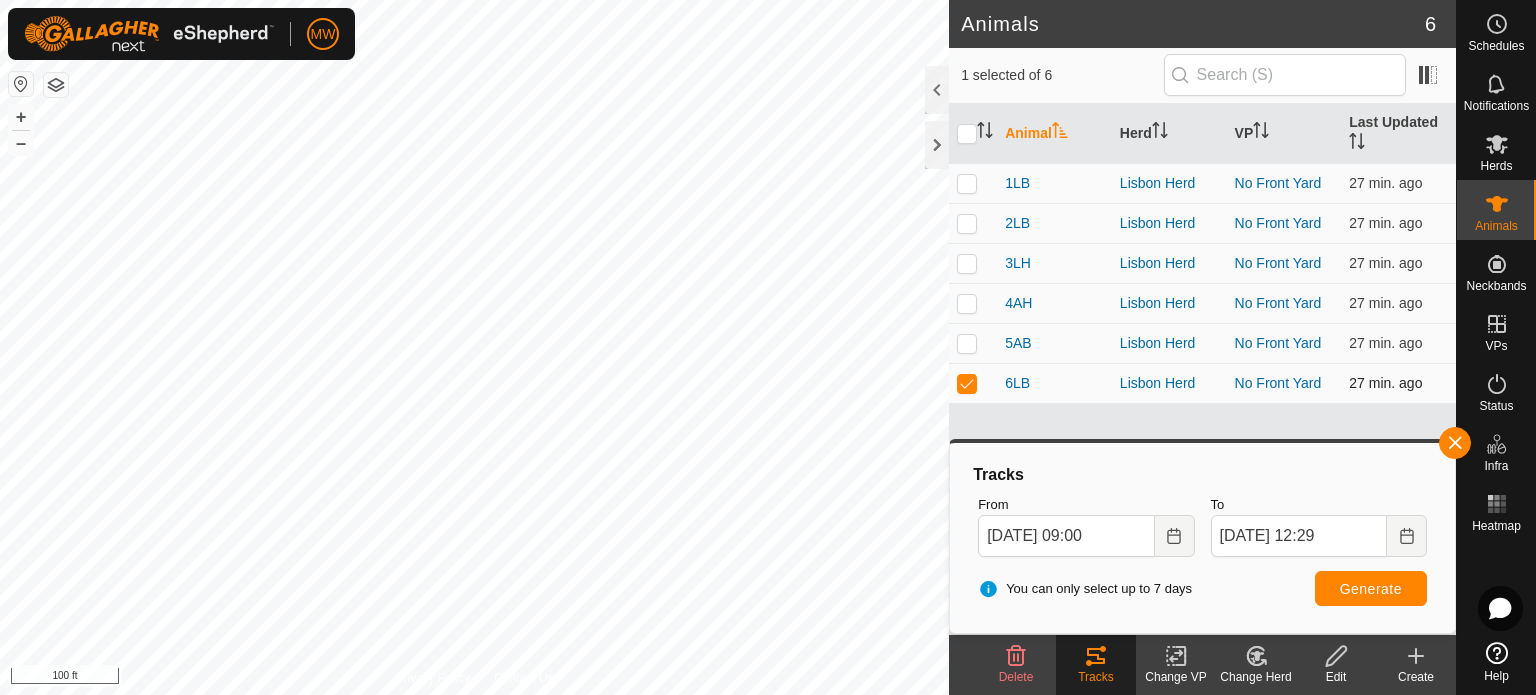 click at bounding box center [967, 383] 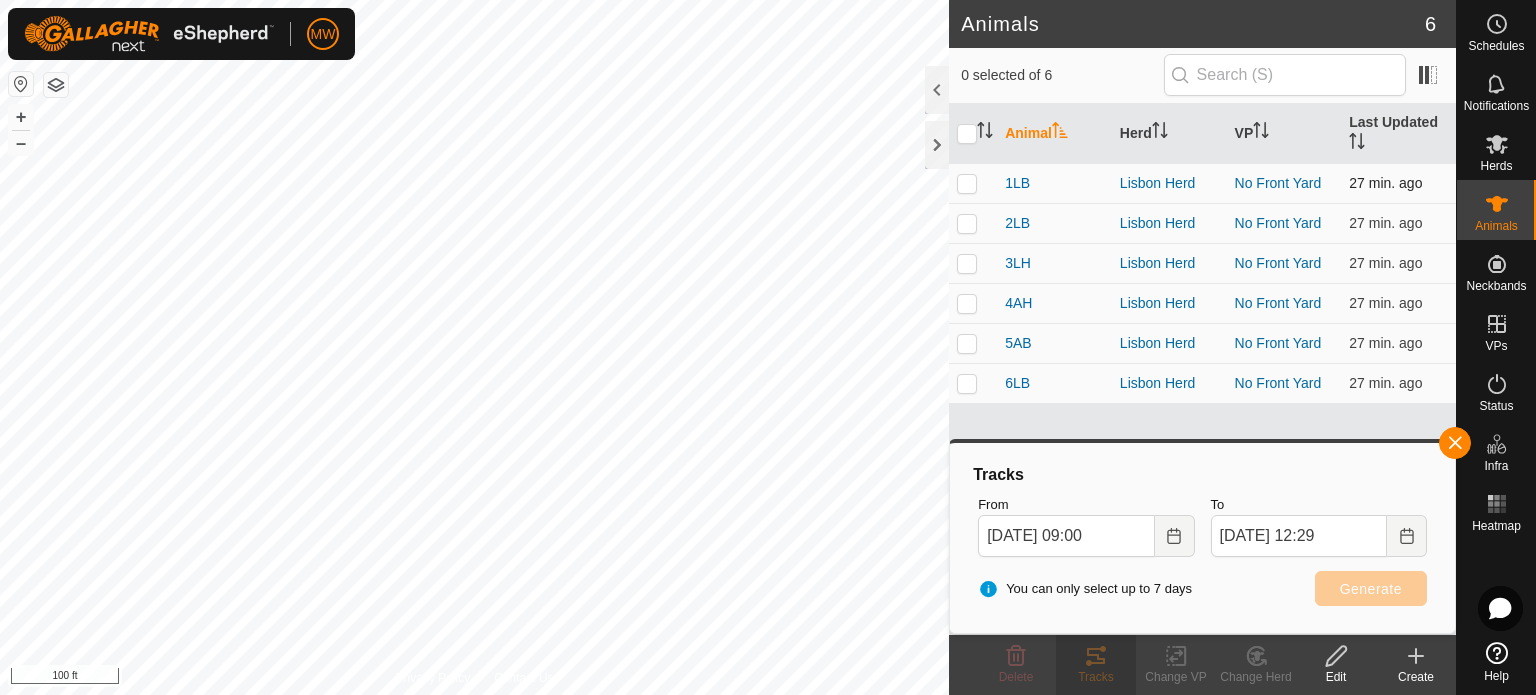 click at bounding box center [973, 183] 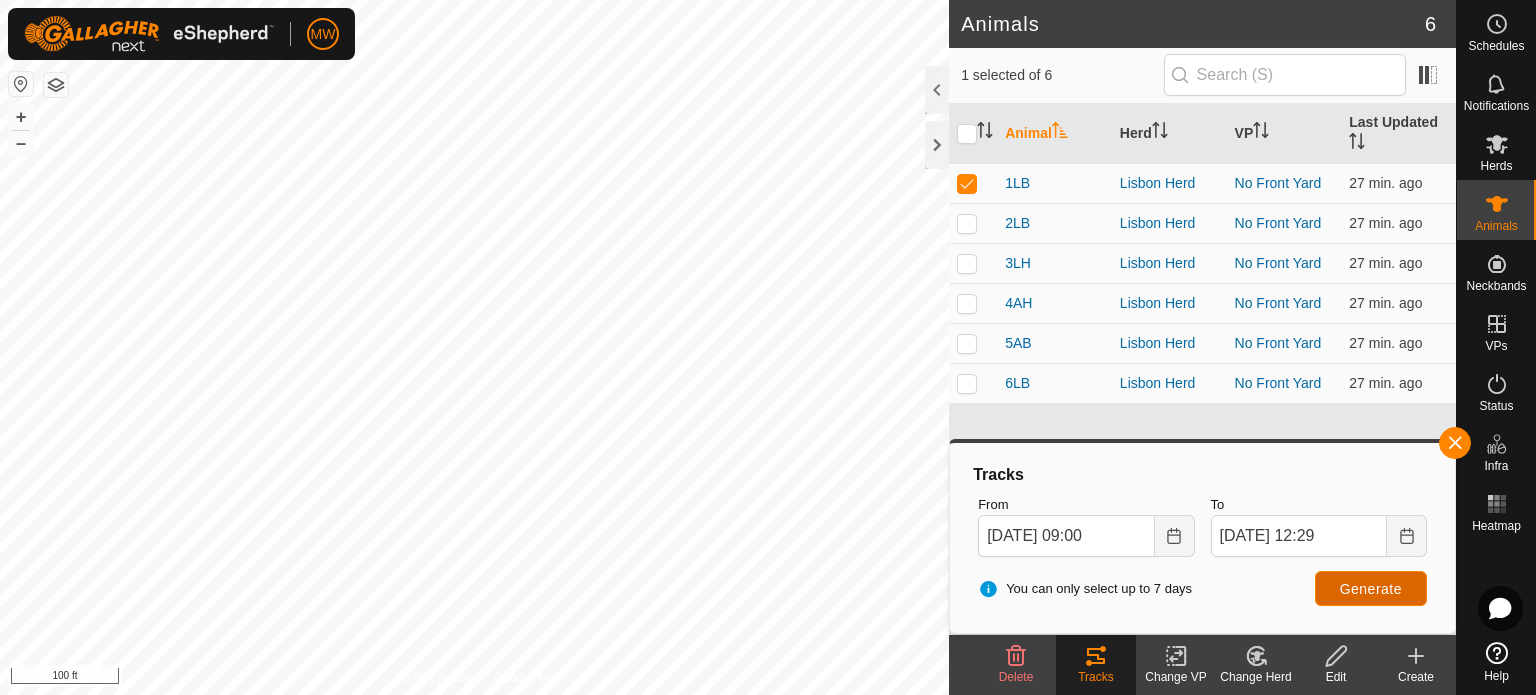 click on "Generate" at bounding box center (1371, 588) 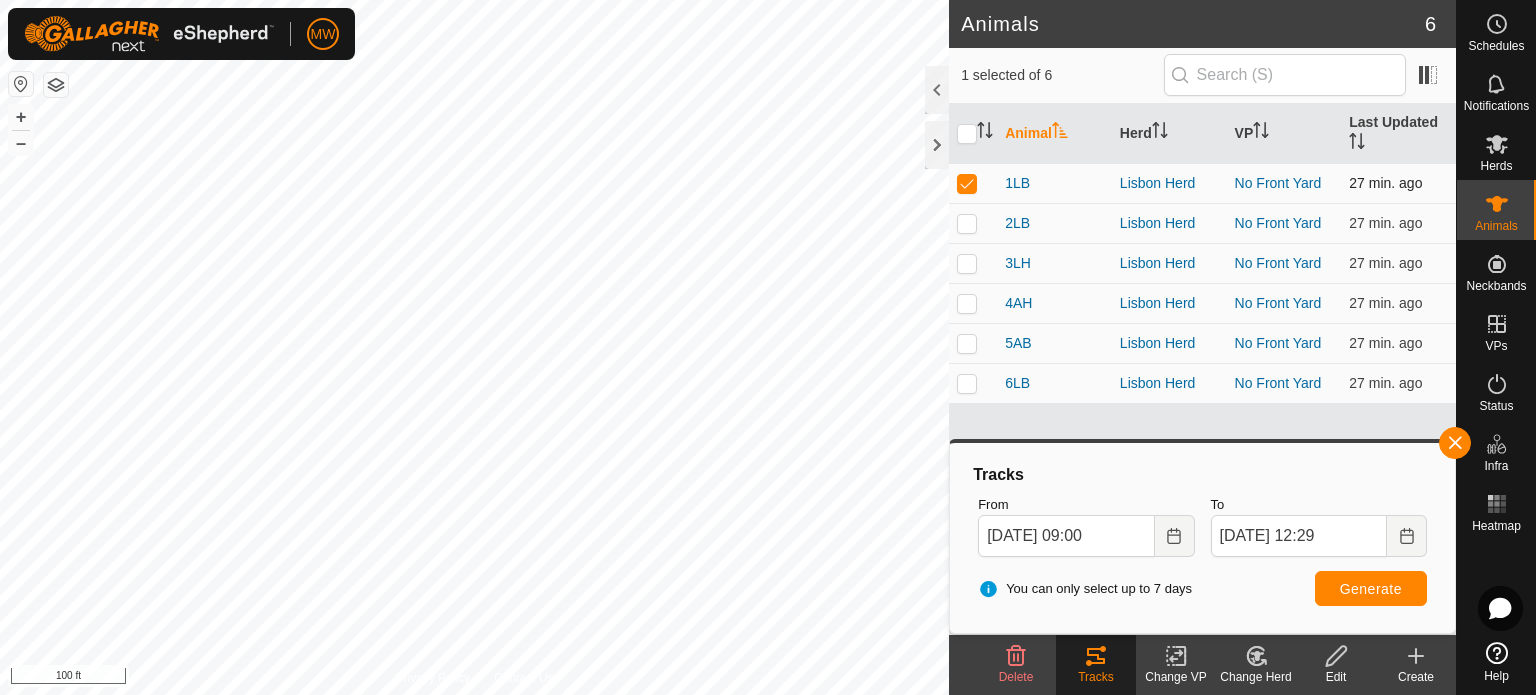 click at bounding box center [967, 183] 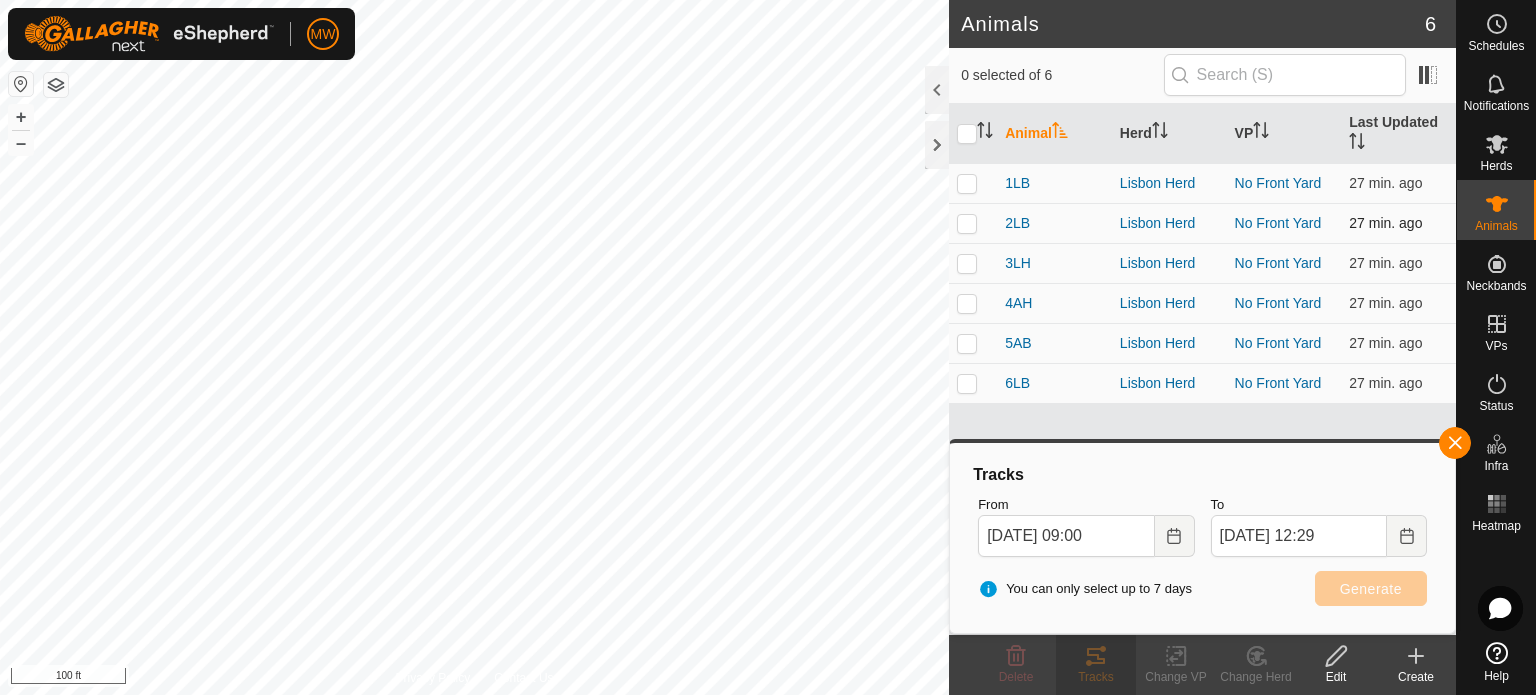 click at bounding box center [967, 223] 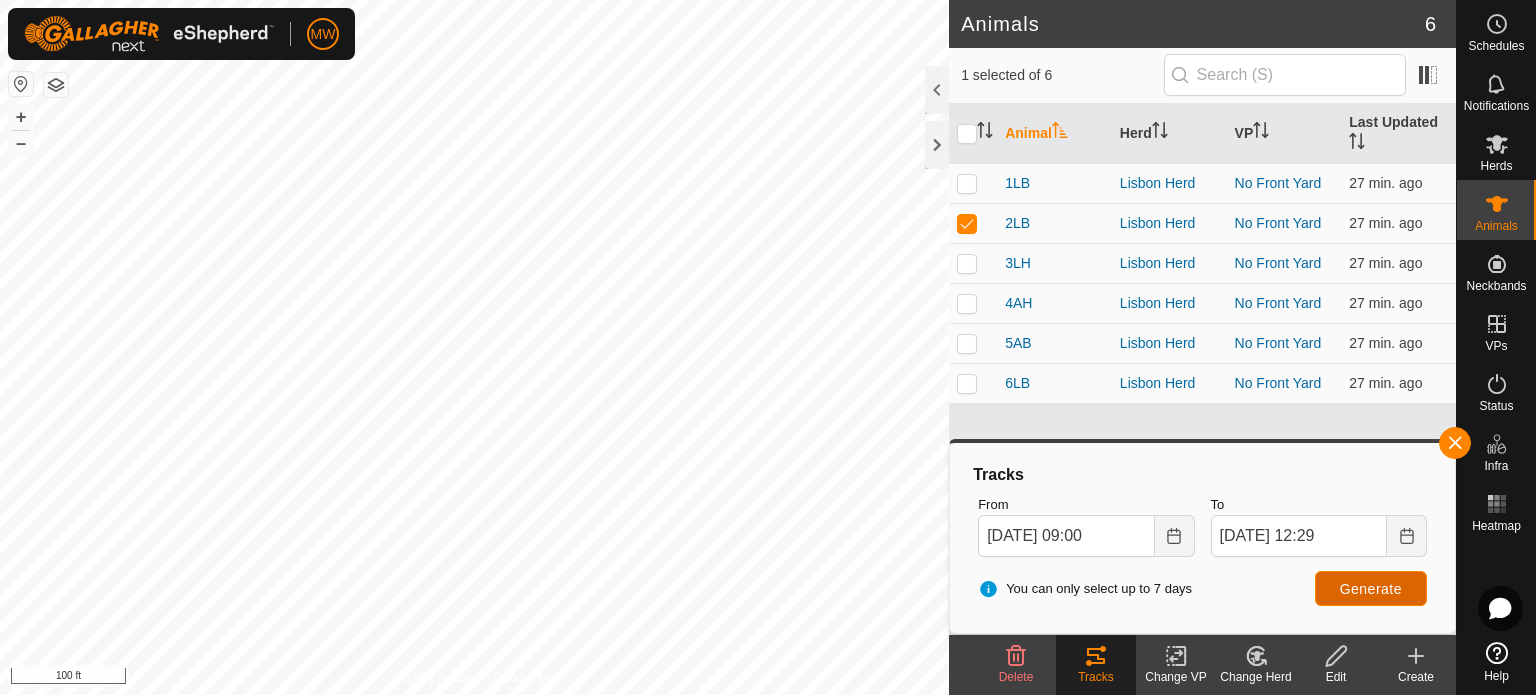 click on "Generate" at bounding box center (1371, 589) 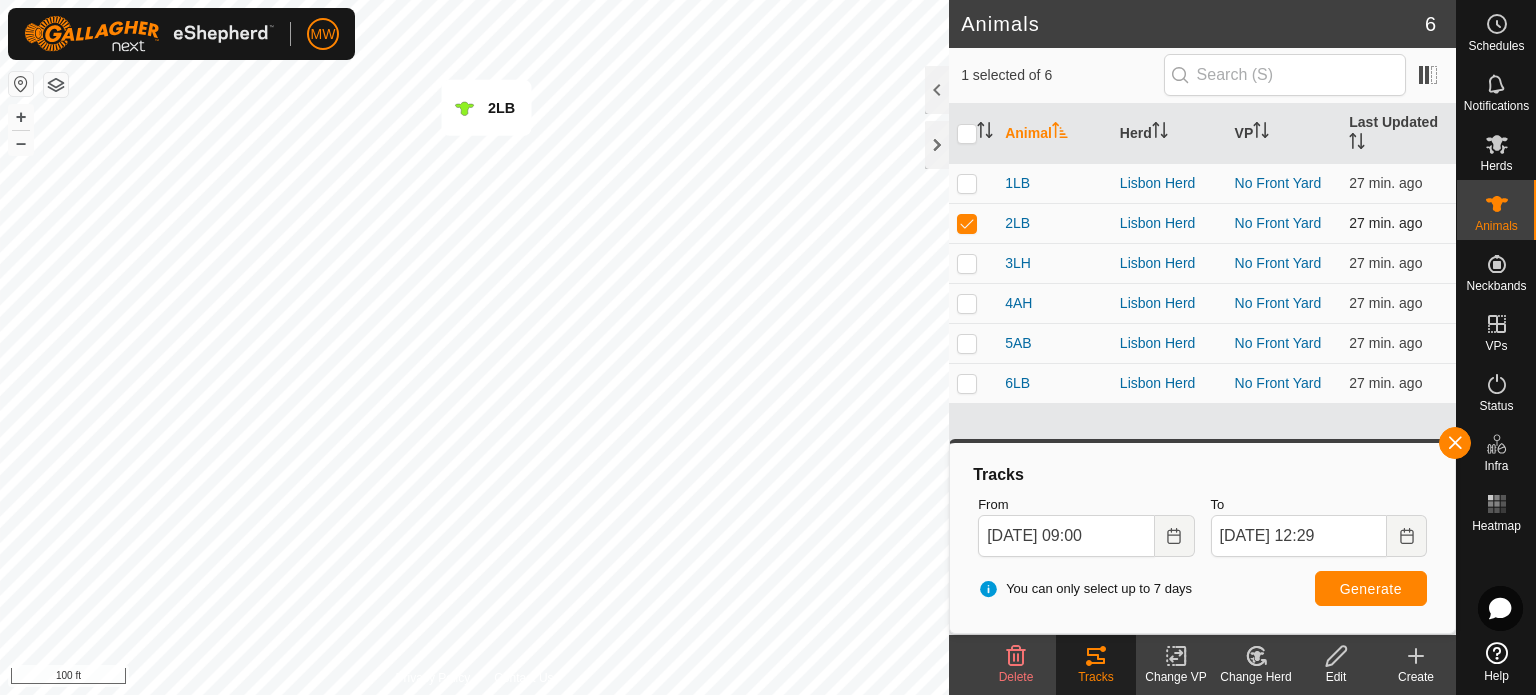 click at bounding box center [973, 223] 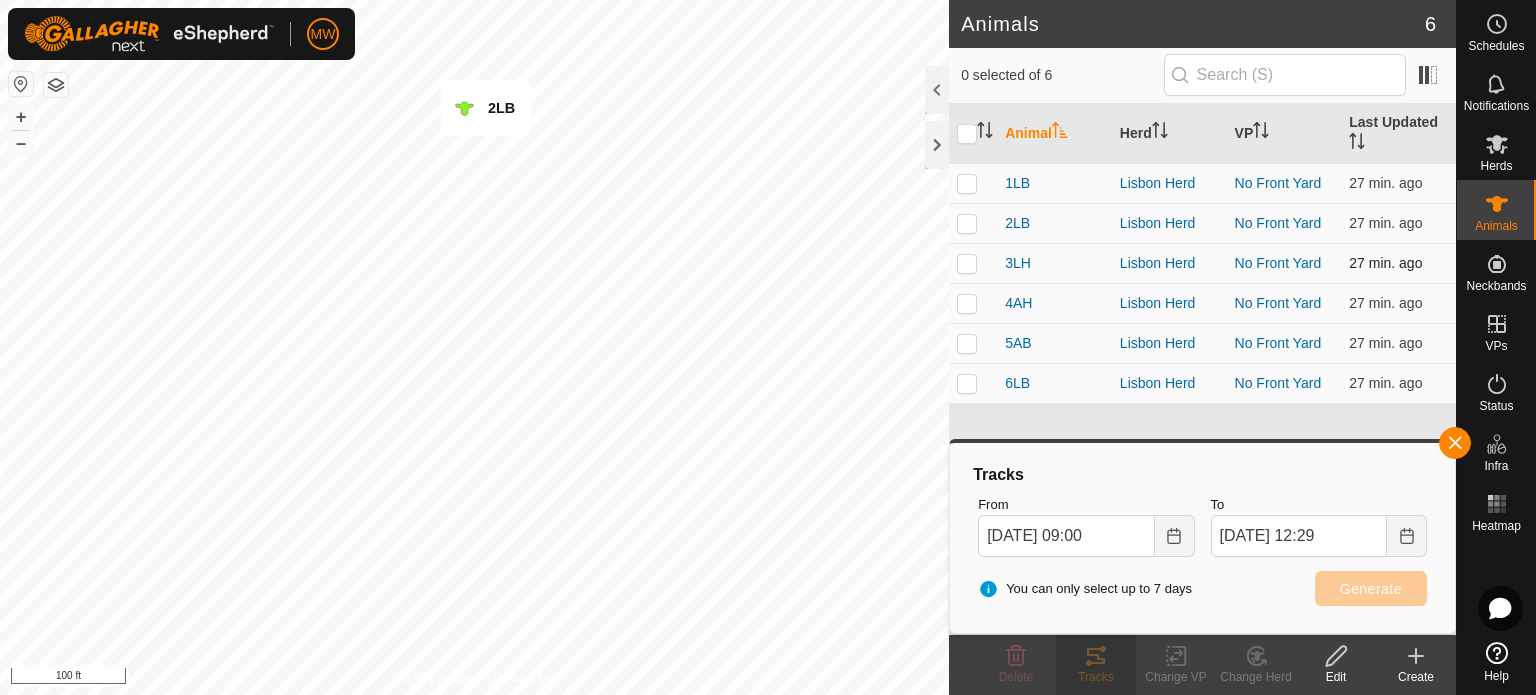 click at bounding box center (973, 263) 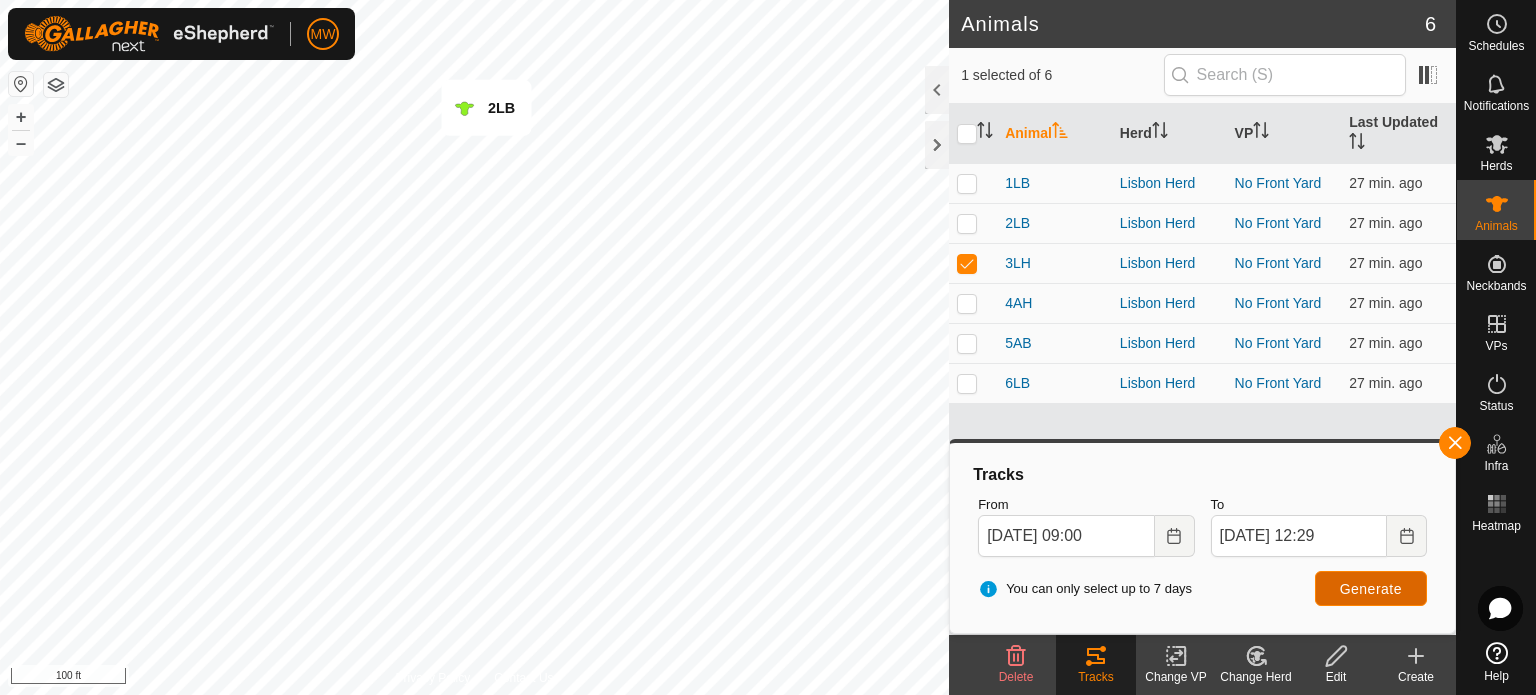 click on "Generate" at bounding box center [1371, 588] 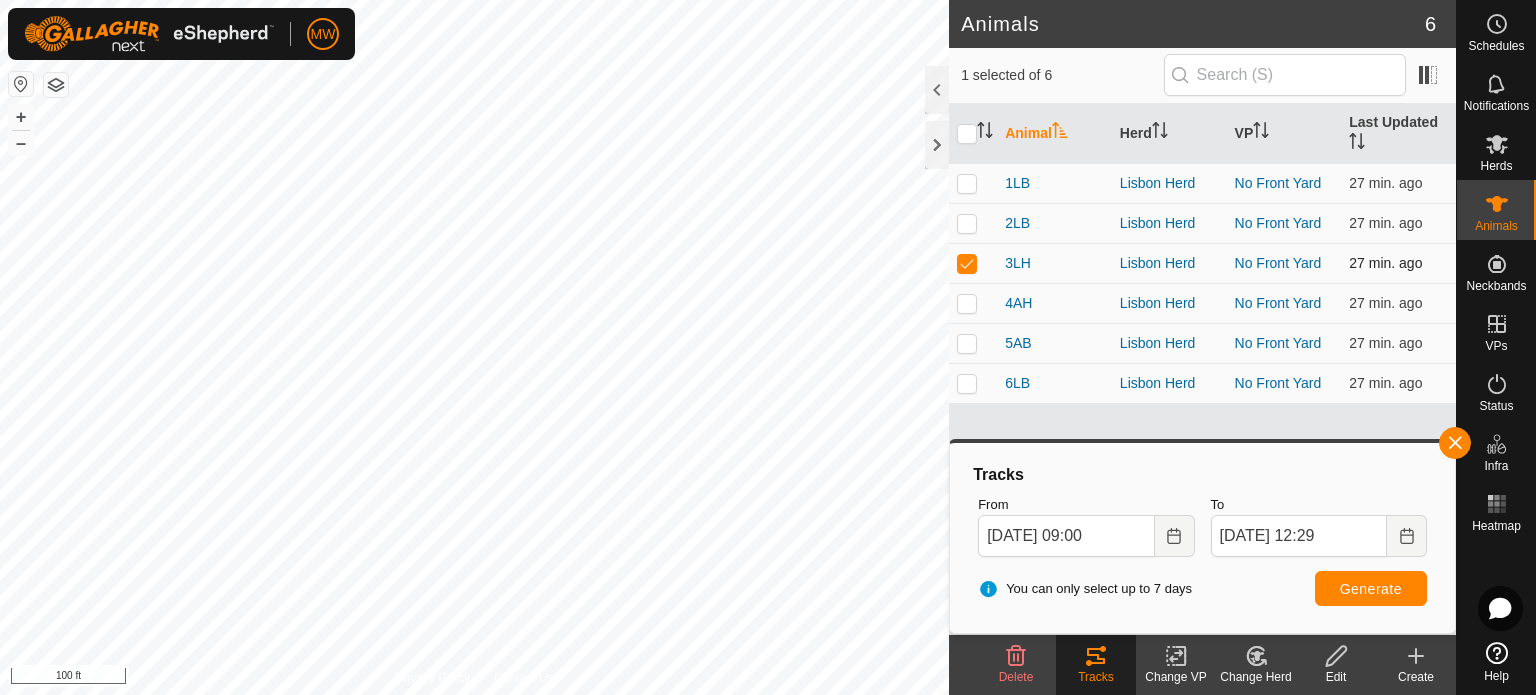 click at bounding box center [967, 263] 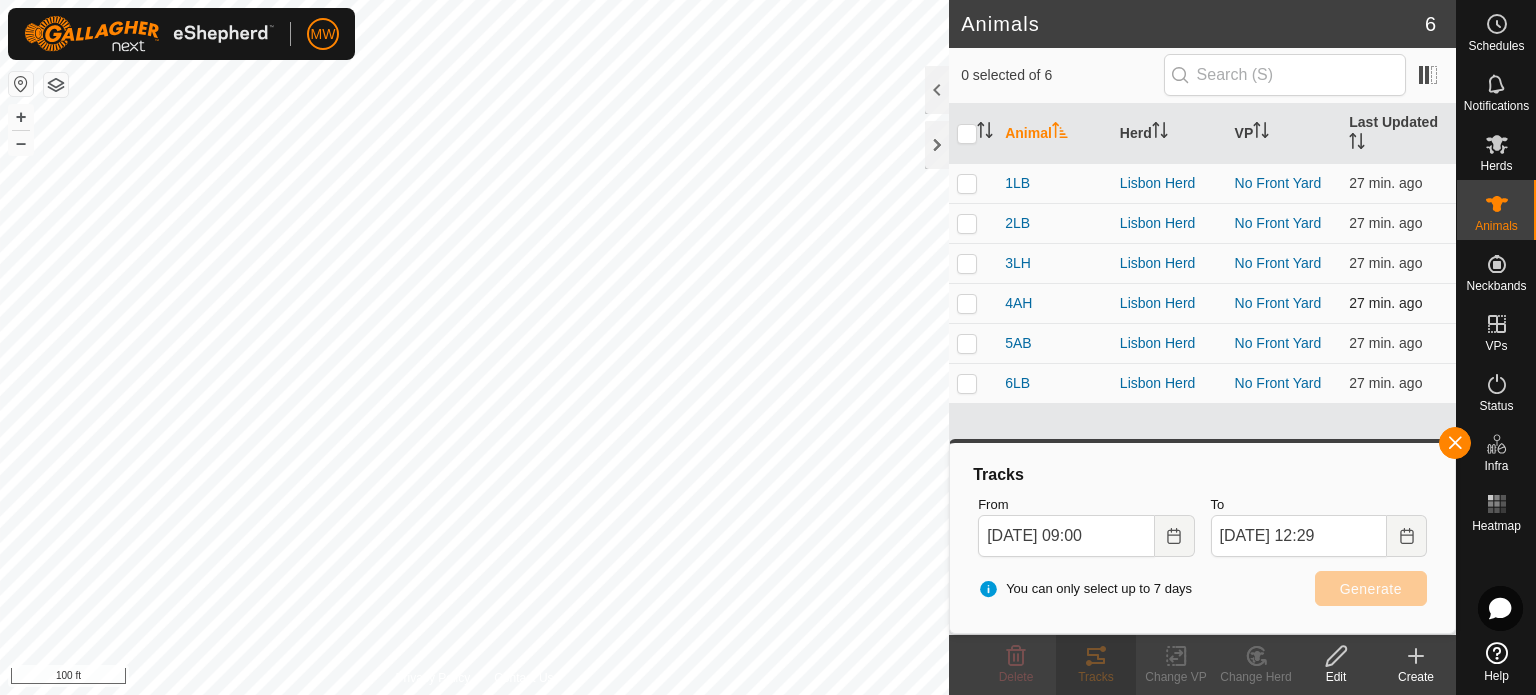 click at bounding box center [967, 303] 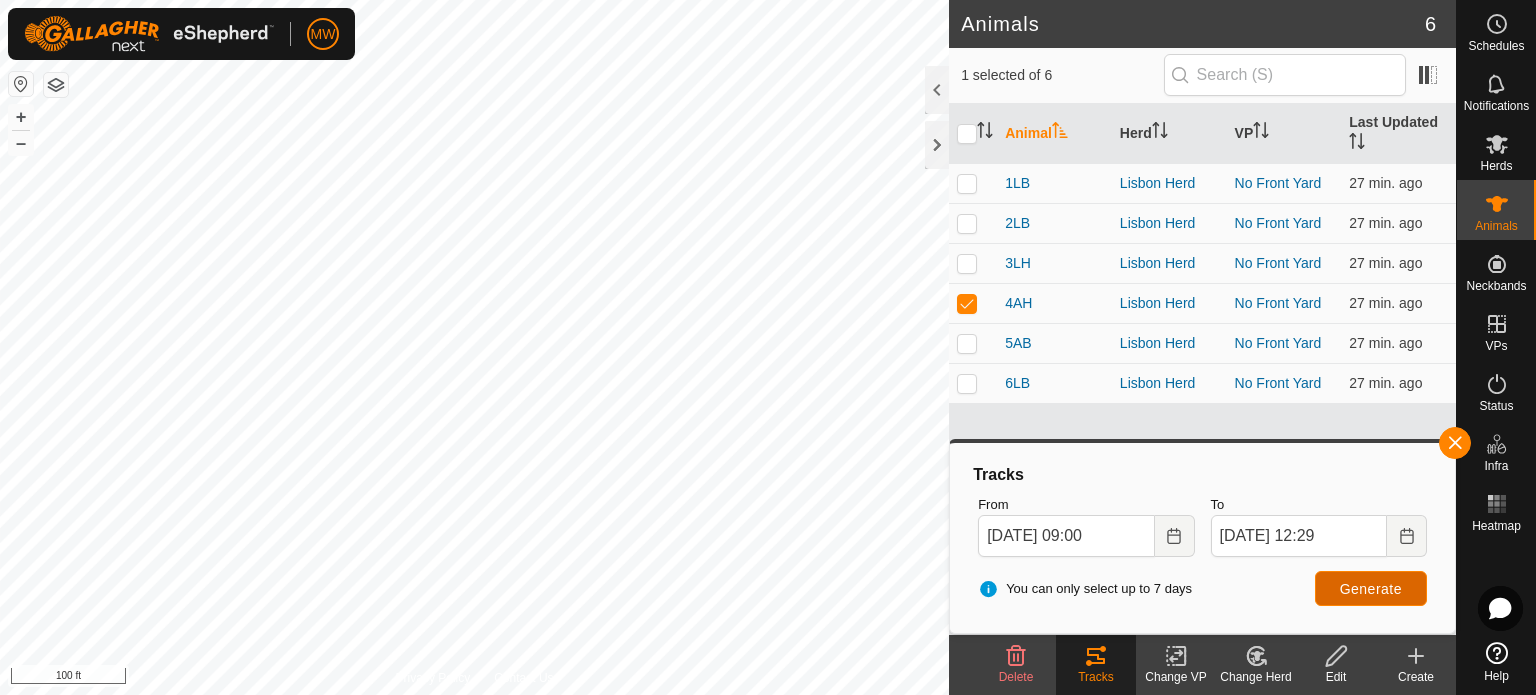 click on "Generate" at bounding box center (1371, 588) 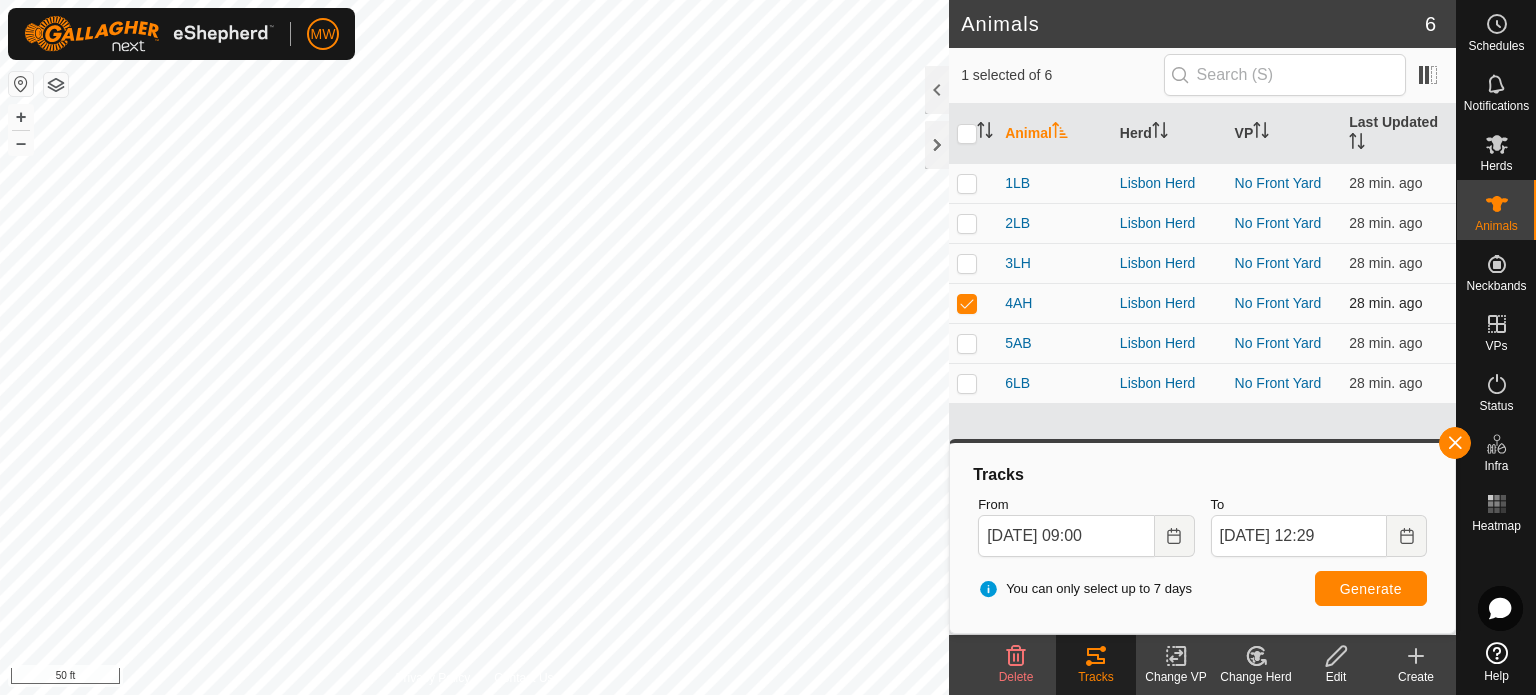 click at bounding box center (967, 303) 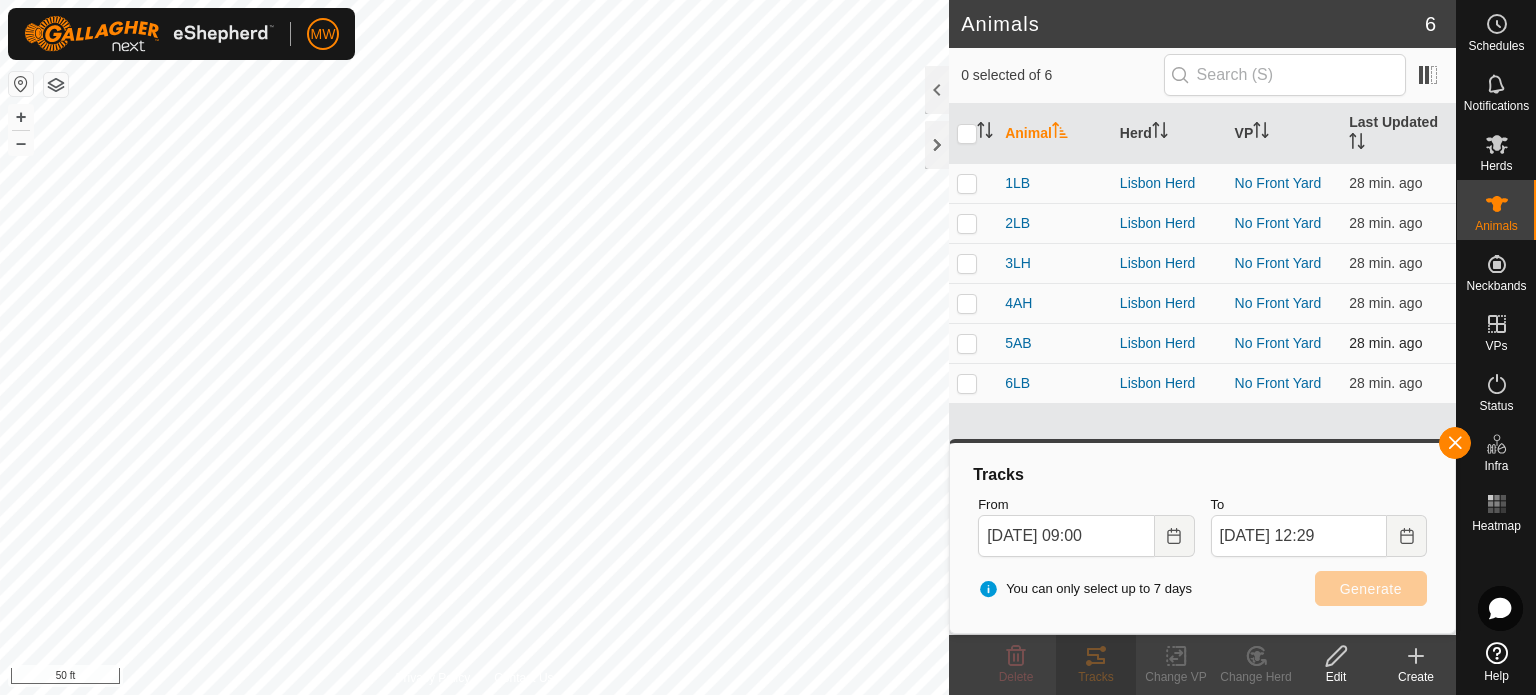 click at bounding box center (973, 343) 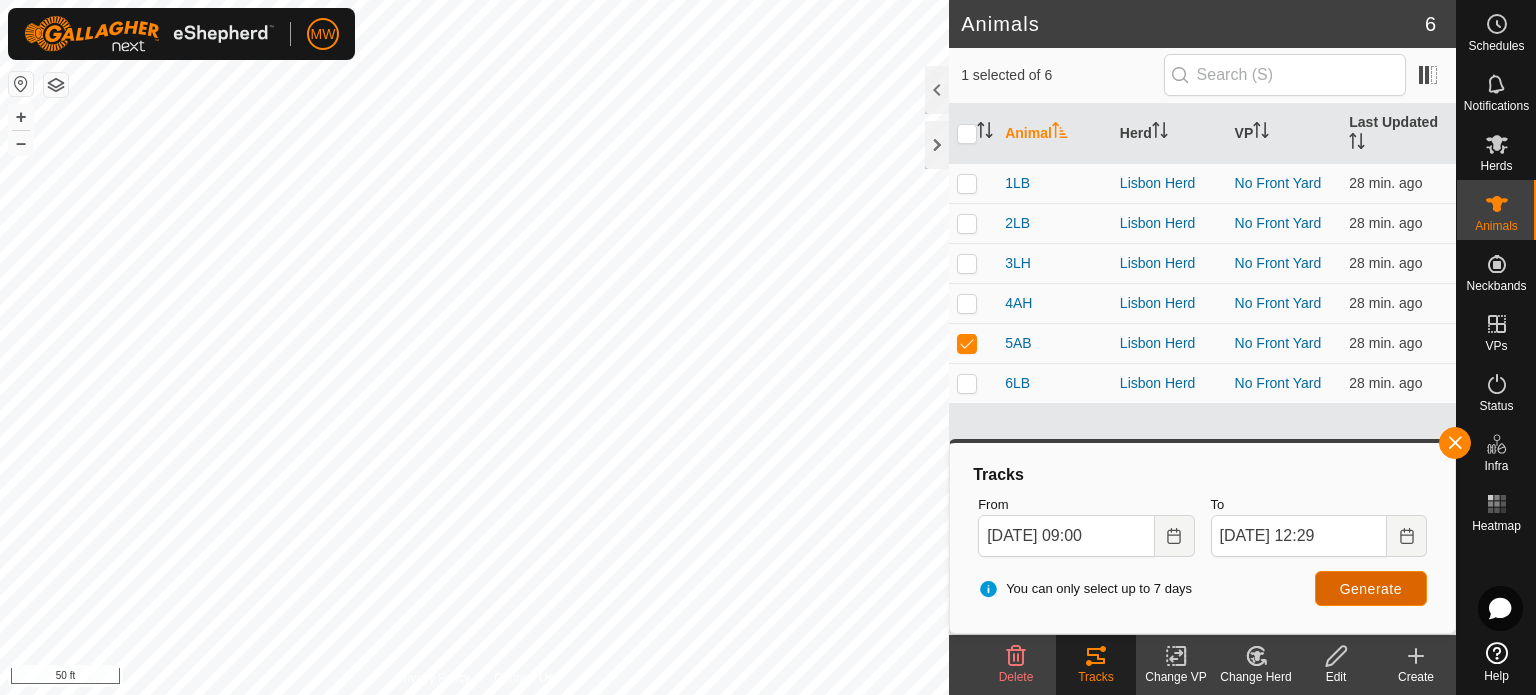 click on "Generate" at bounding box center (1371, 589) 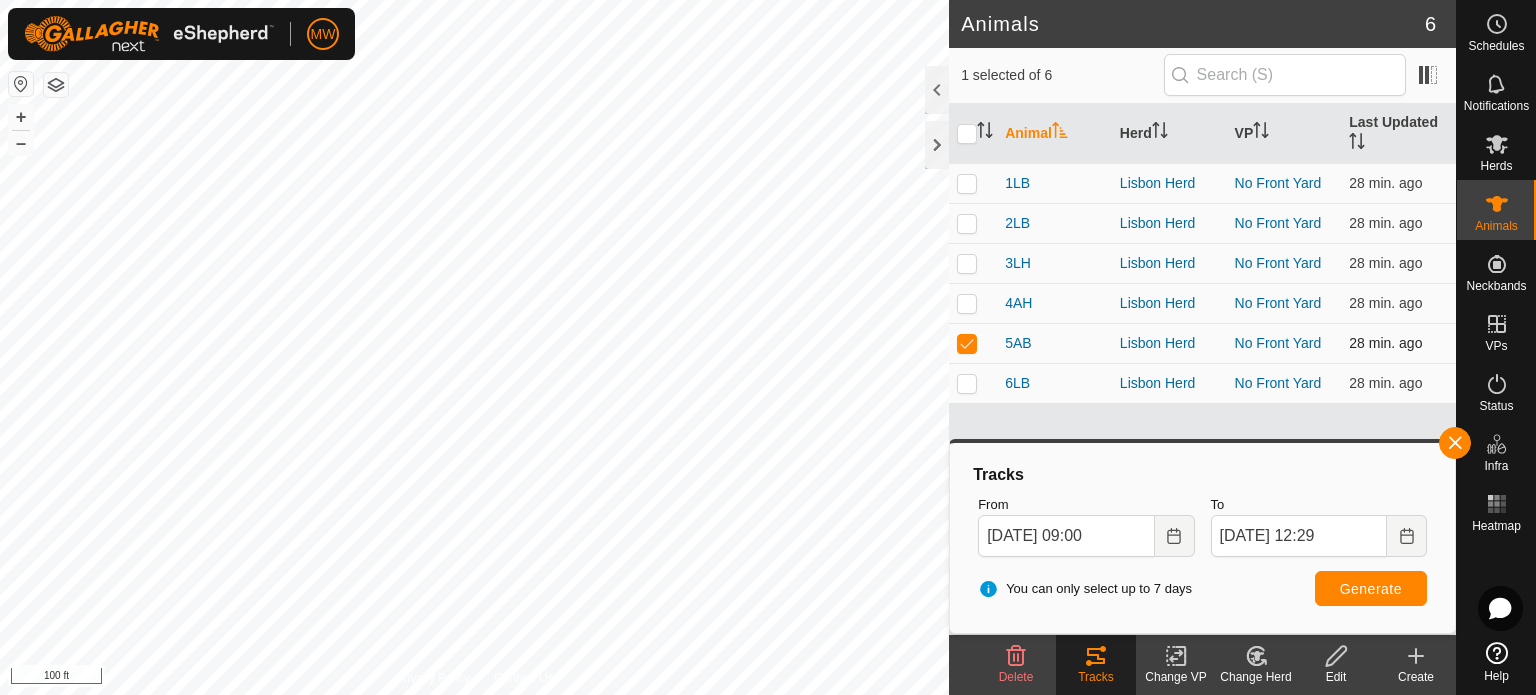 click at bounding box center (973, 343) 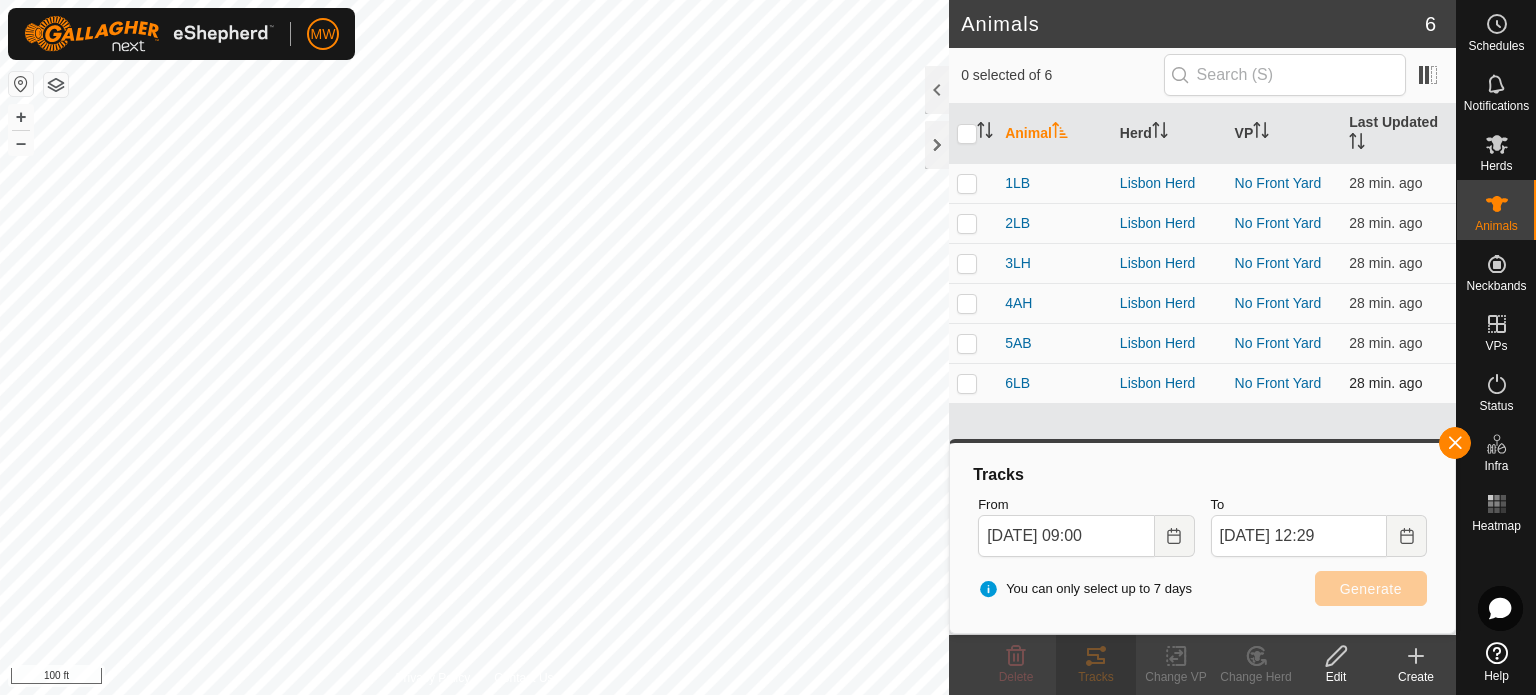 click at bounding box center [973, 383] 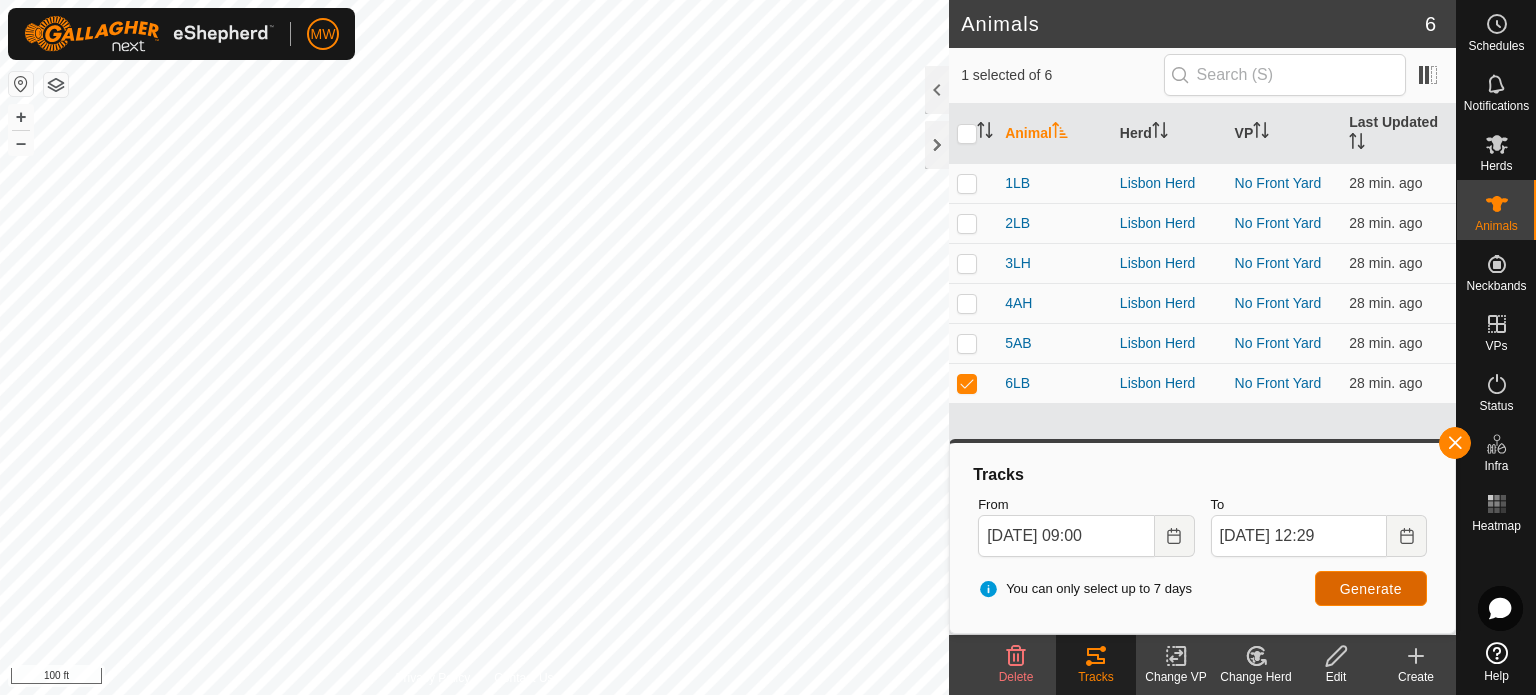 click on "Generate" at bounding box center (1371, 588) 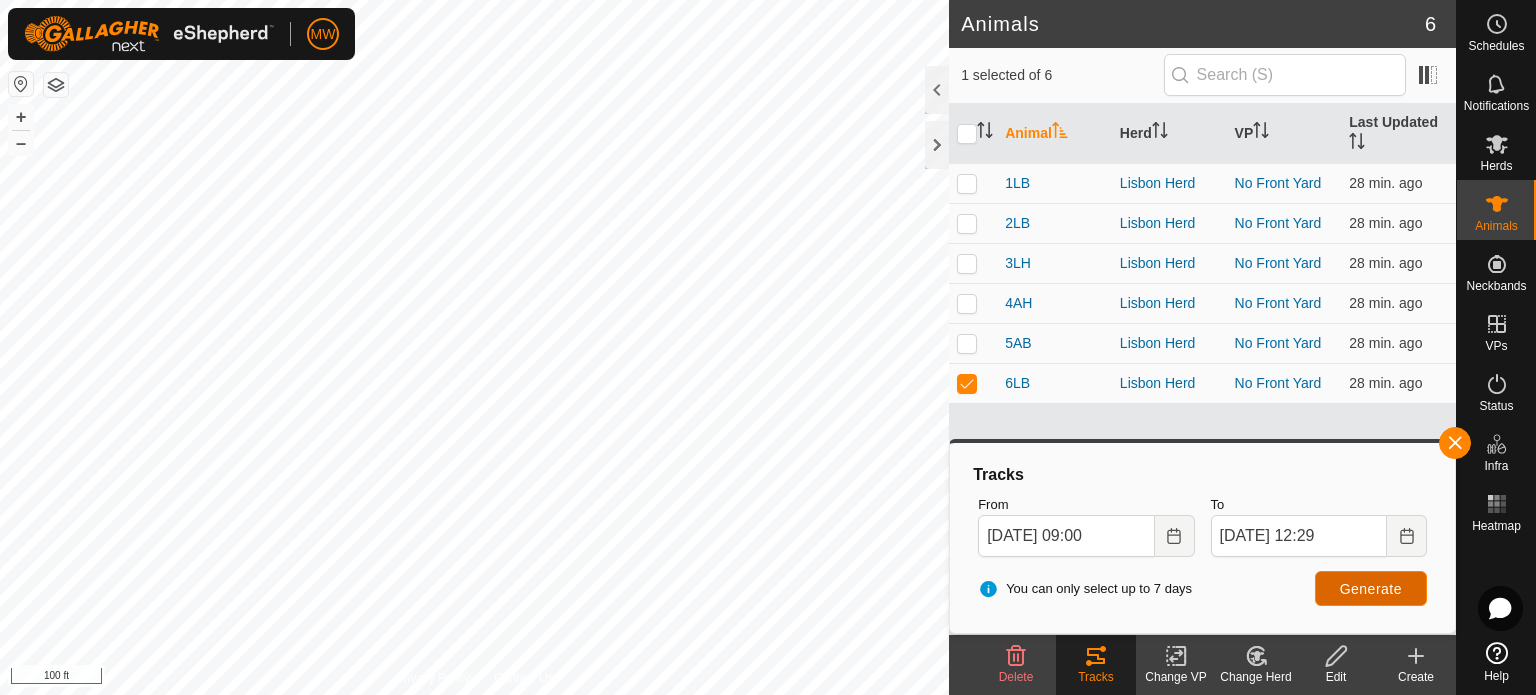 click on "Generate" at bounding box center (1371, 588) 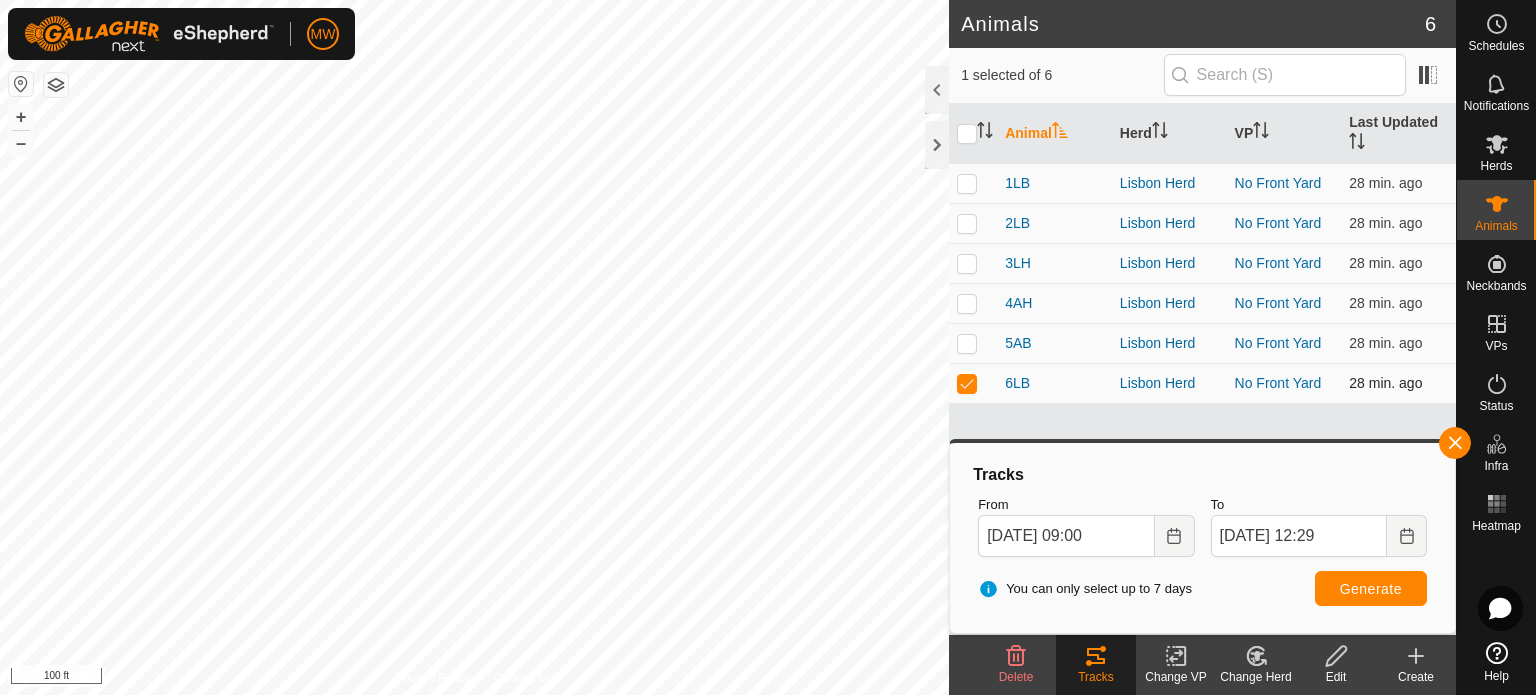 click at bounding box center (973, 383) 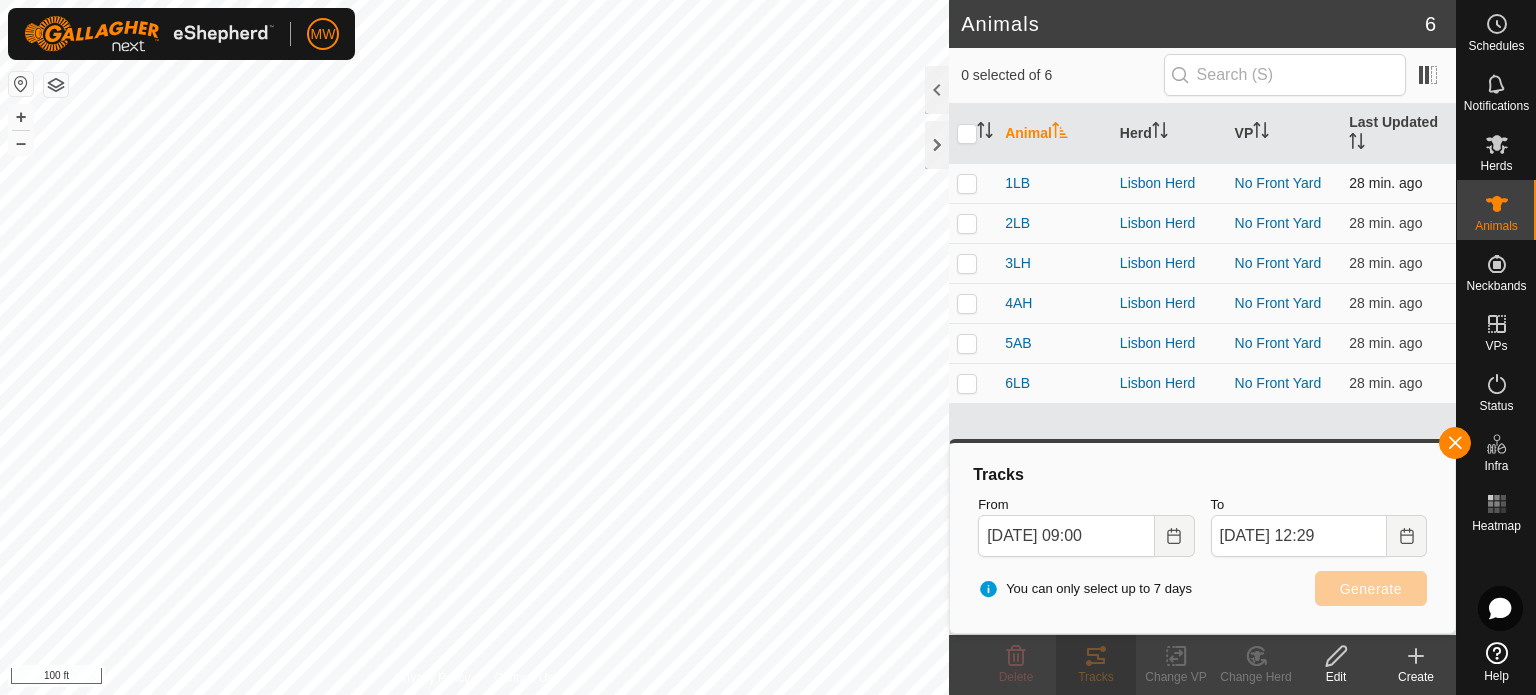 click at bounding box center (967, 183) 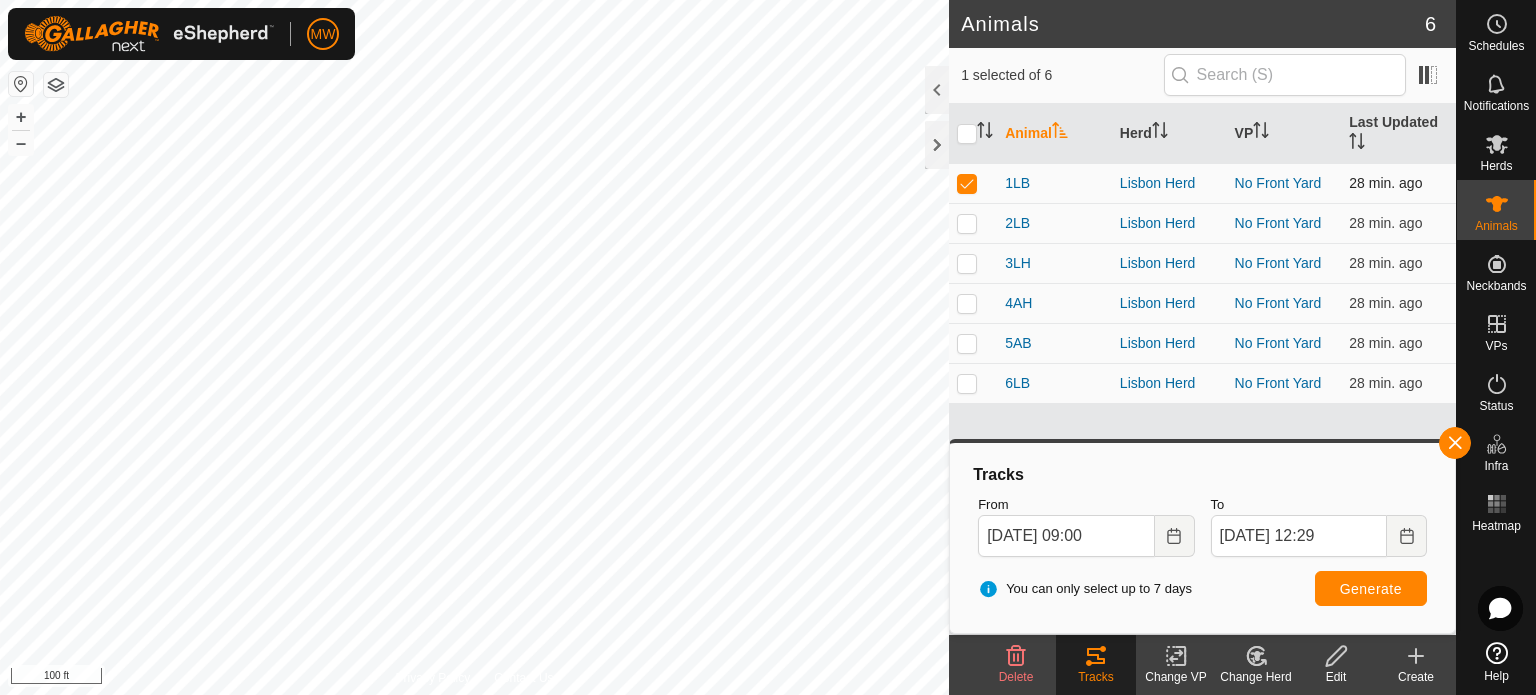 click at bounding box center [967, 183] 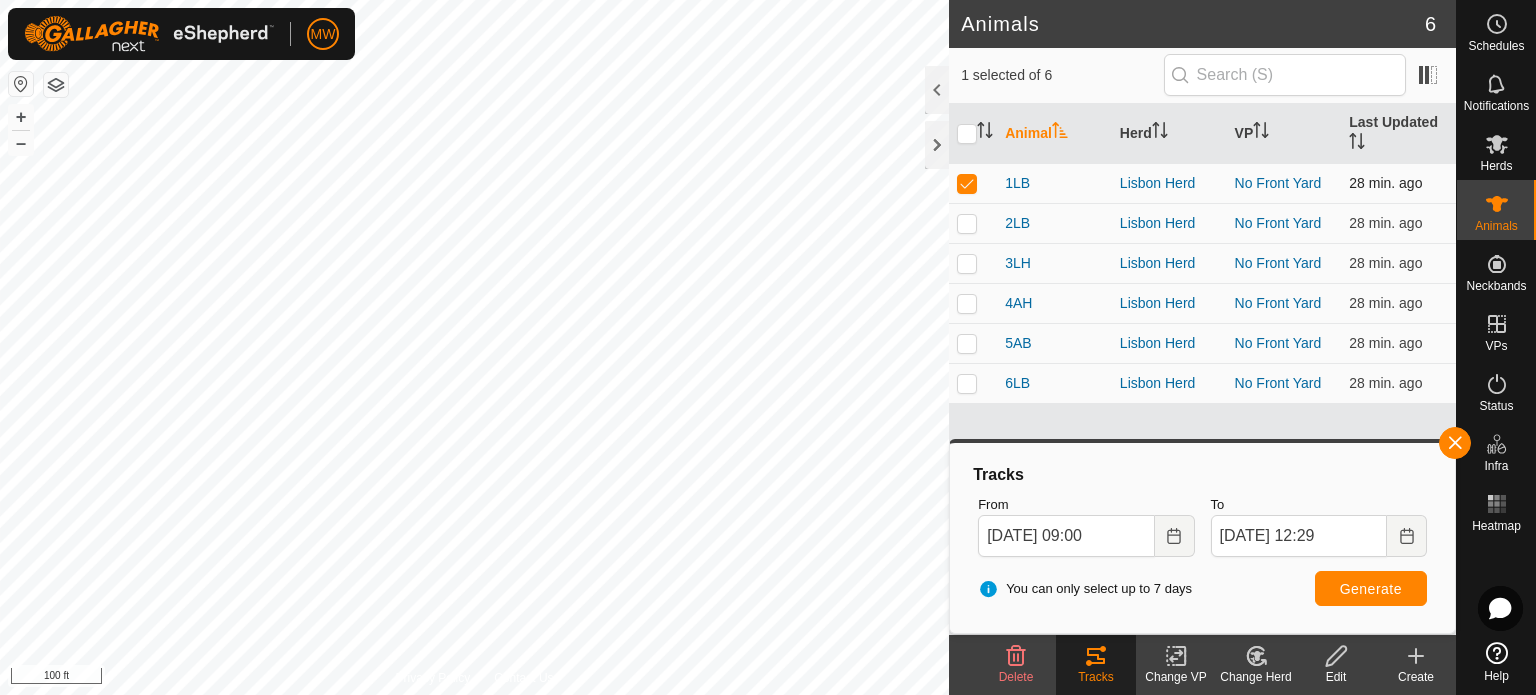 checkbox on "false" 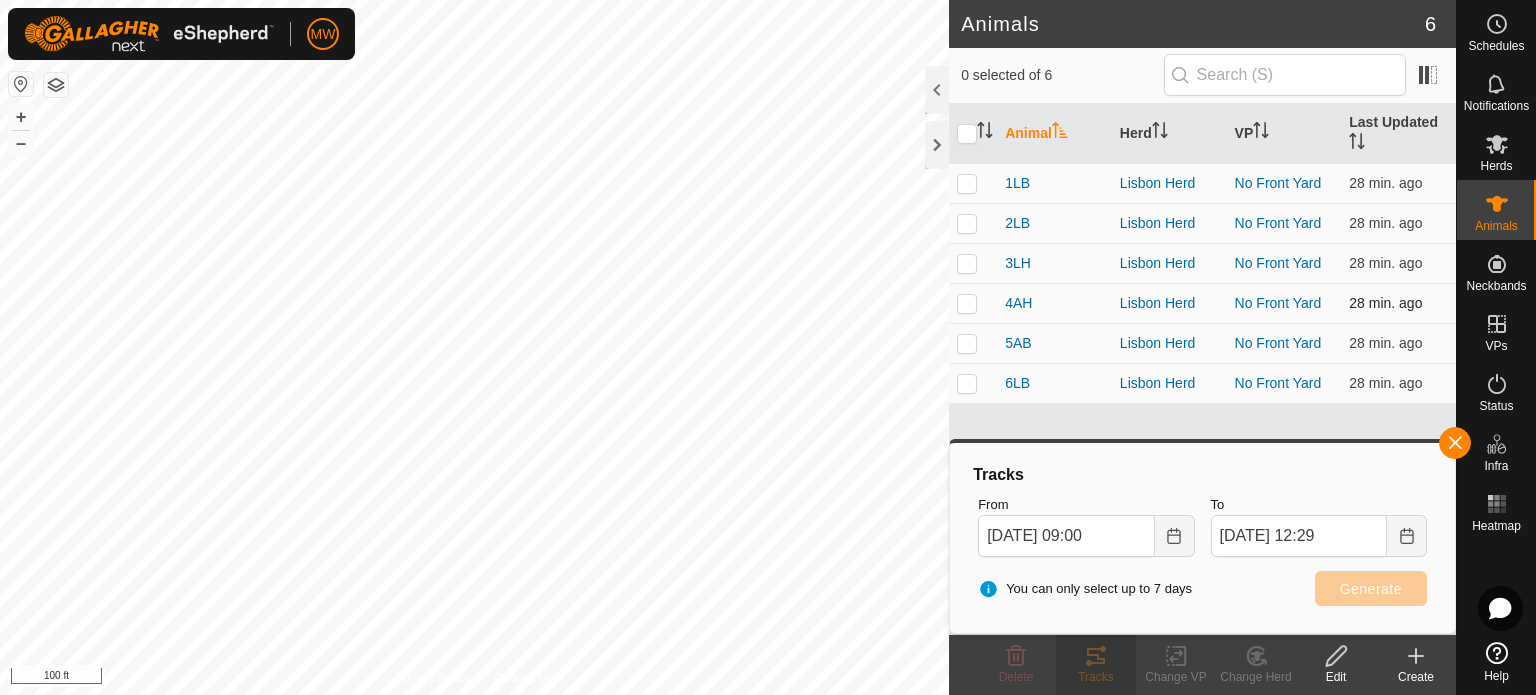 click at bounding box center [973, 303] 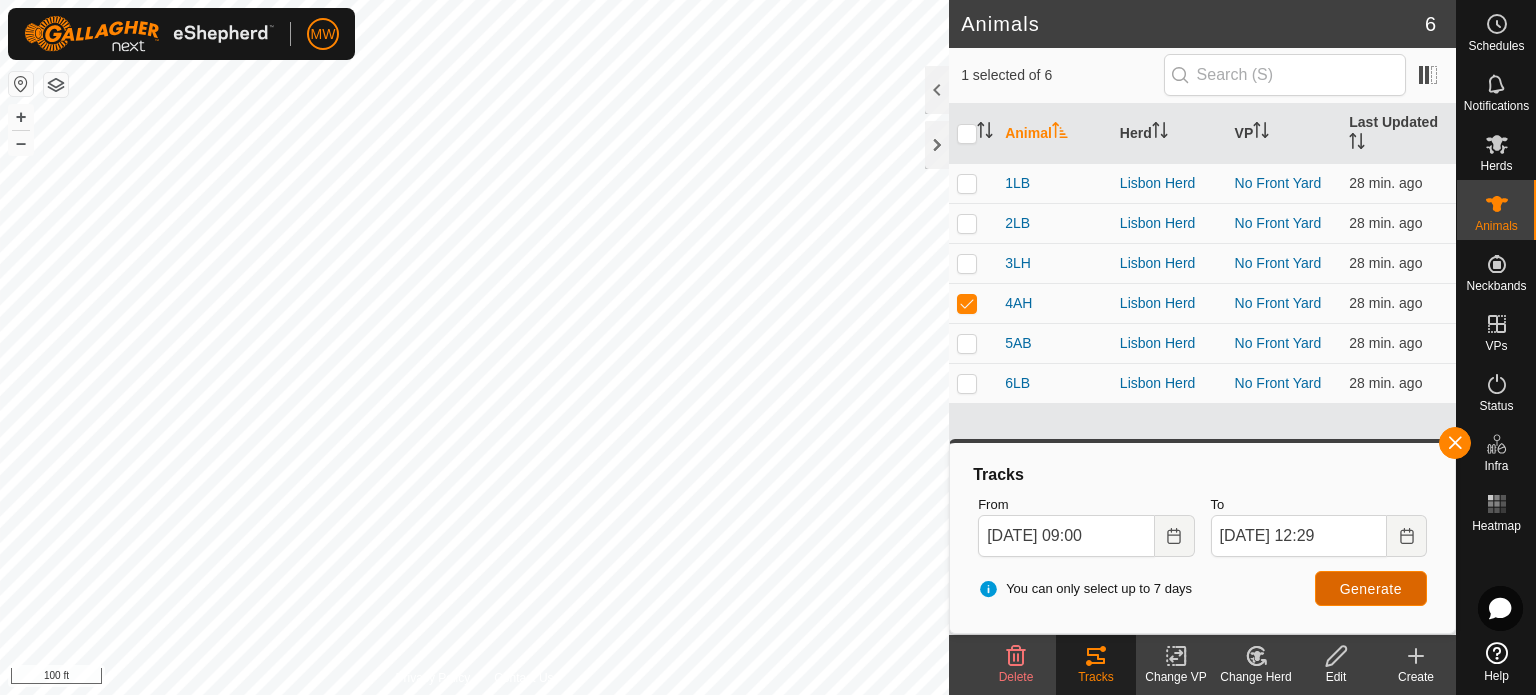 click on "Generate" at bounding box center (1371, 588) 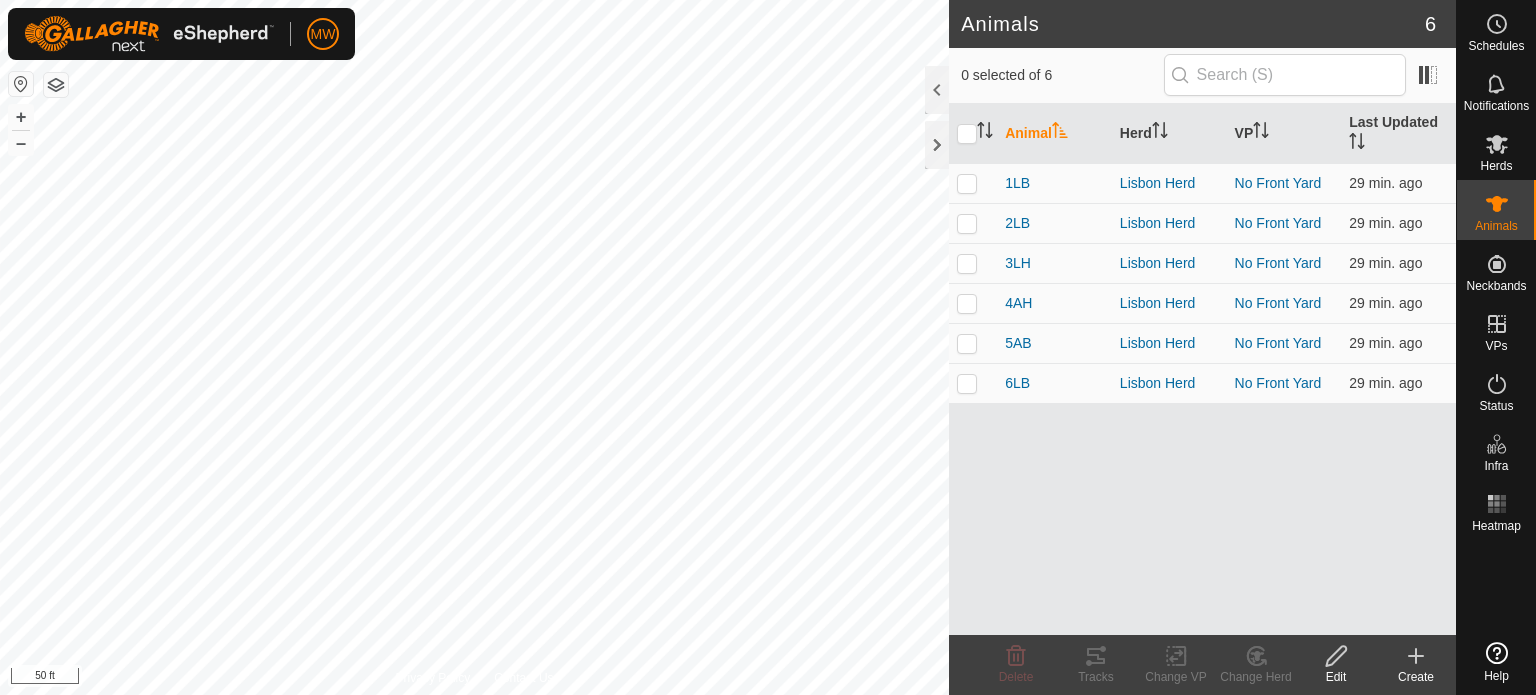 scroll, scrollTop: 0, scrollLeft: 0, axis: both 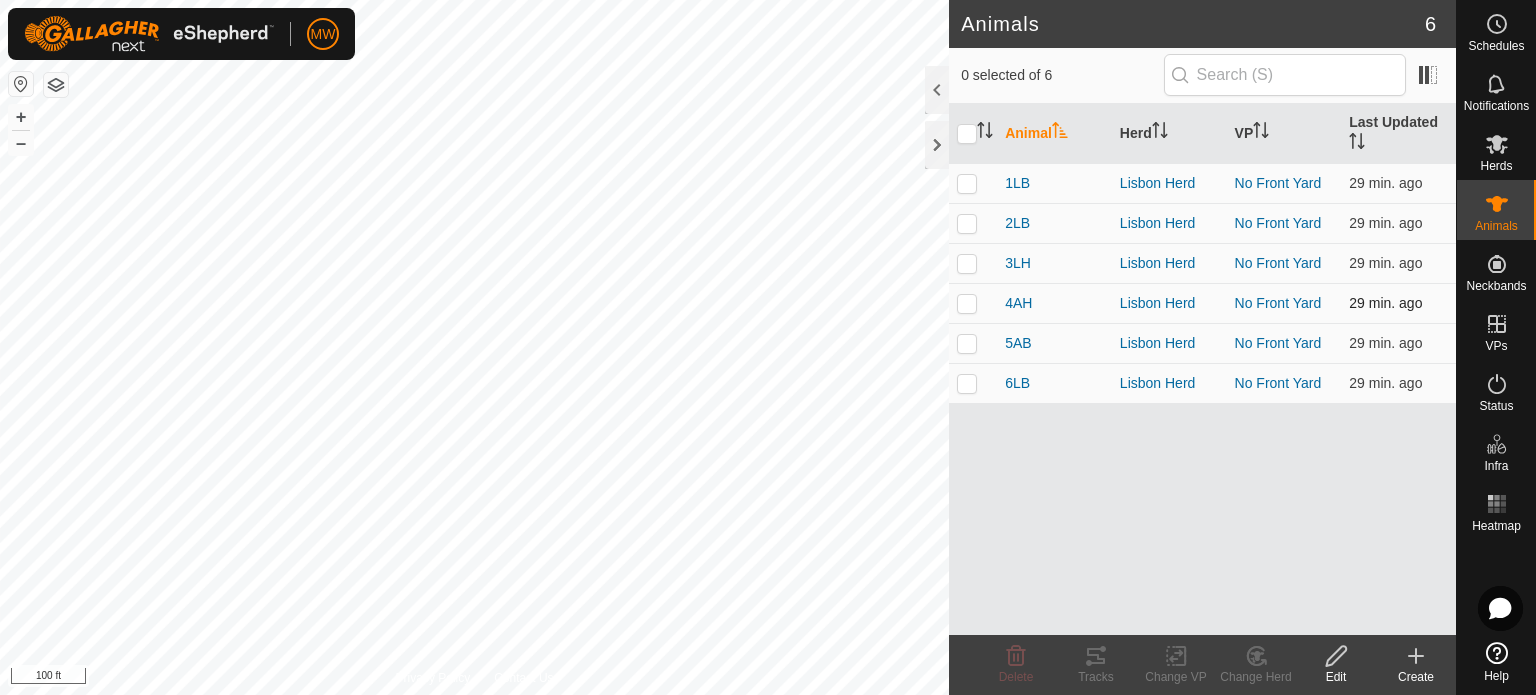 click at bounding box center [973, 303] 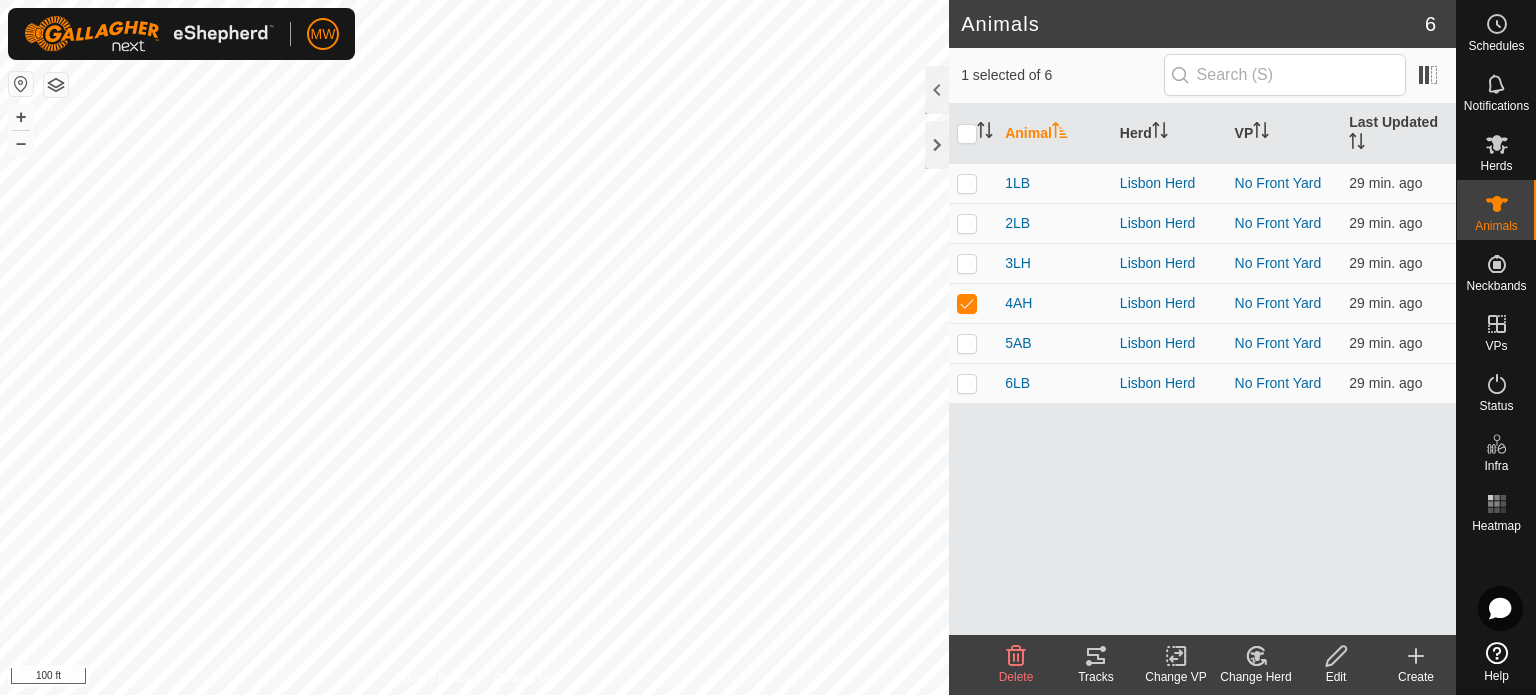 click 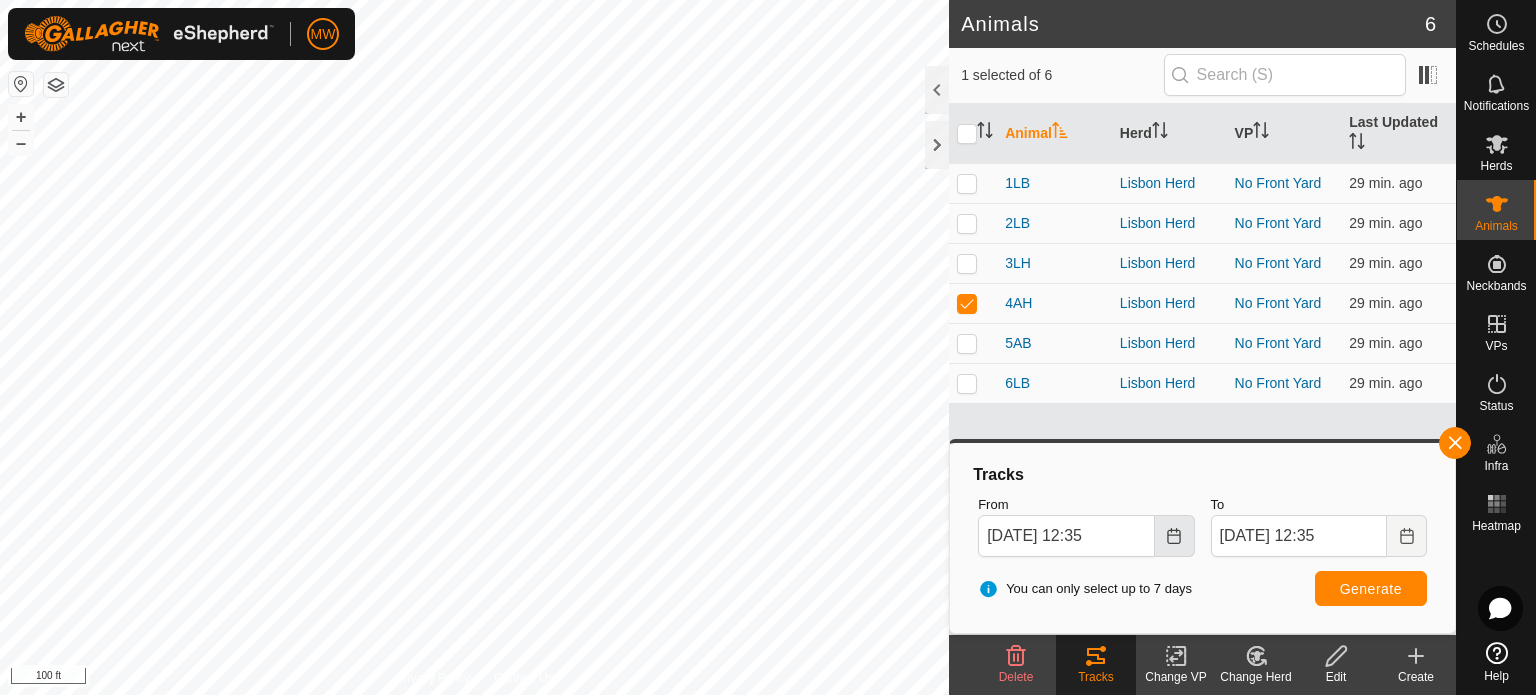 click 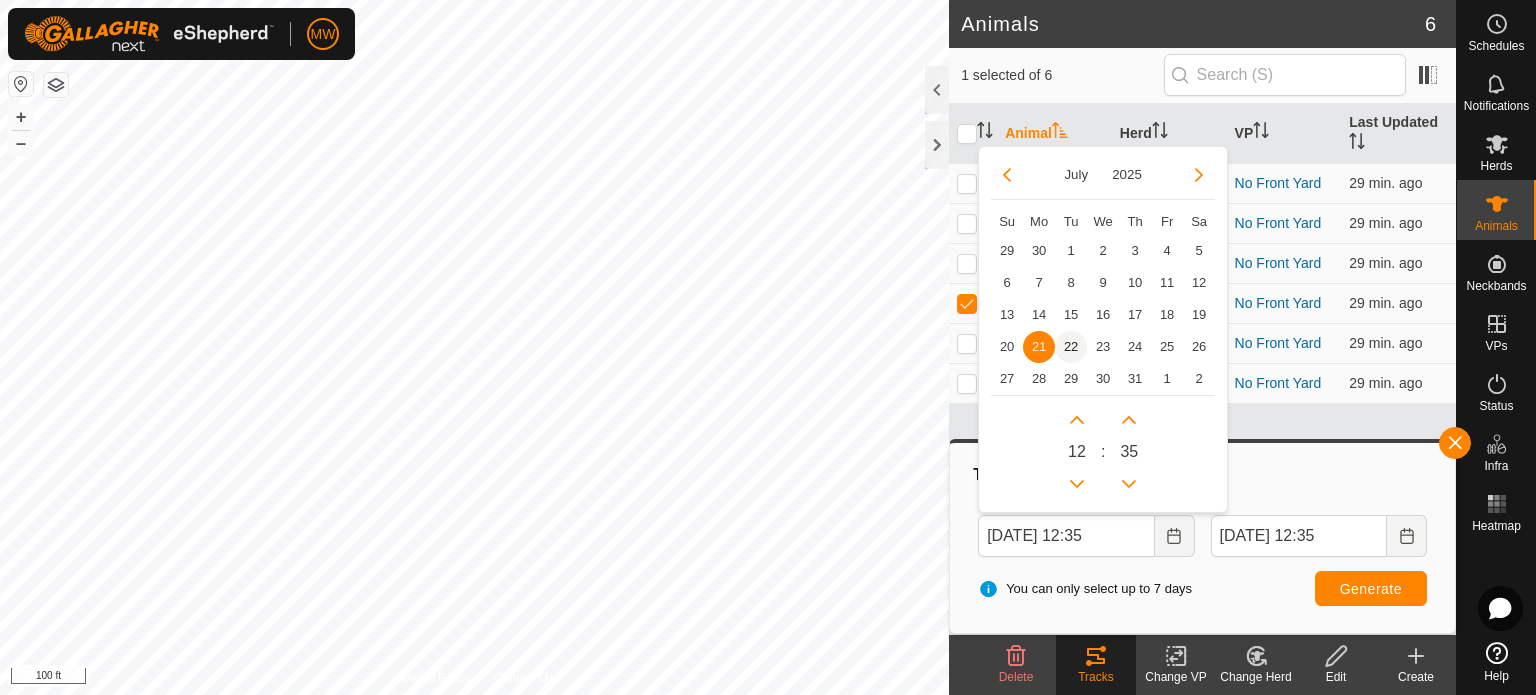 click on "22" at bounding box center [1071, 347] 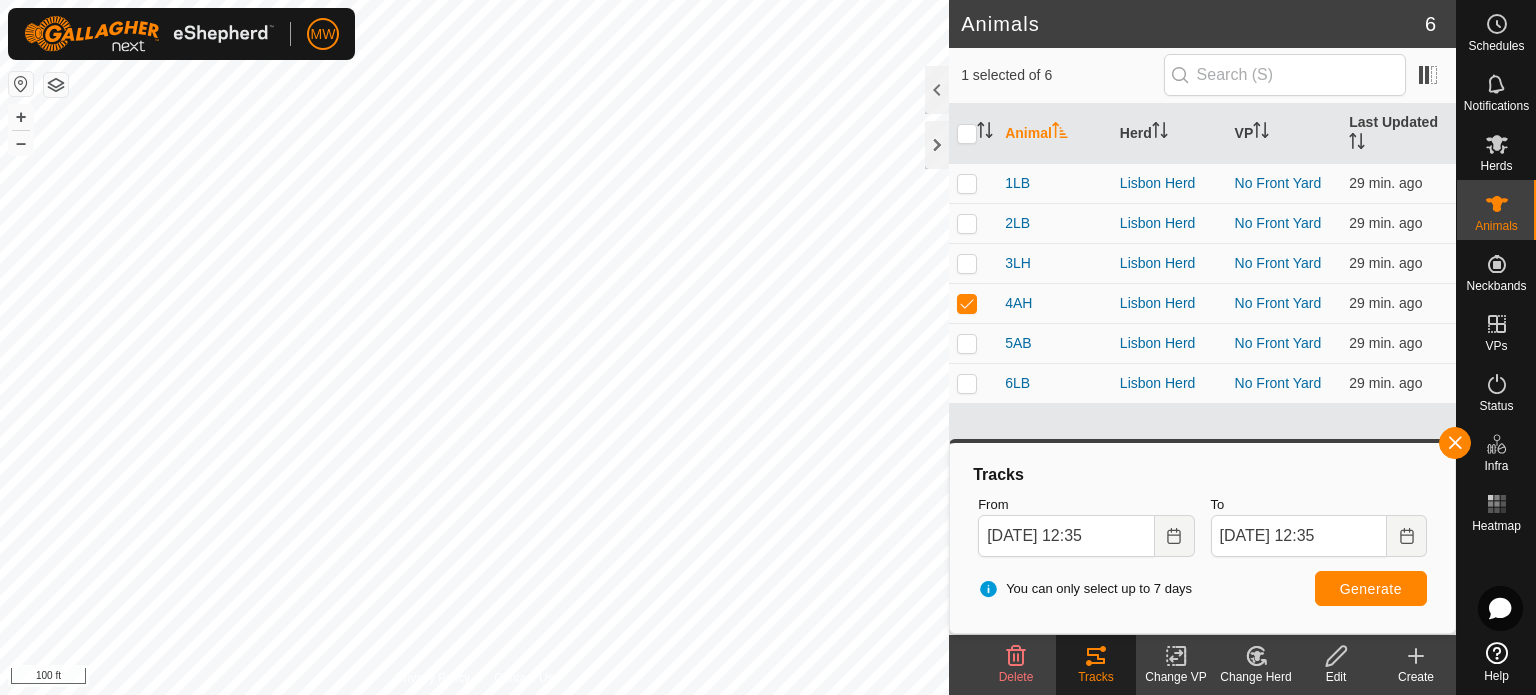 click on "From Jul 22, 2025 12:35" at bounding box center (1086, 526) 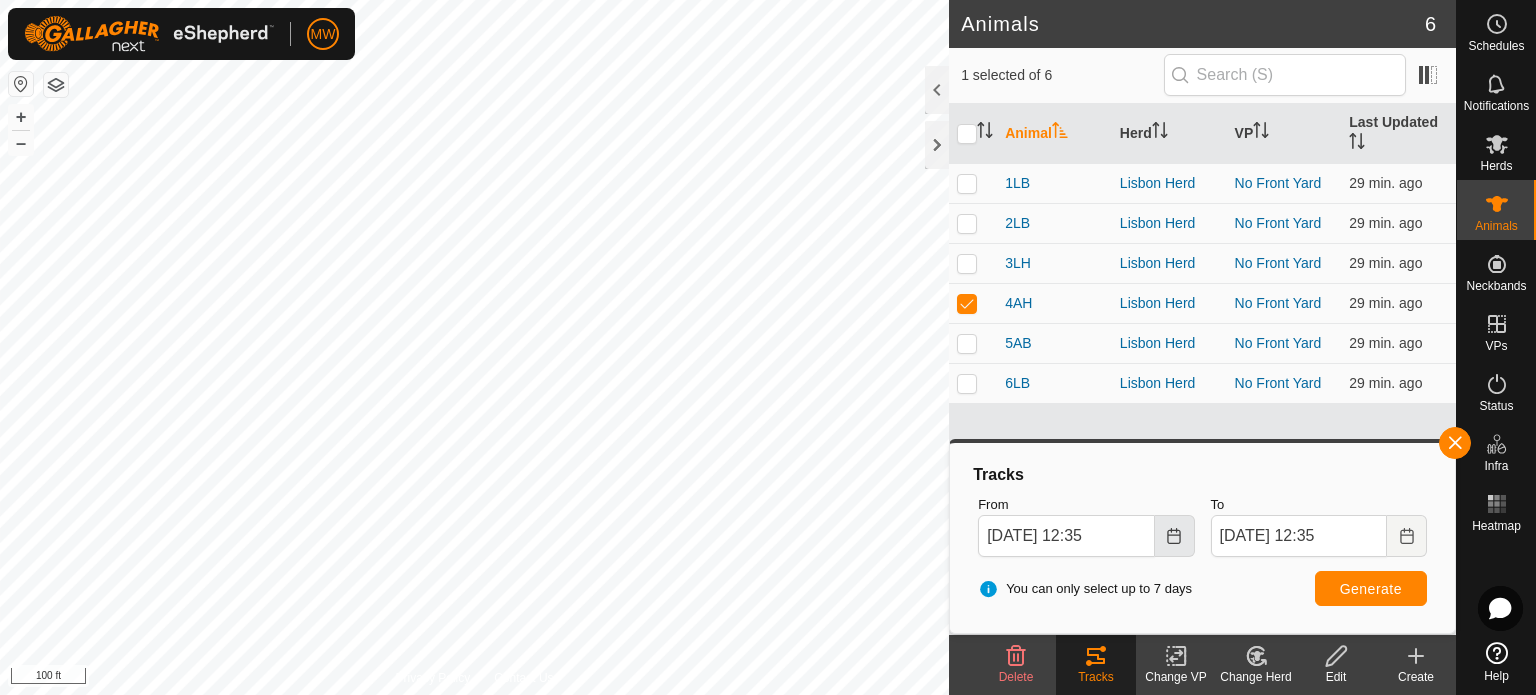 click 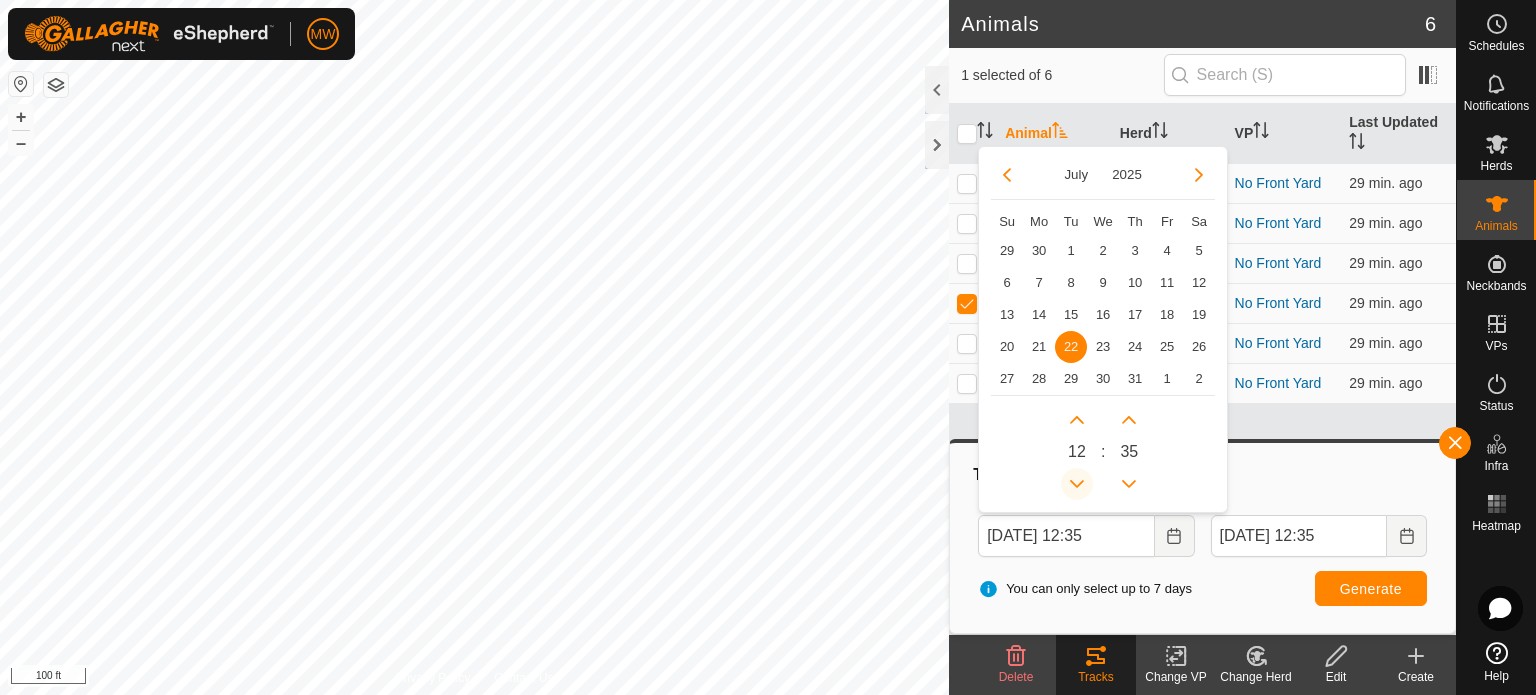 click on "12" at bounding box center (1077, 452) 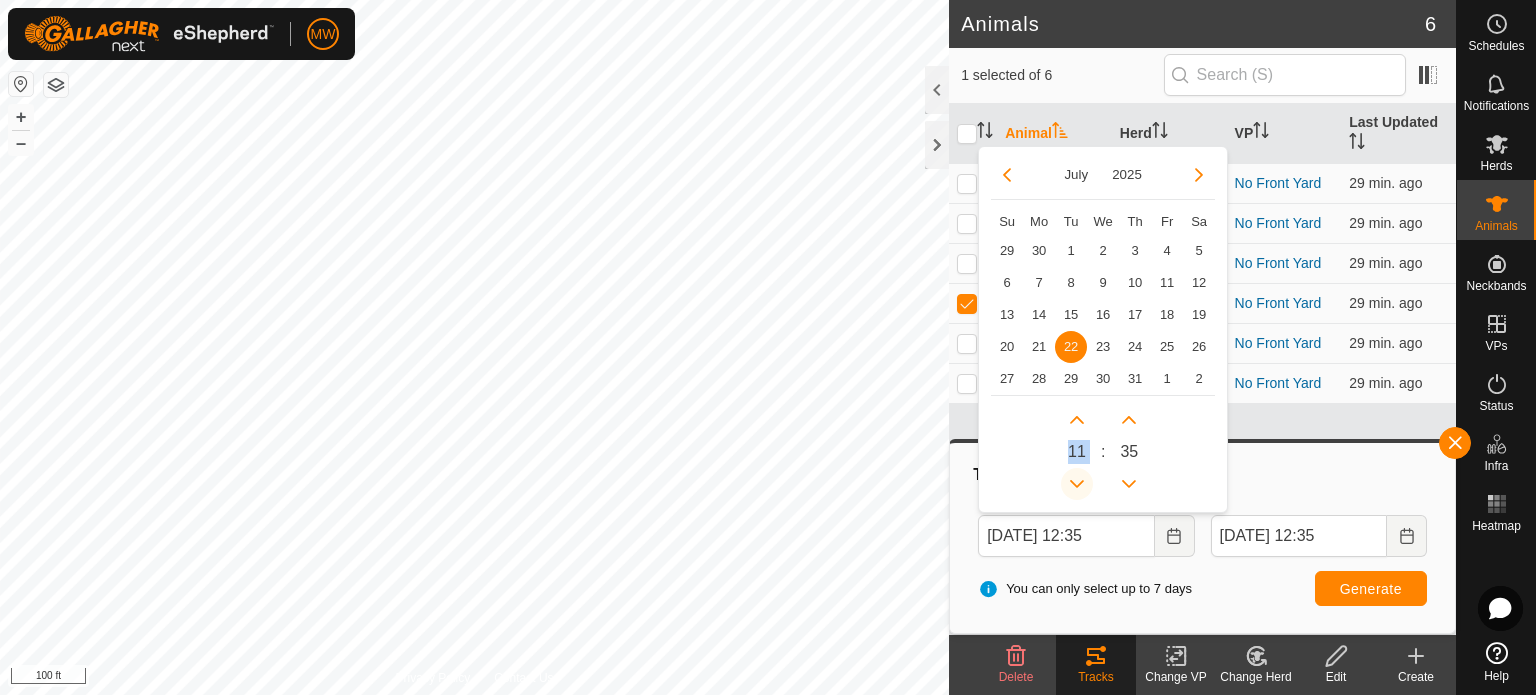 click at bounding box center [1077, 484] 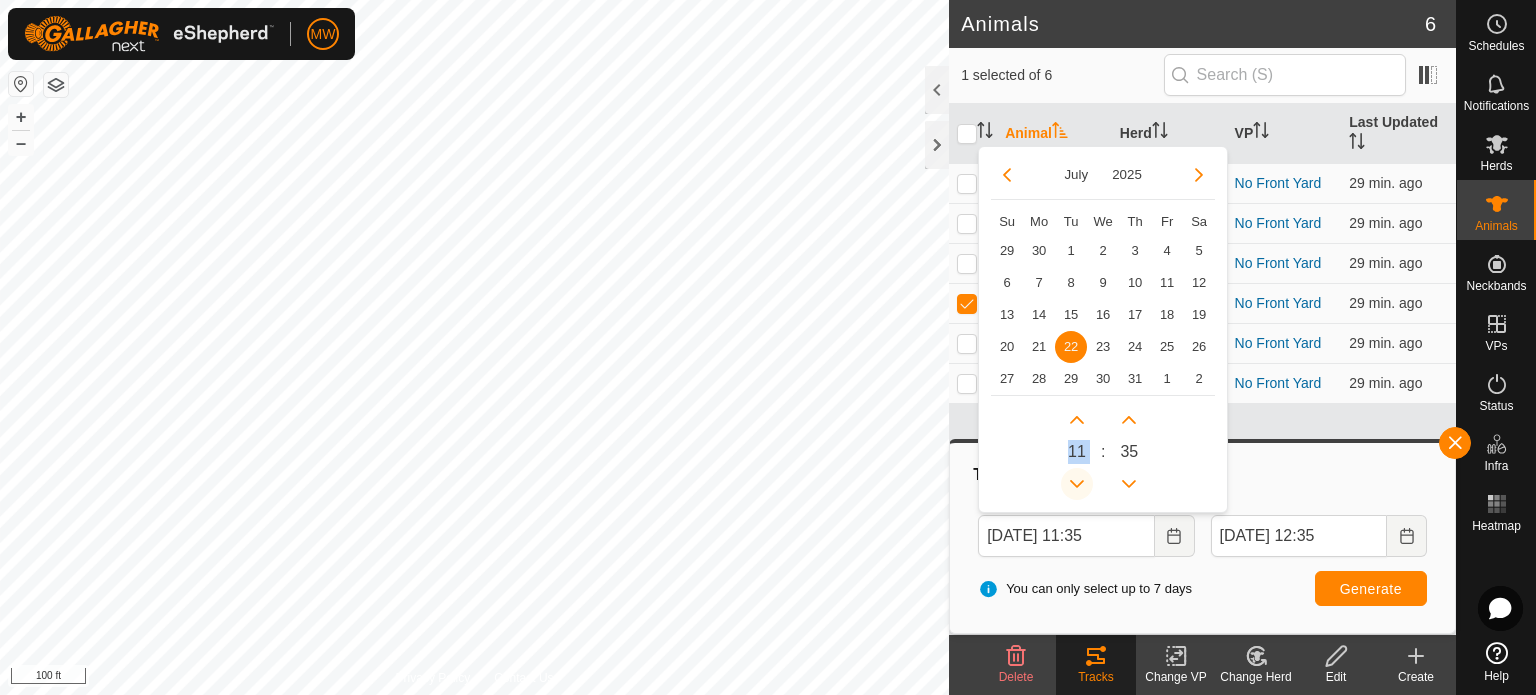 click at bounding box center [1077, 473] 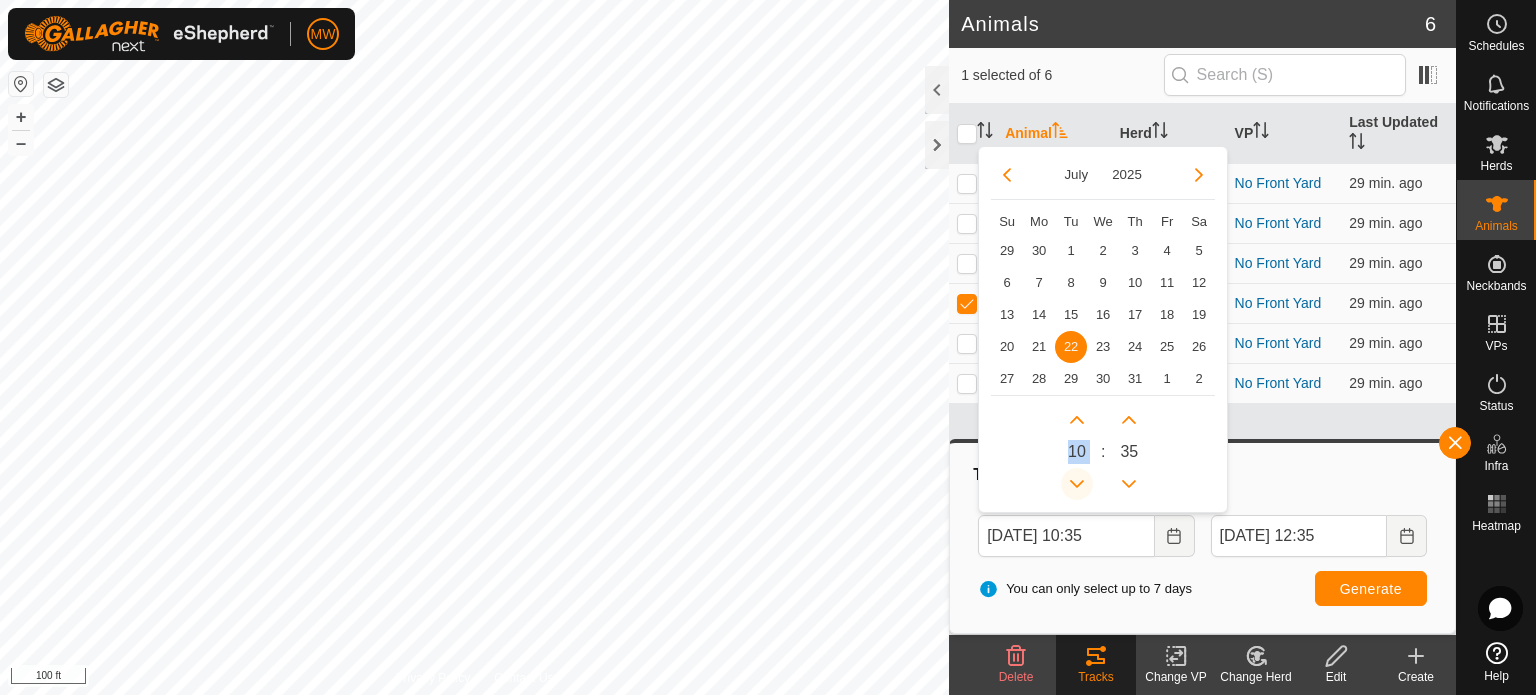 click at bounding box center [1077, 484] 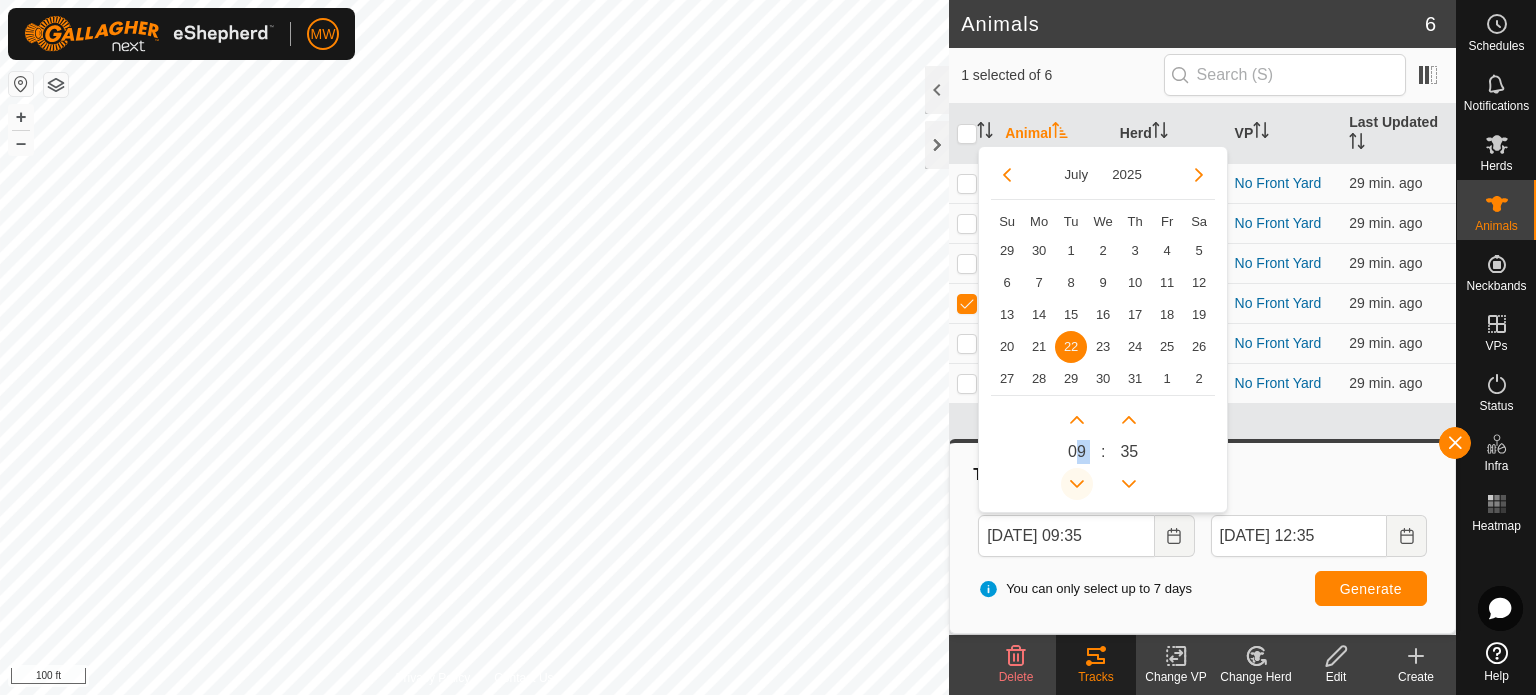 click at bounding box center (1077, 484) 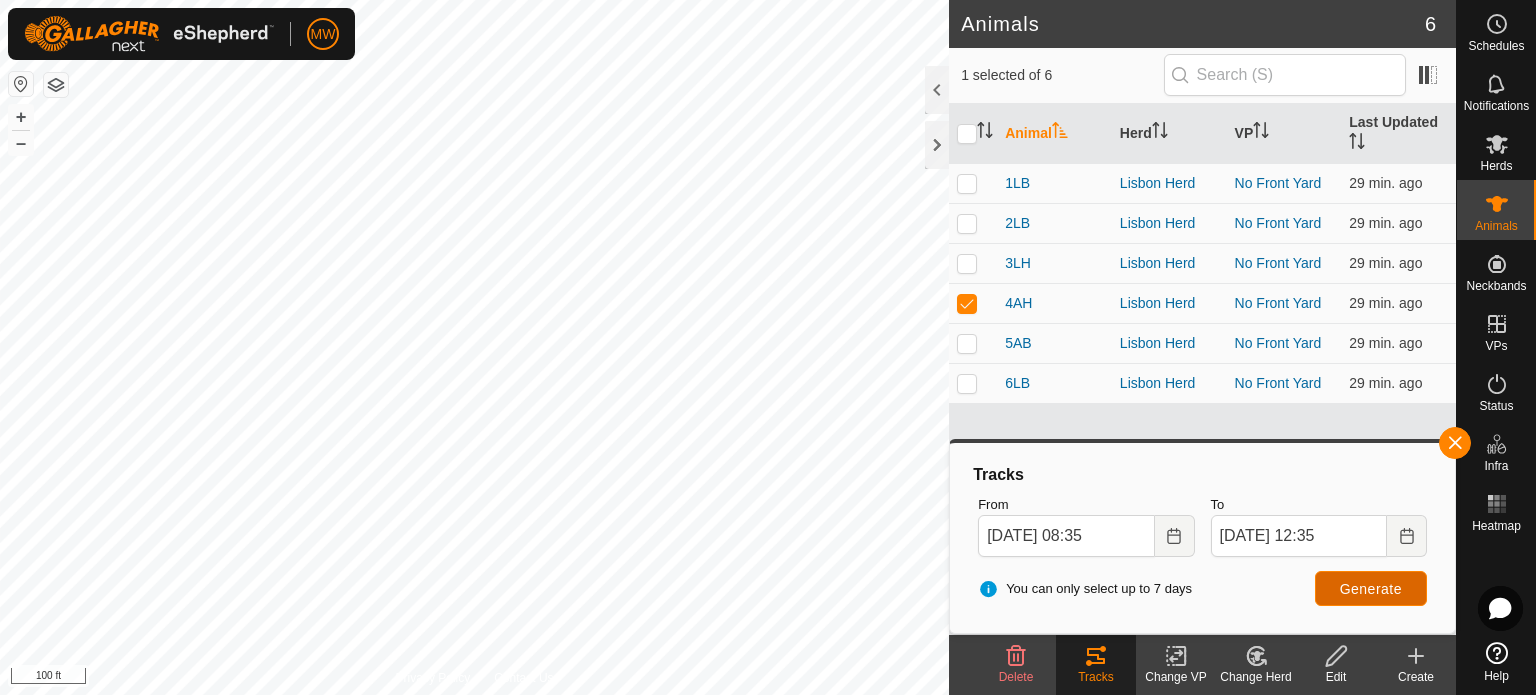 click on "Generate" at bounding box center [1371, 589] 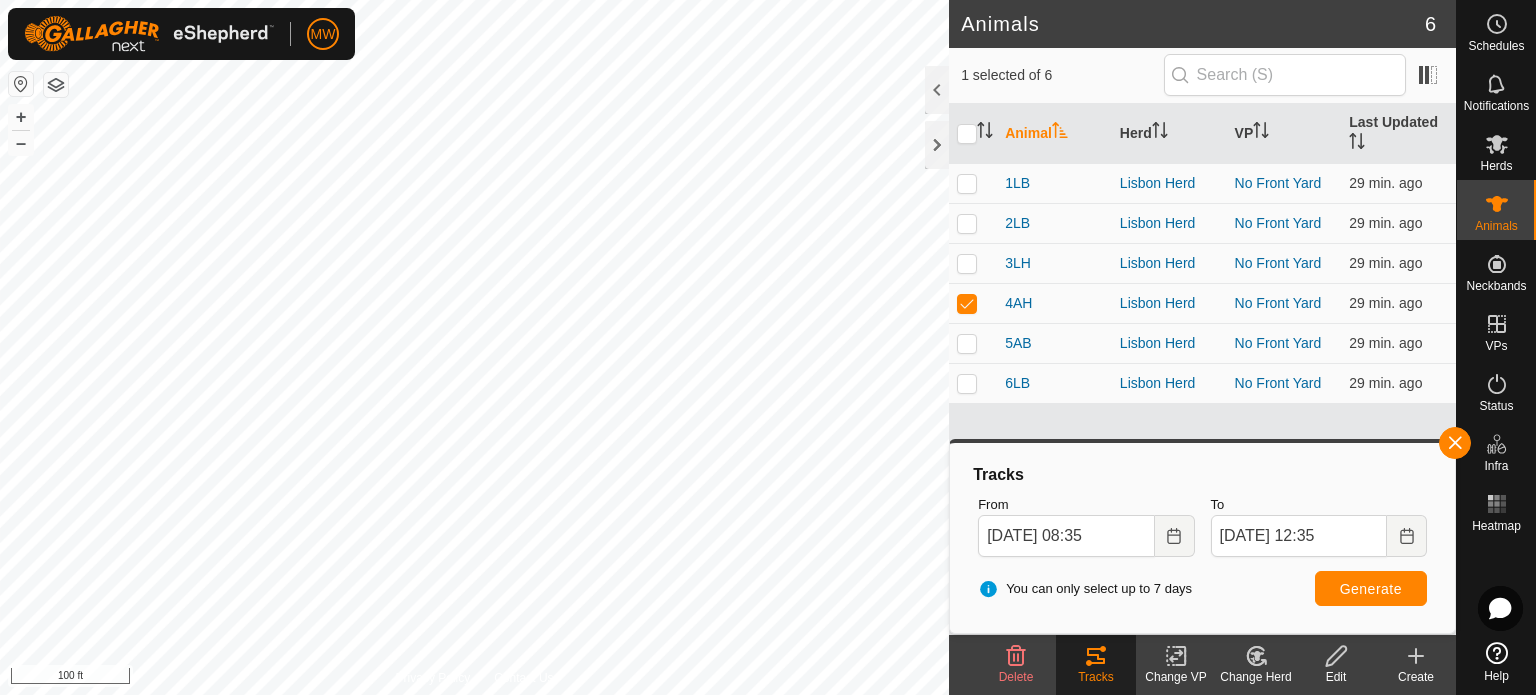 click 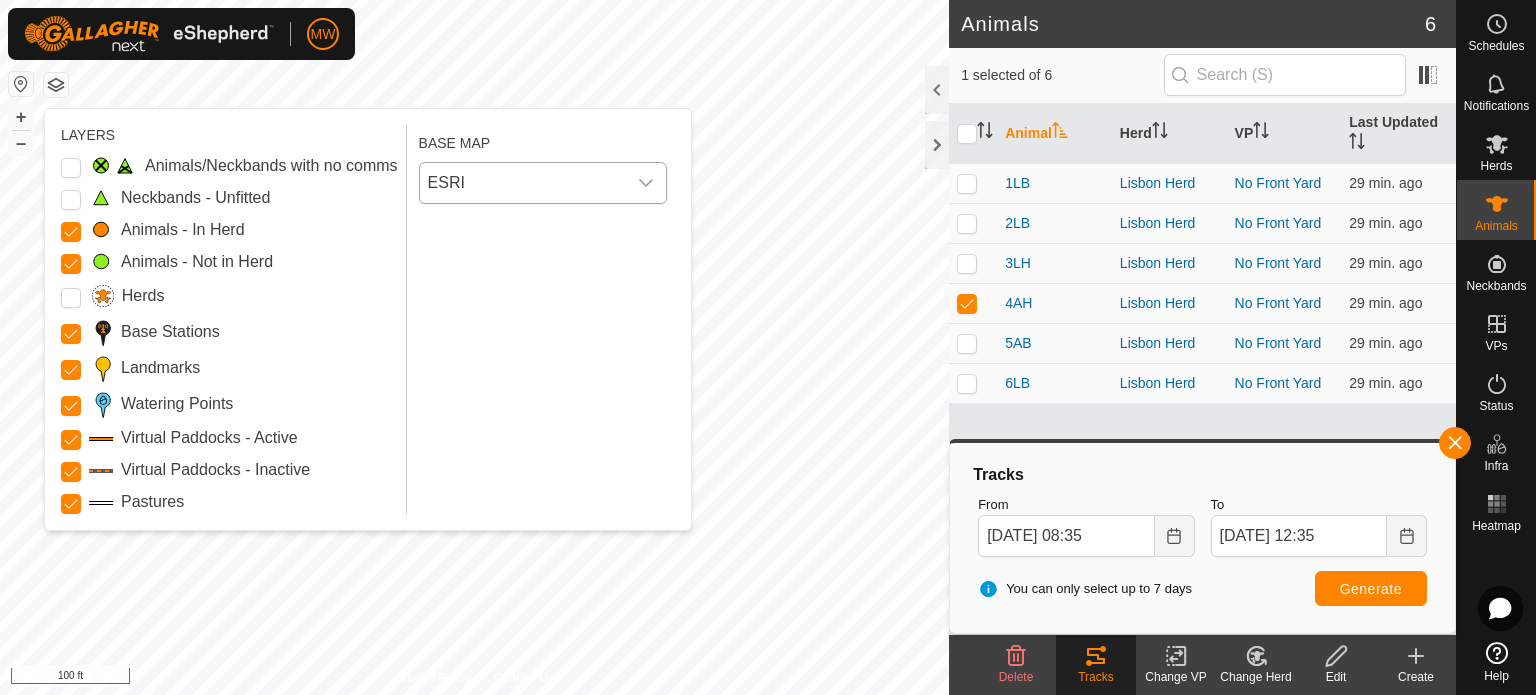 click on "ESRI" at bounding box center [523, 183] 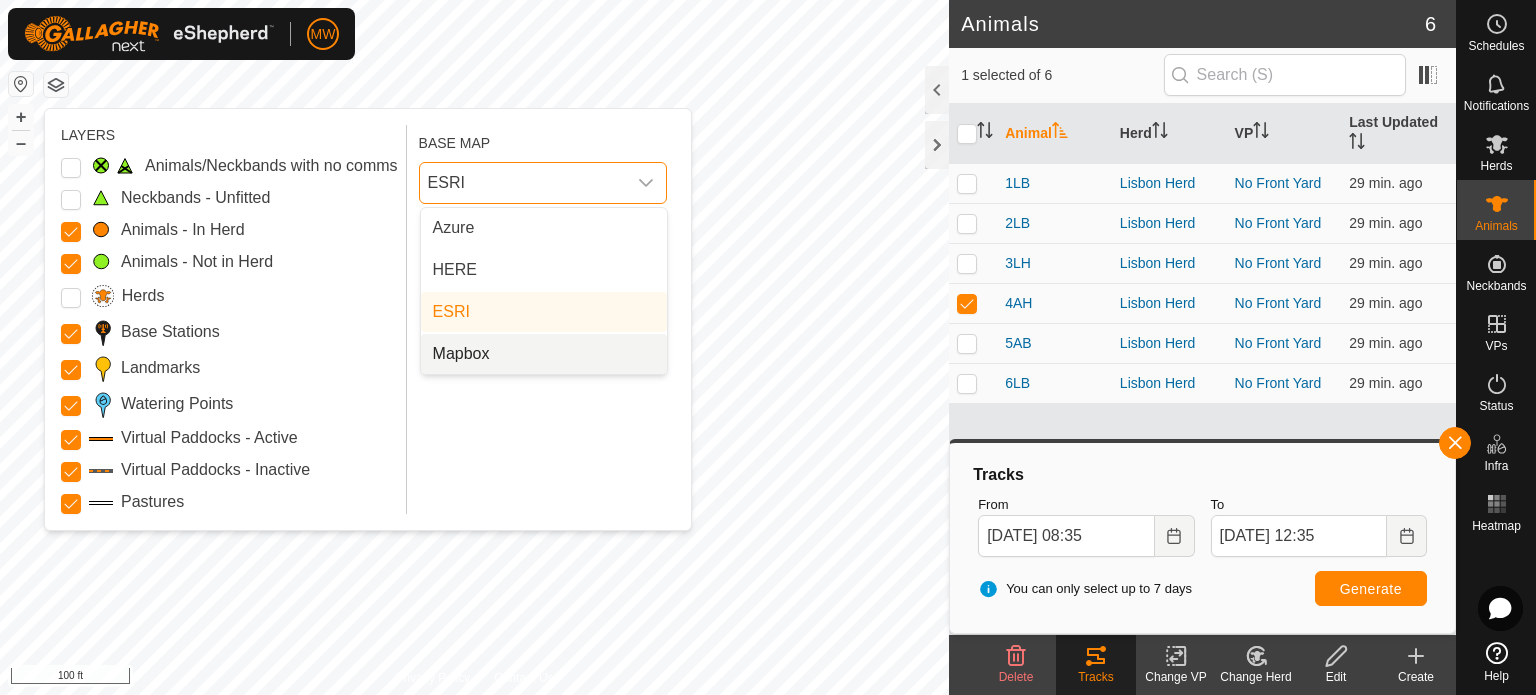 click on "Mapbox" at bounding box center (544, 354) 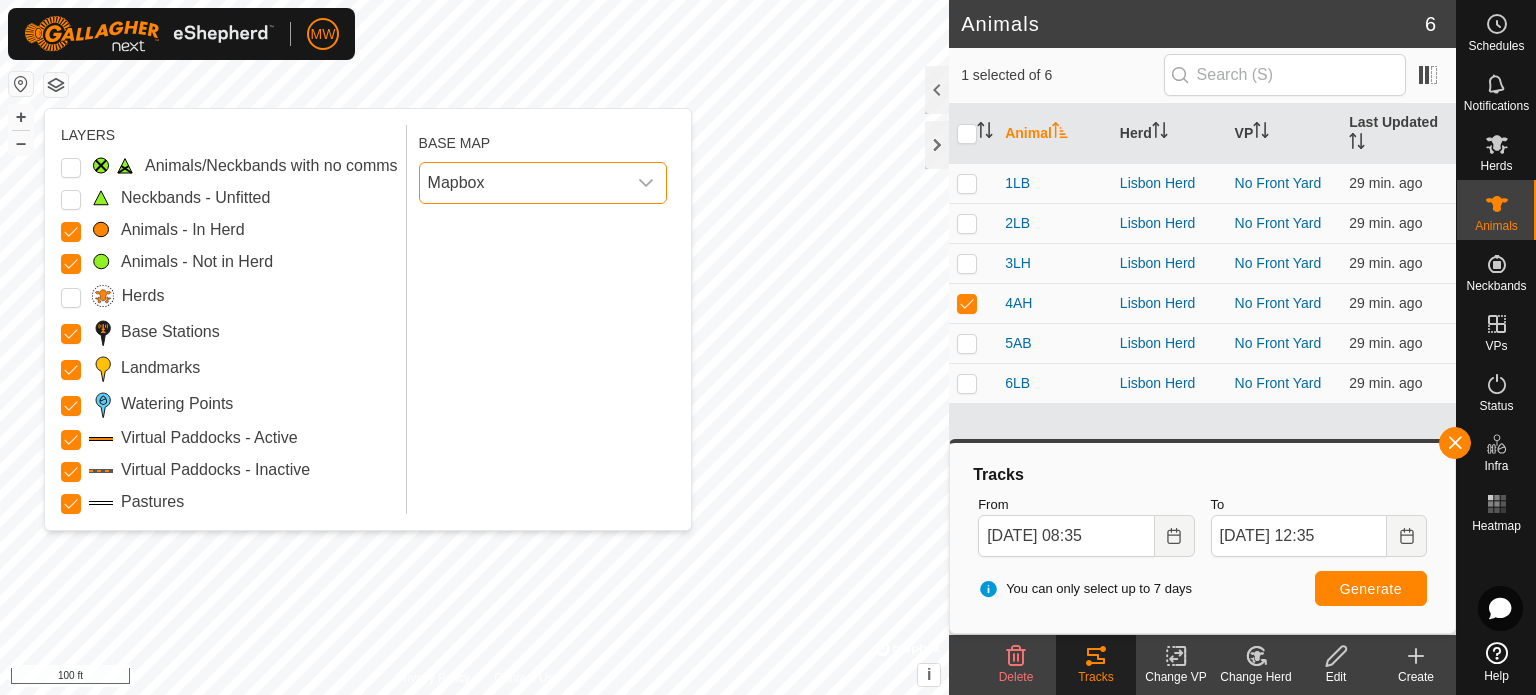 click on "Mapbox" at bounding box center (523, 183) 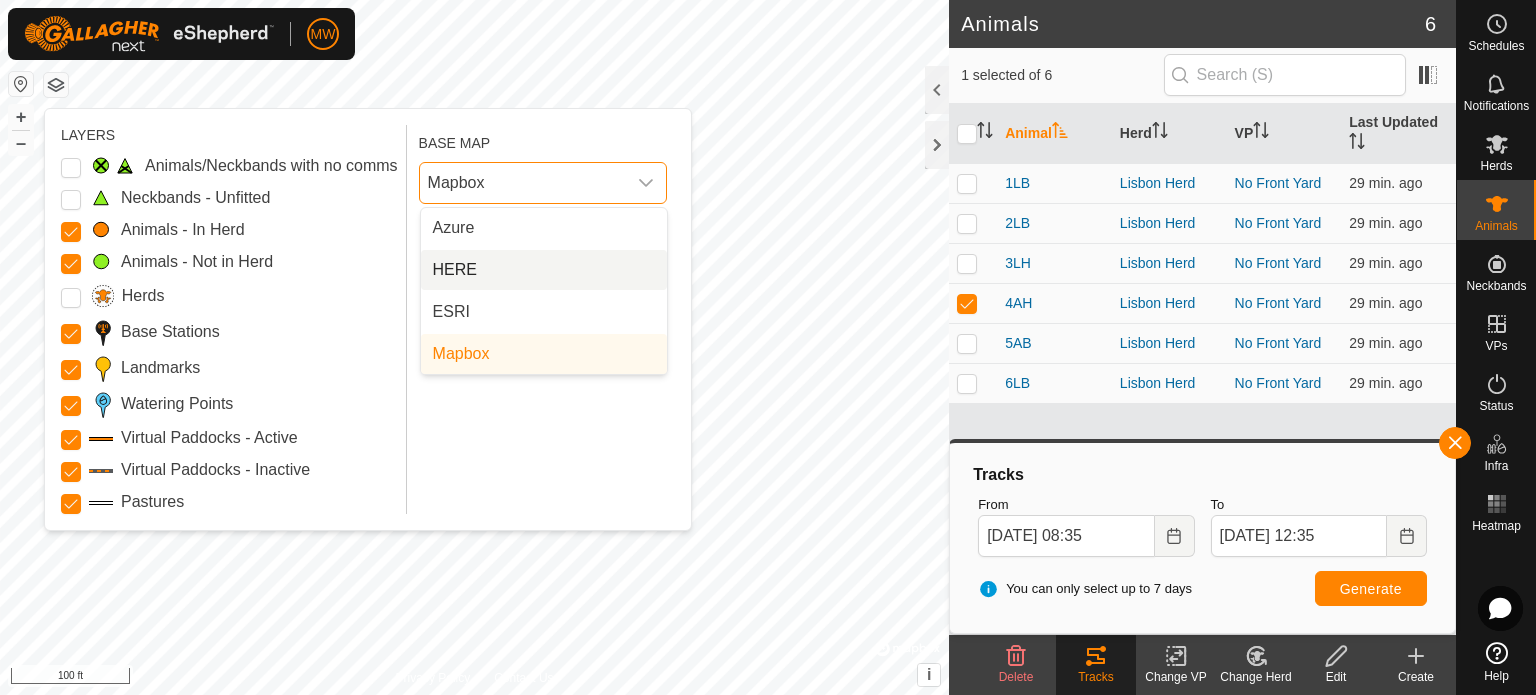 click on "HERE" at bounding box center (544, 270) 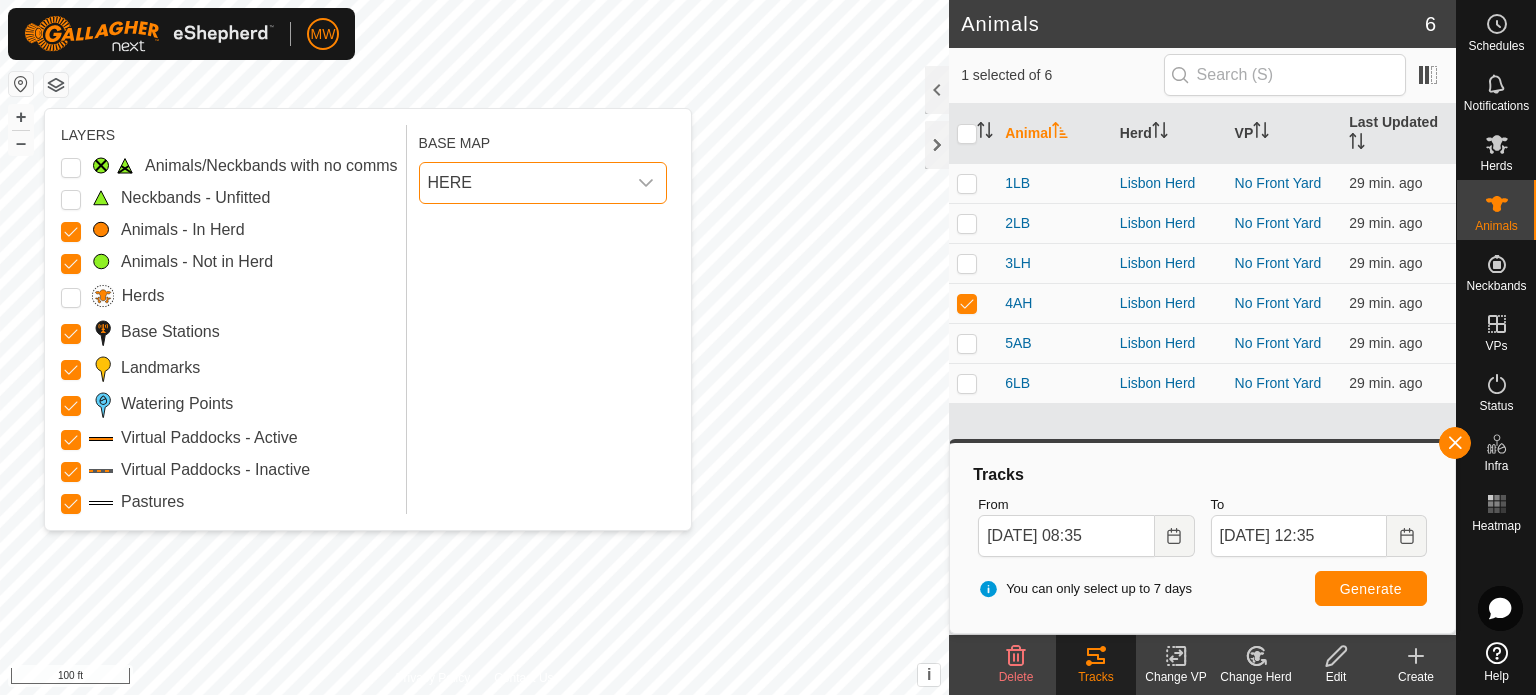 click on "HERE" at bounding box center [523, 183] 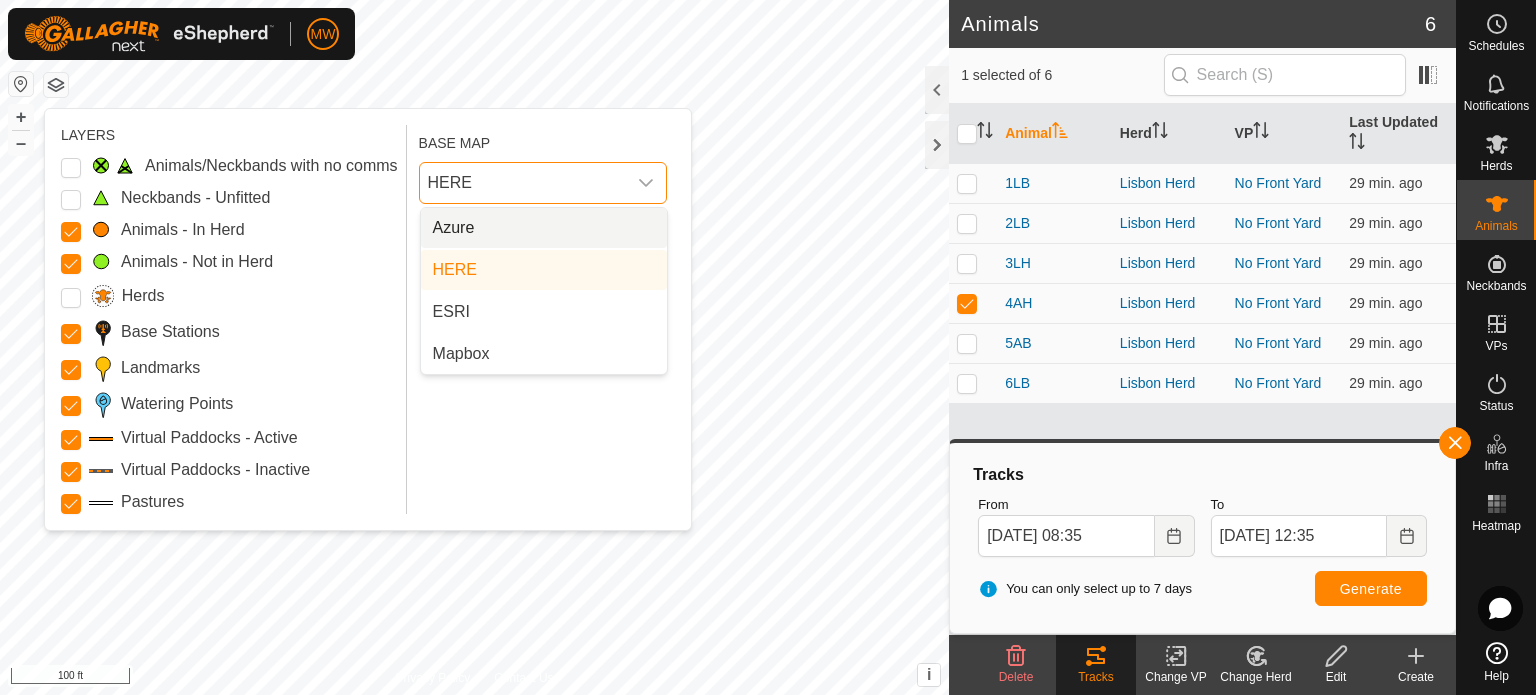 click on "Azure" at bounding box center [544, 228] 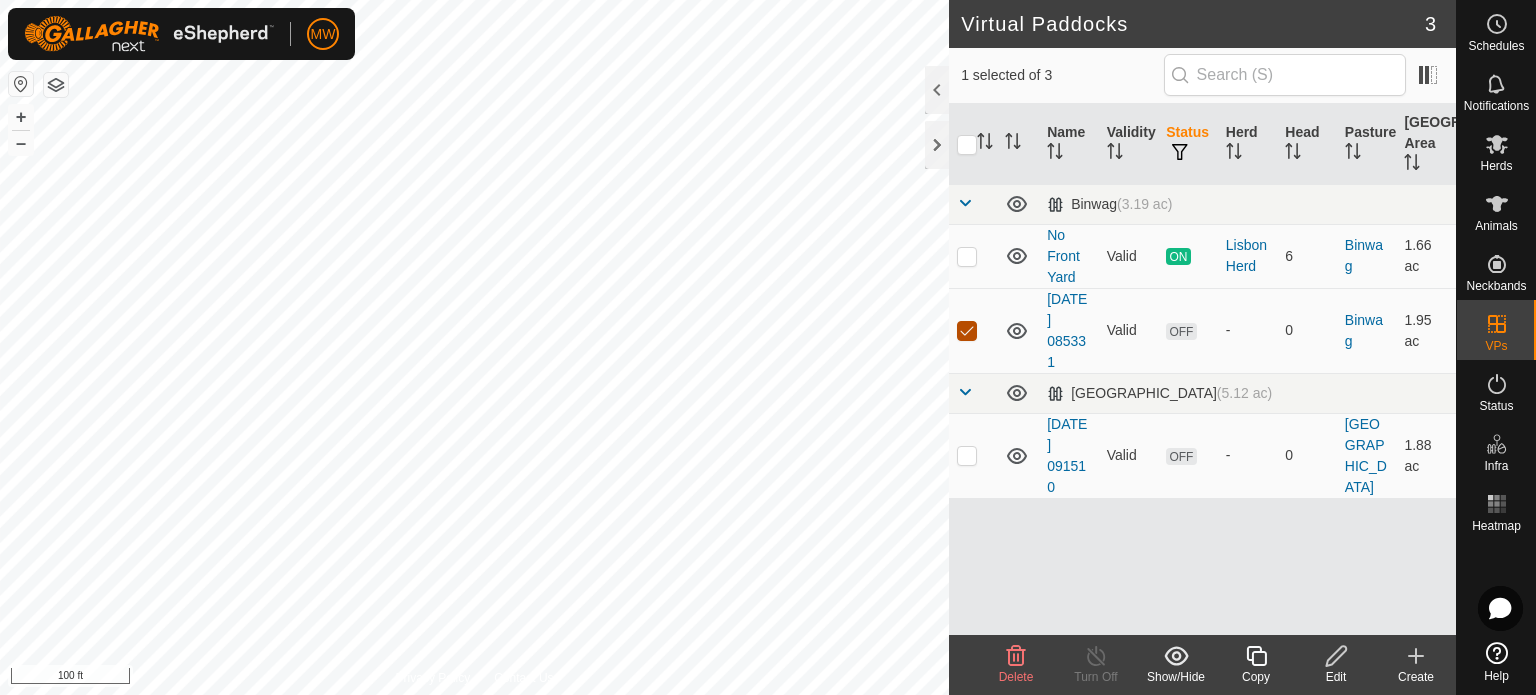 click at bounding box center (967, 331) 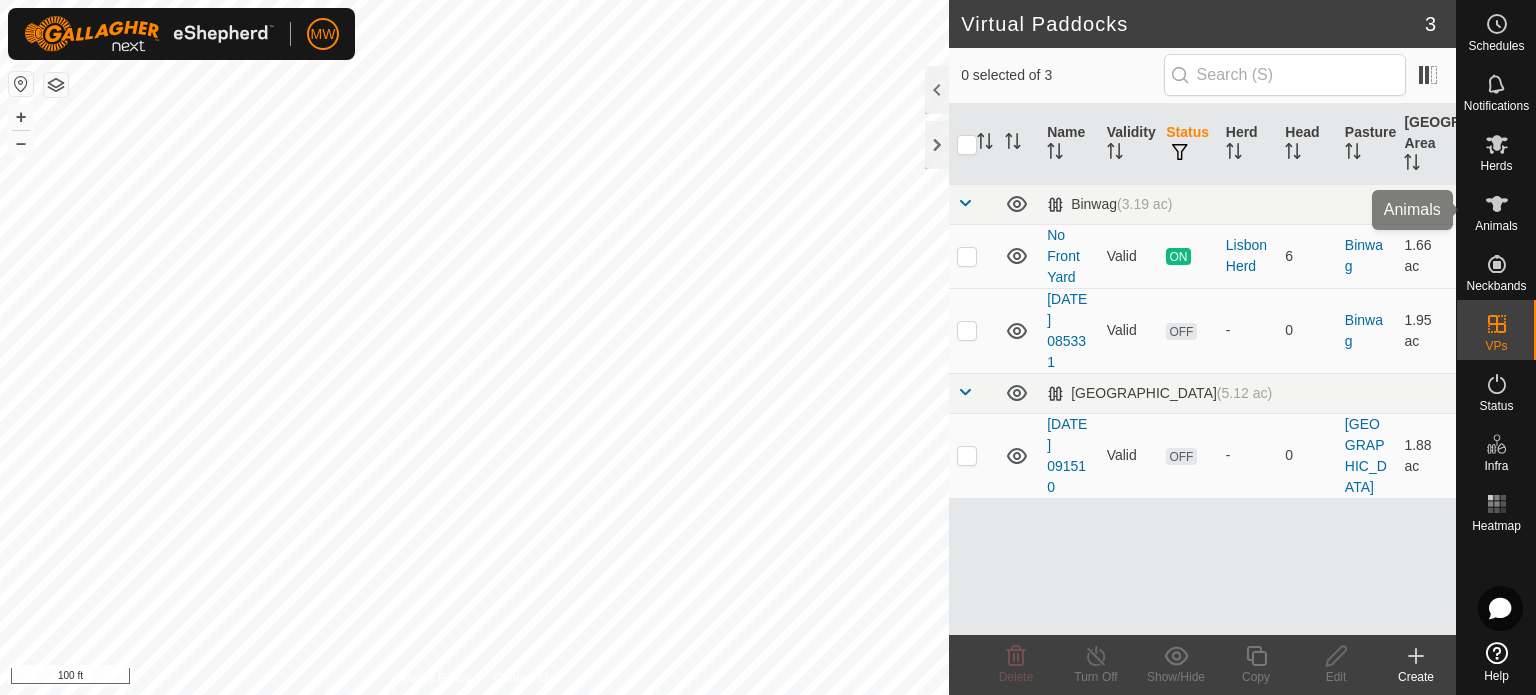 click at bounding box center (1497, 204) 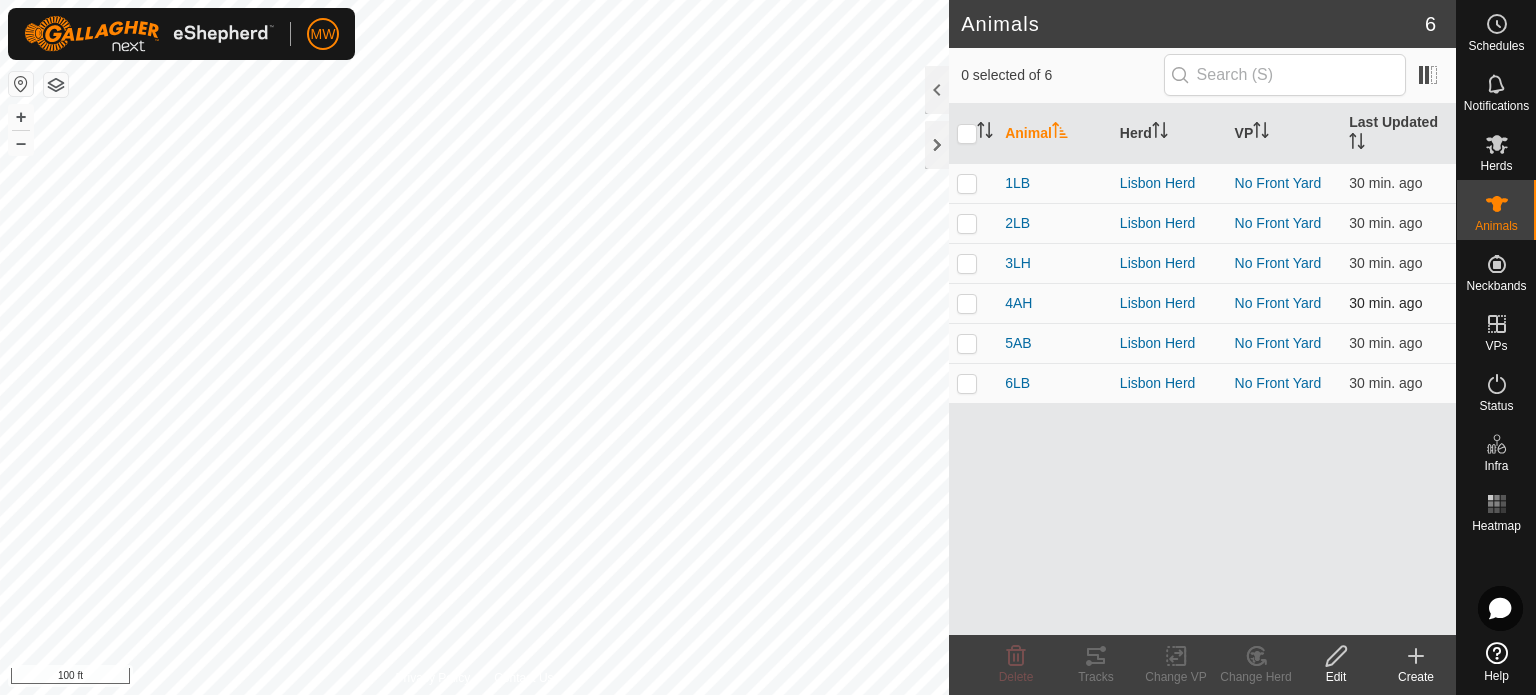 click at bounding box center (973, 303) 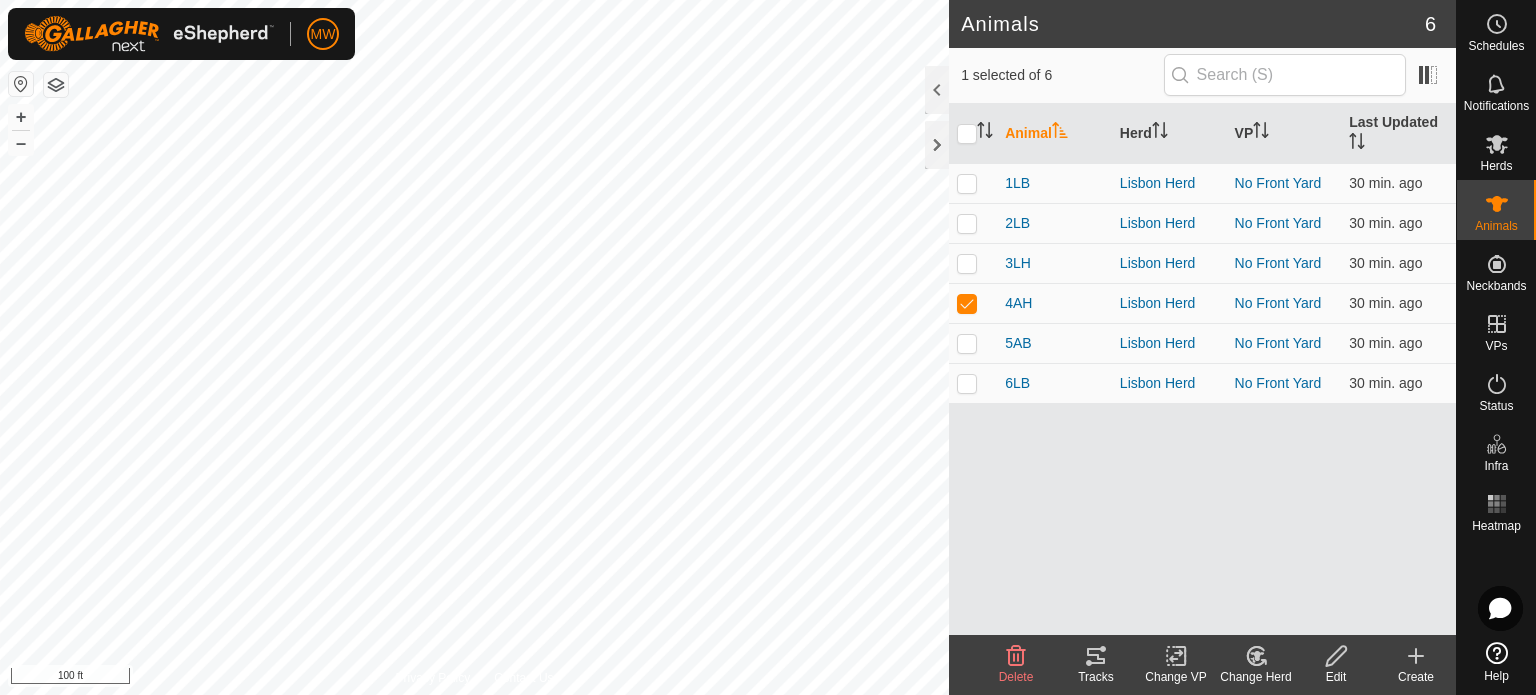 click 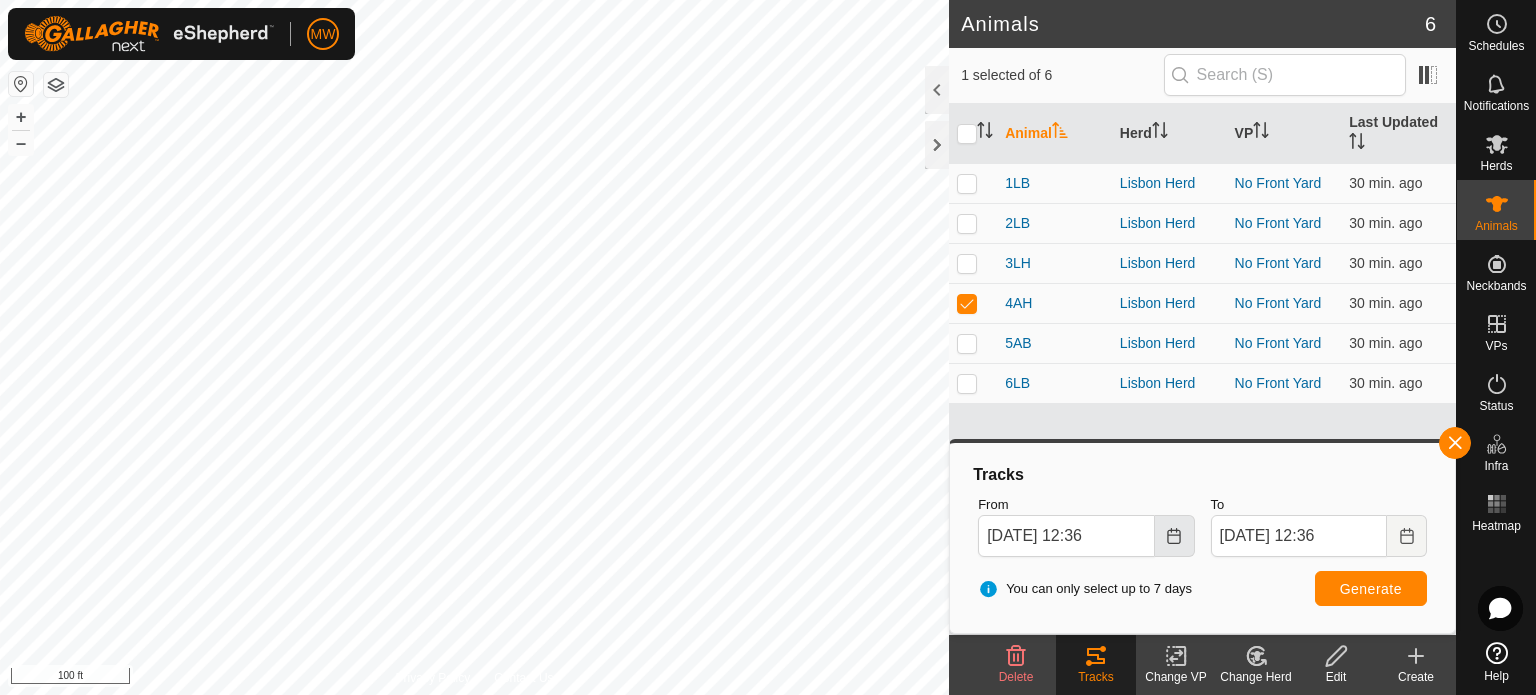 click at bounding box center (1175, 536) 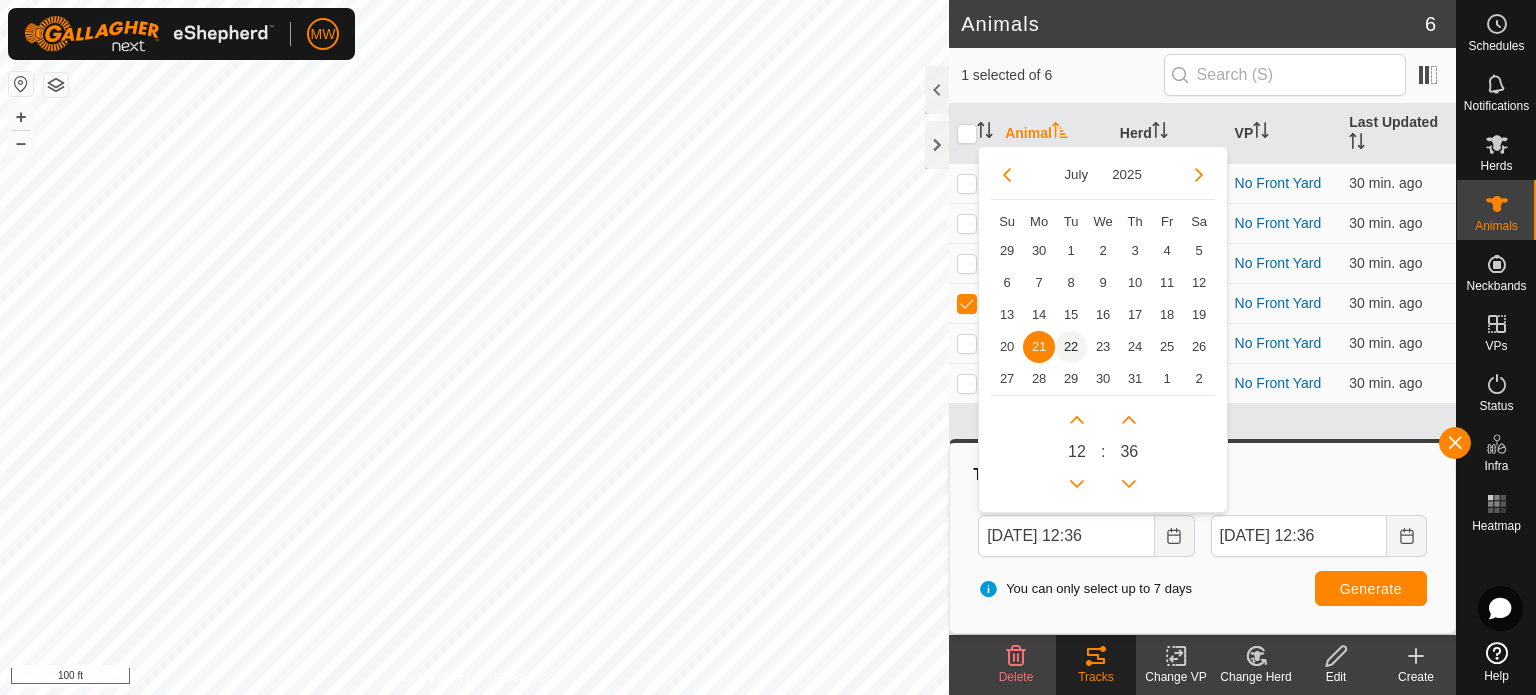 click on "22" at bounding box center [1071, 347] 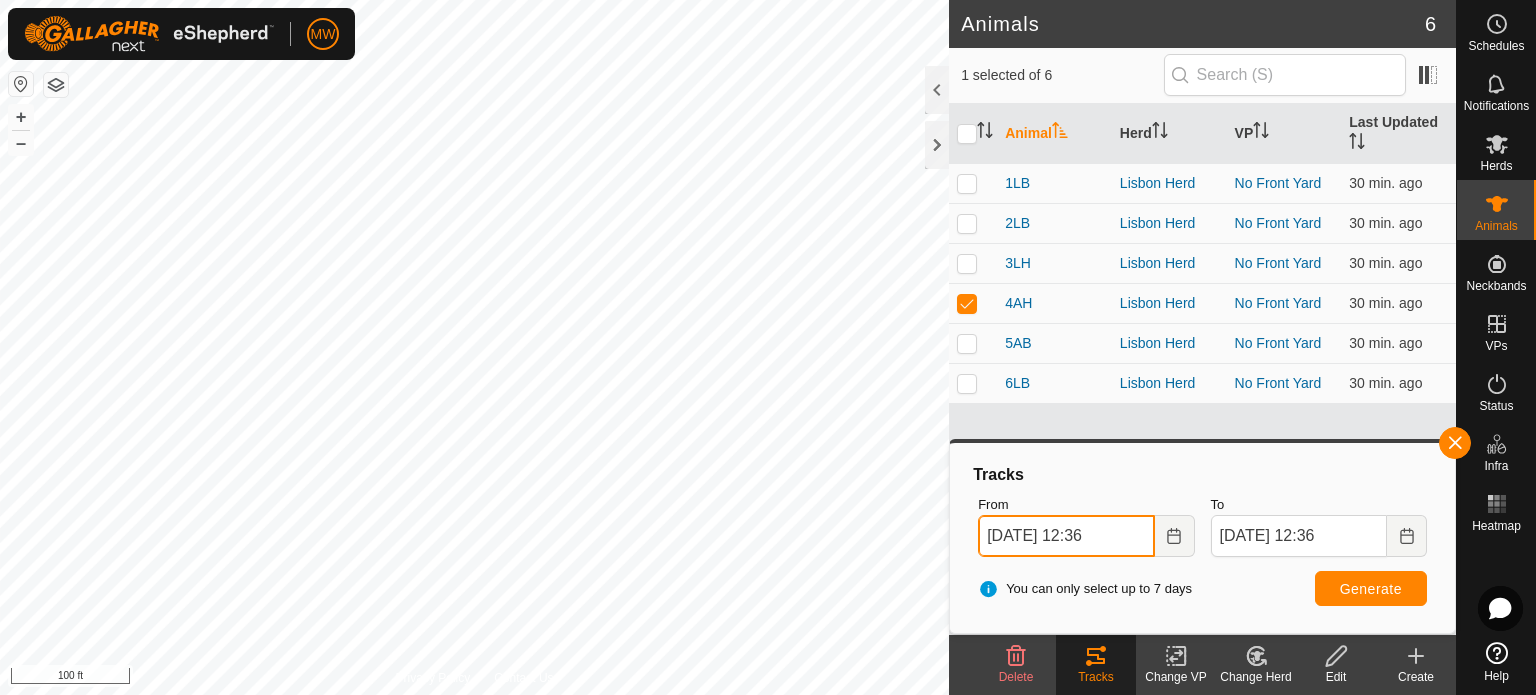 click on "Jul 22, 2025 12:36" at bounding box center [1066, 536] 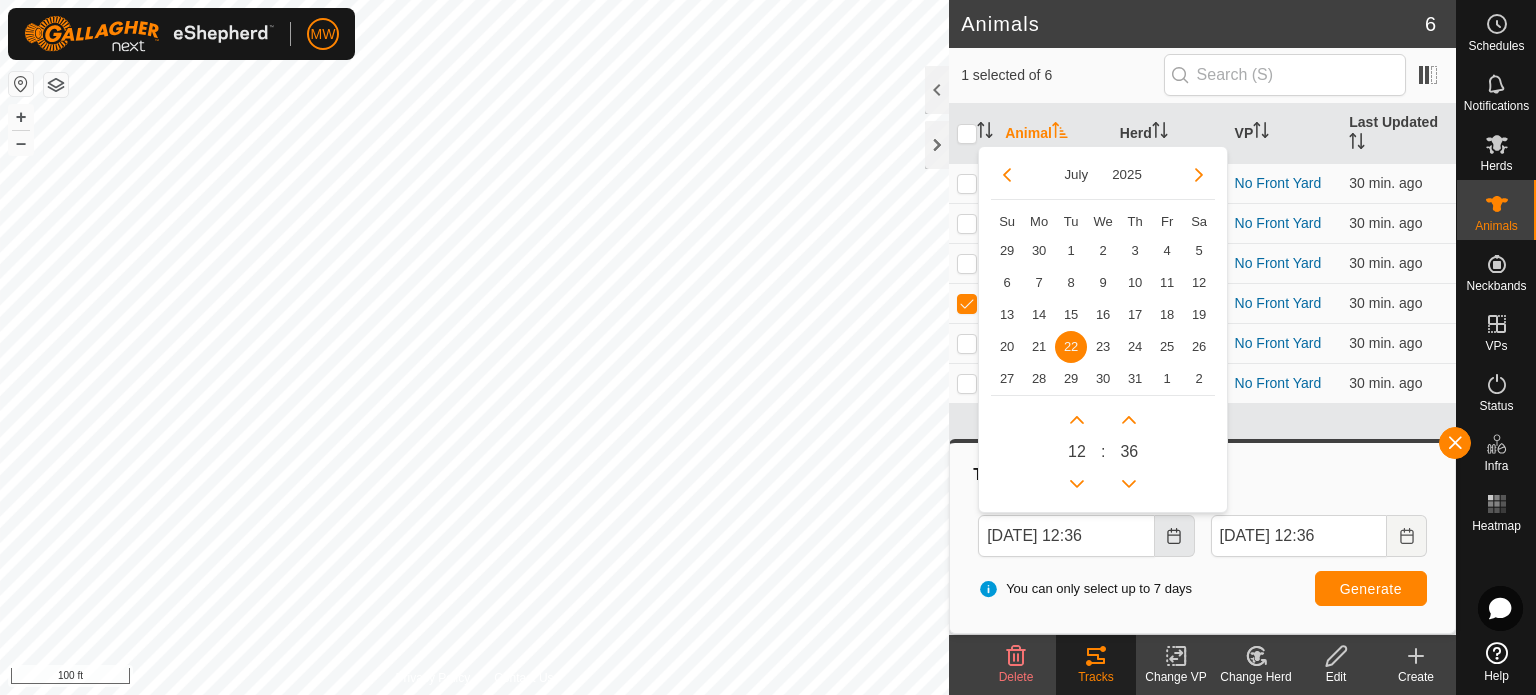 click at bounding box center (1175, 536) 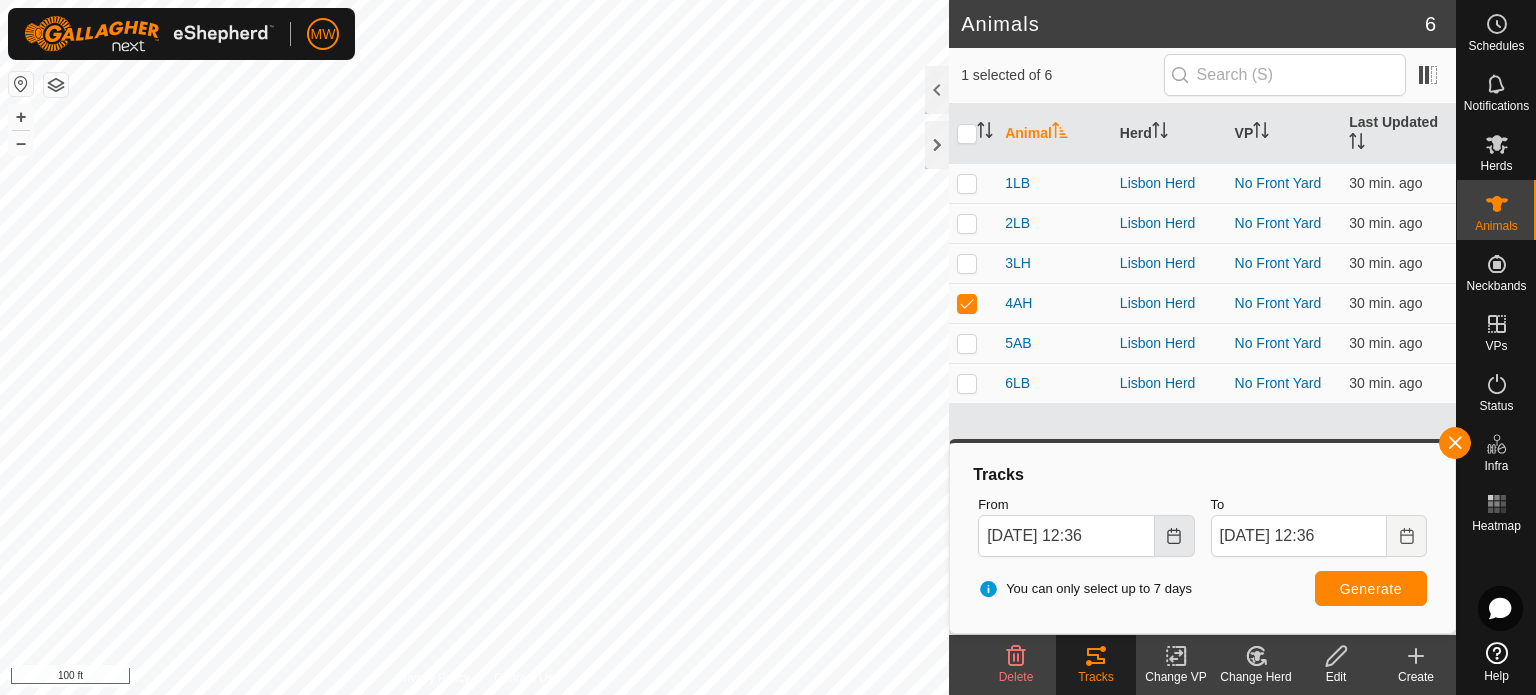 click at bounding box center [1175, 536] 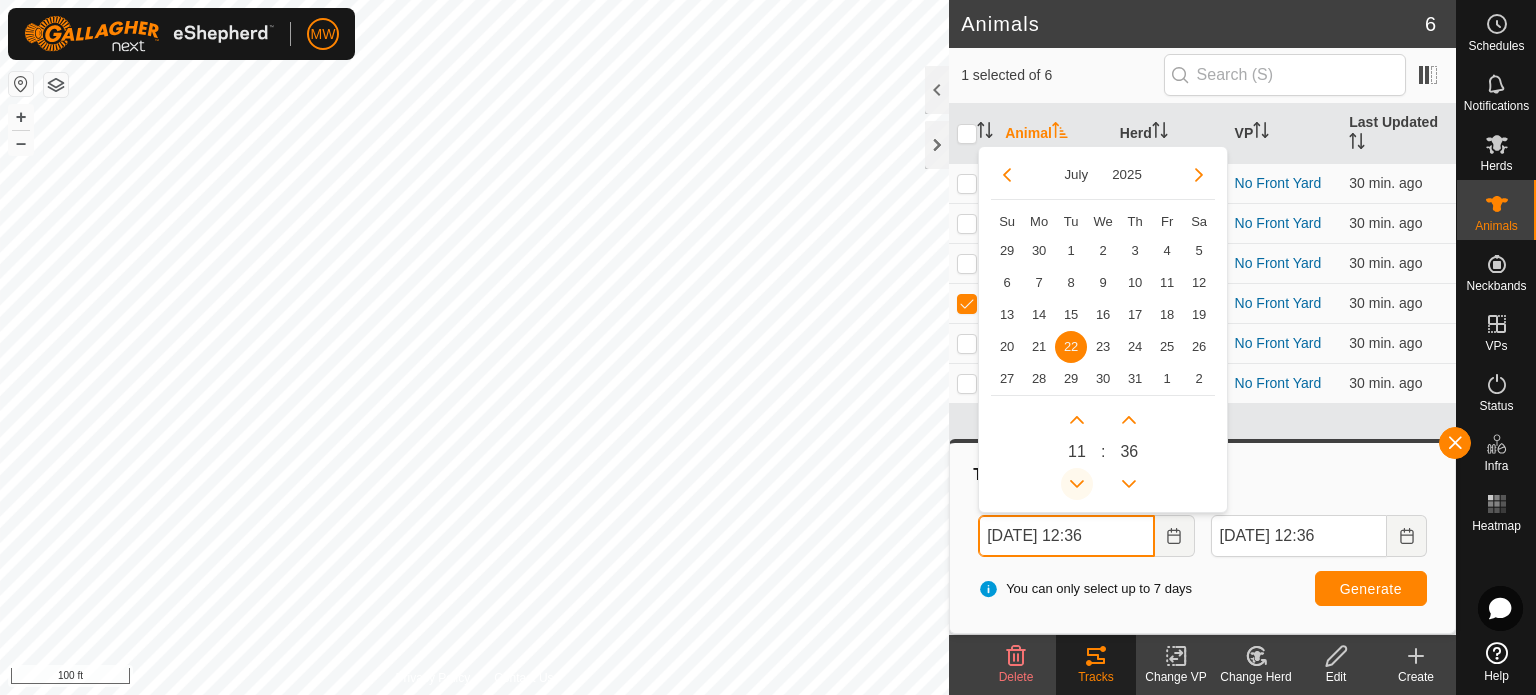 click at bounding box center [1077, 484] 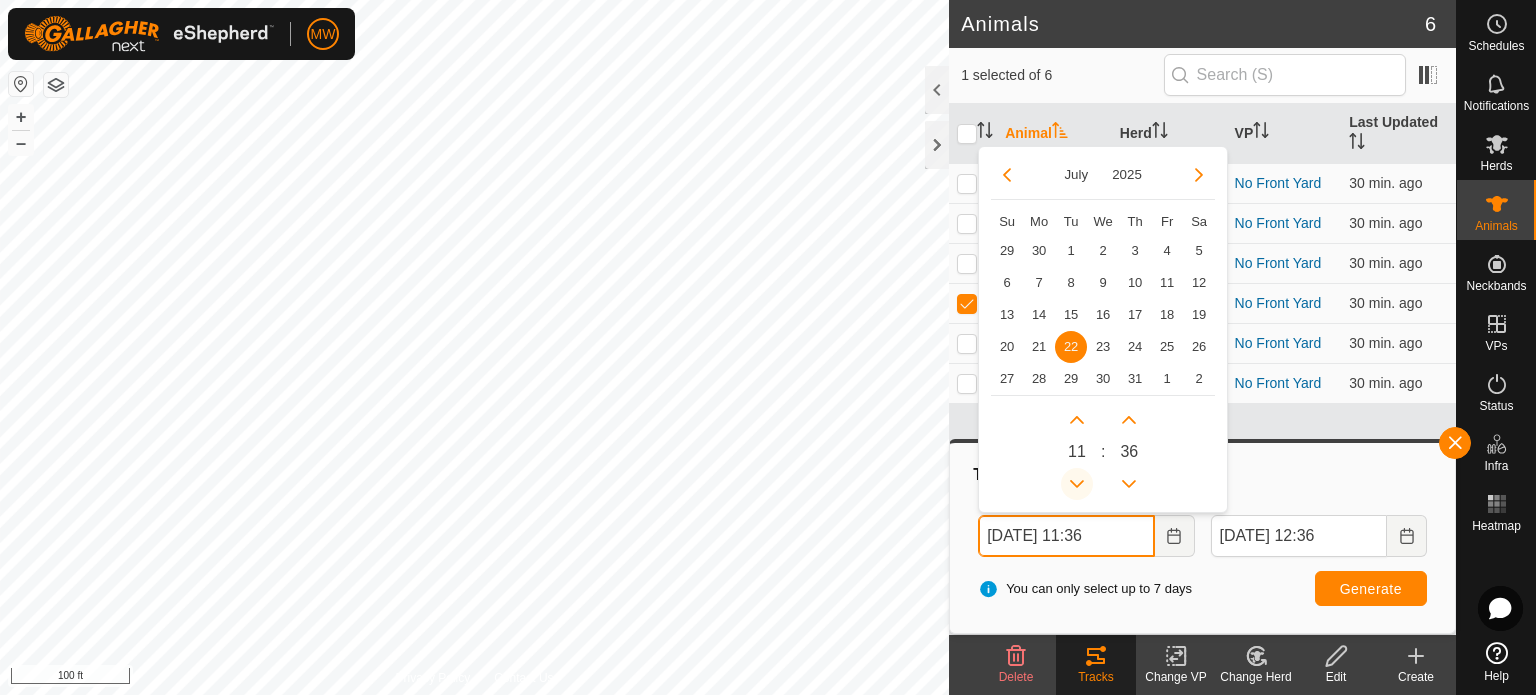 click at bounding box center [1077, 492] 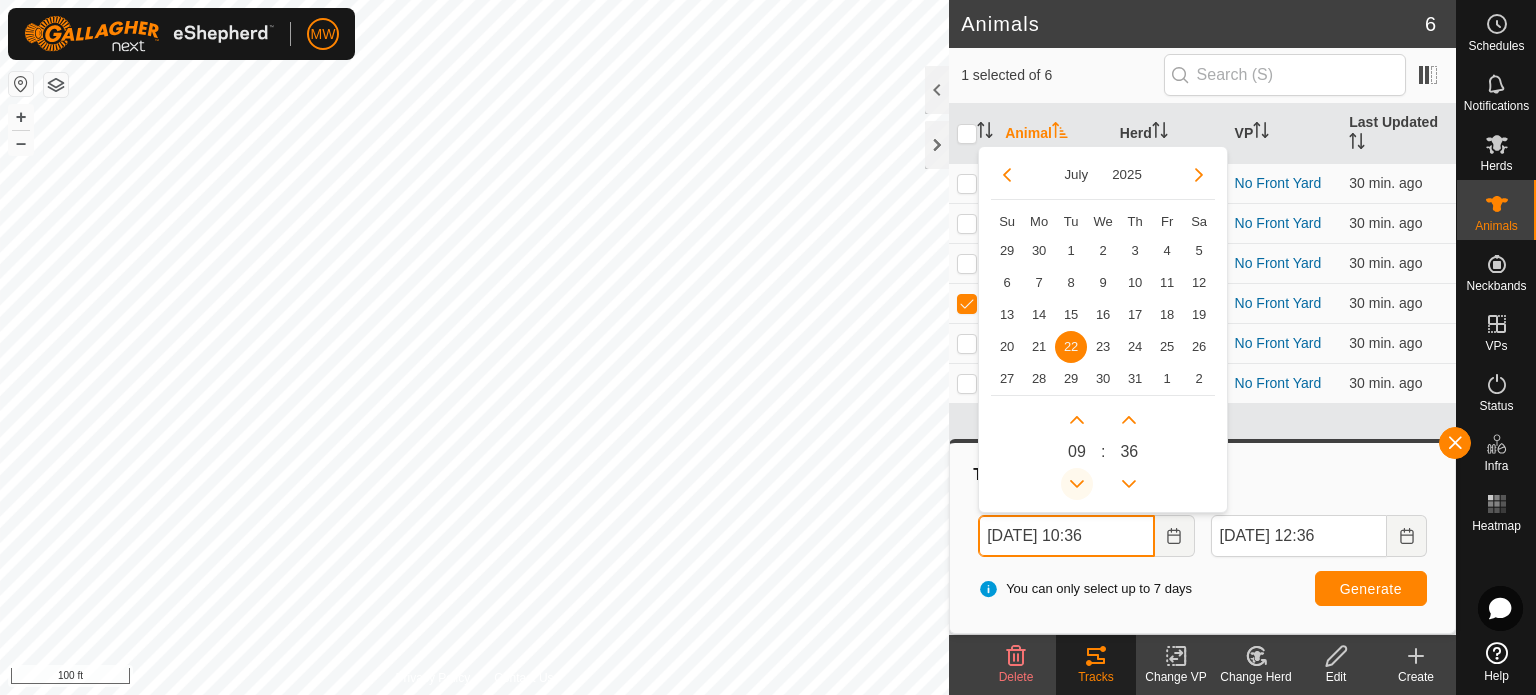 click at bounding box center (1077, 484) 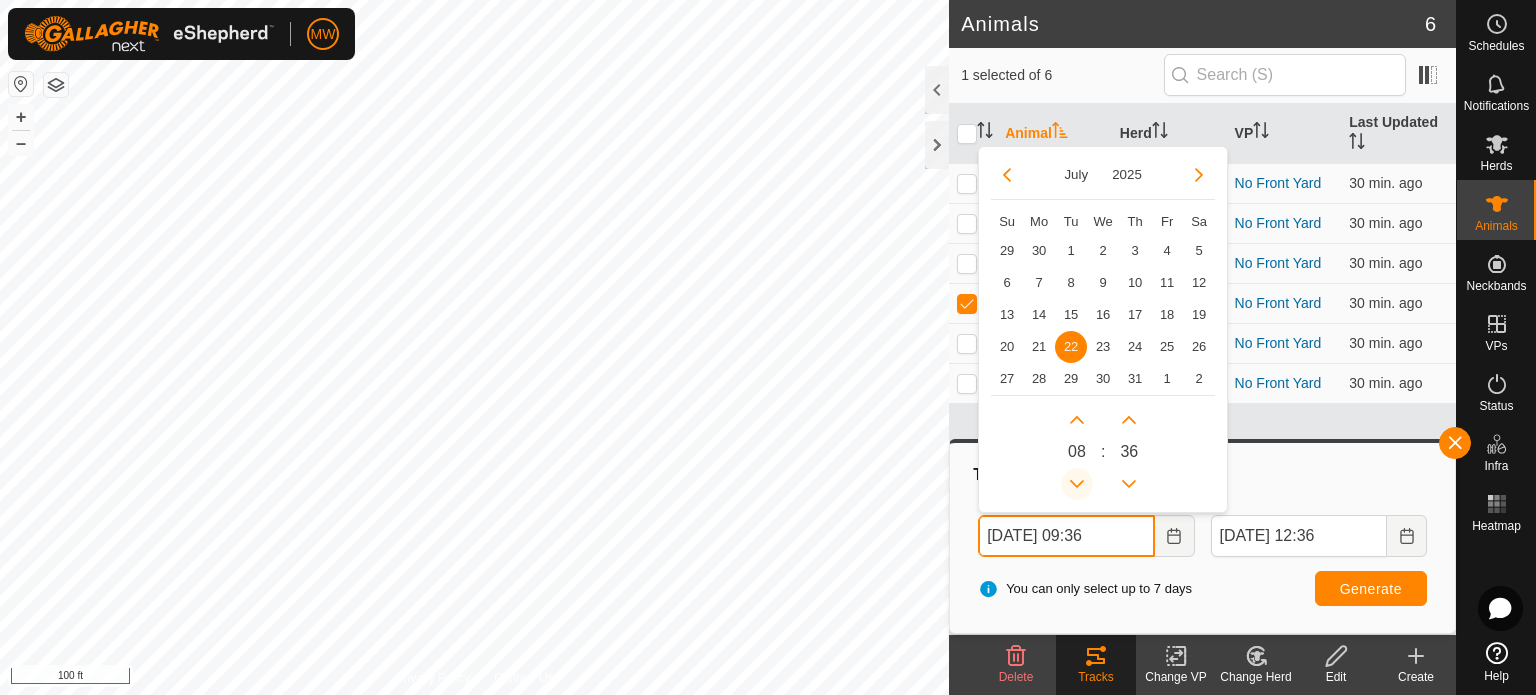 click at bounding box center (1077, 484) 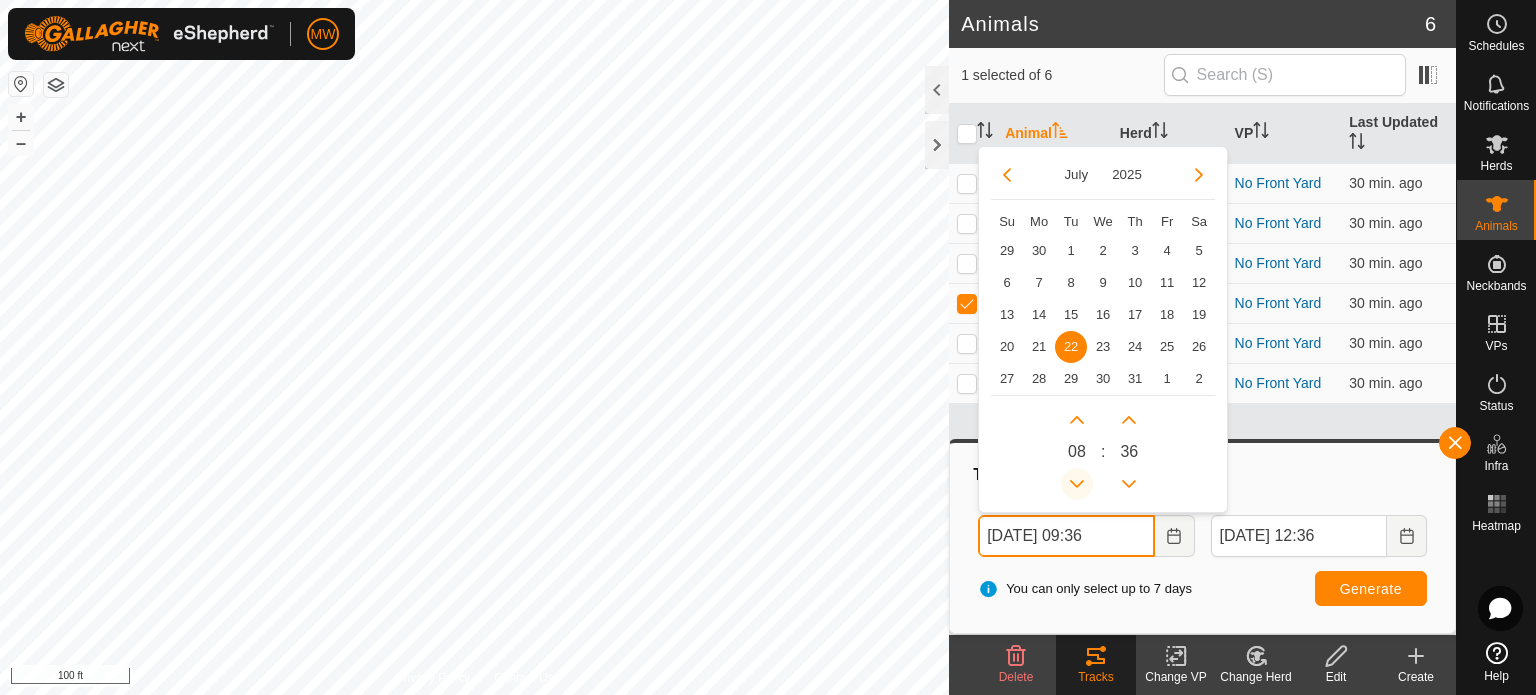 type on "Jul 22, 2025 08:36" 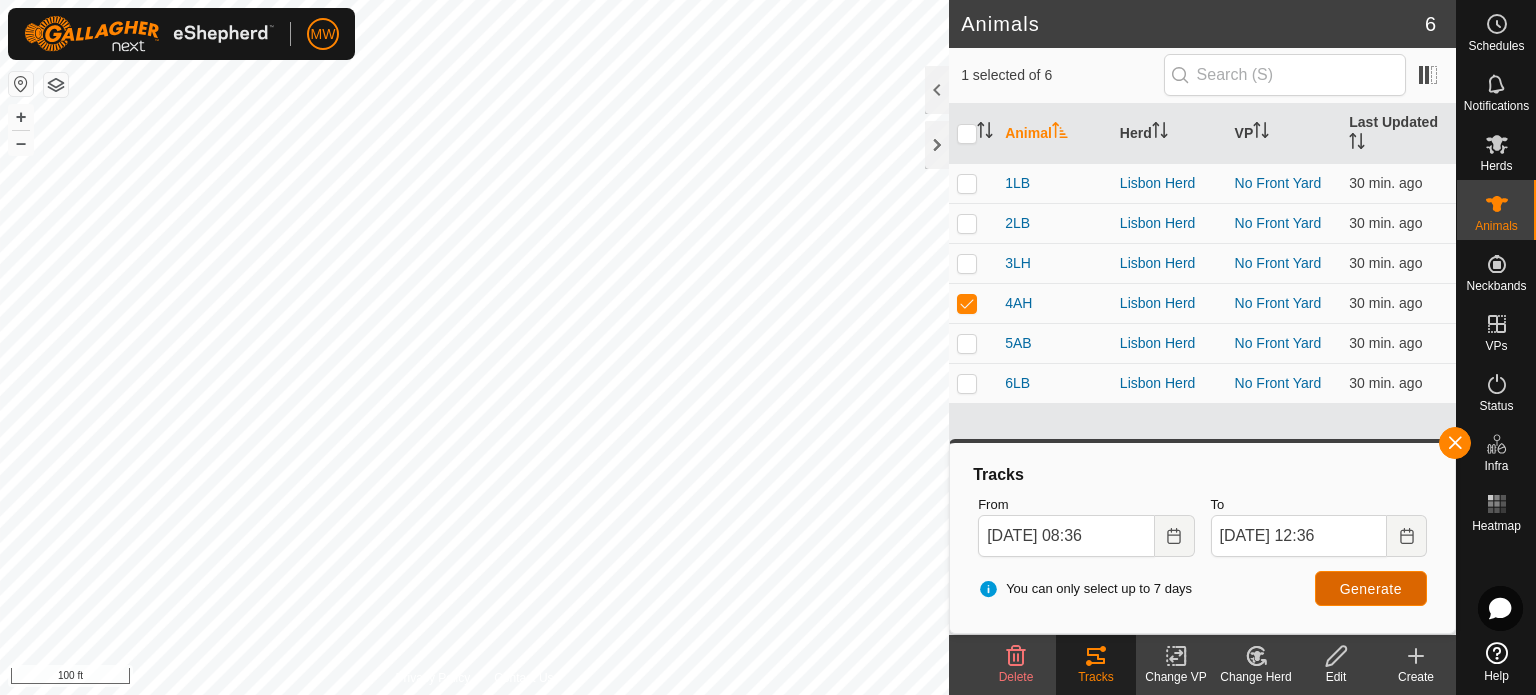 click on "Generate" at bounding box center (1371, 589) 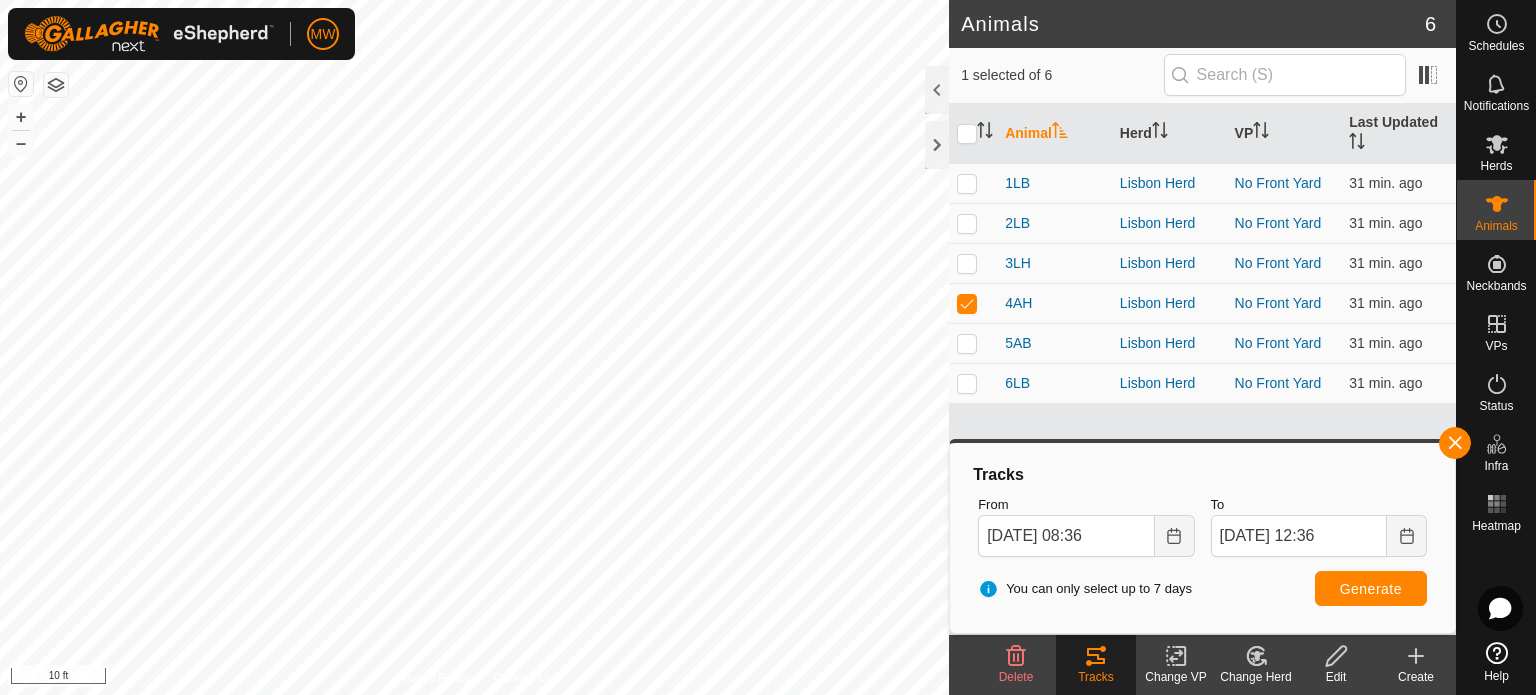 click on "MW Schedules Notifications Herds Animals Neckbands VPs Status Infra Heatmap Help Animals 6  1 selected of 6   Animal   Herd   VP   Last Updated   1LB   Lisbon Herd  No Front Yard  31 min. ago  2LB   Lisbon Herd  No Front Yard  31 min. ago  3LH   Lisbon Herd  No Front Yard  31 min. ago  4AH   Lisbon Herd  No Front Yard  31 min. ago  5AB   Lisbon Herd  No Front Yard  31 min. ago  6LB   Lisbon Herd  No Front Yard  31 min. ago Delete  Tracks   Change VP   Change Herd   Edit   Create  Privacy Policy Contact Us
4AH
2274884805
No Front Yard
Jul 22, 2025, 10:36:34 AM
+ – ⇧ i 10 ft
Tracks From Jul 22, 2025 08:36 To Jul 22, 2025 12:36 You can only select up to 7 days Generate" at bounding box center (768, 347) 